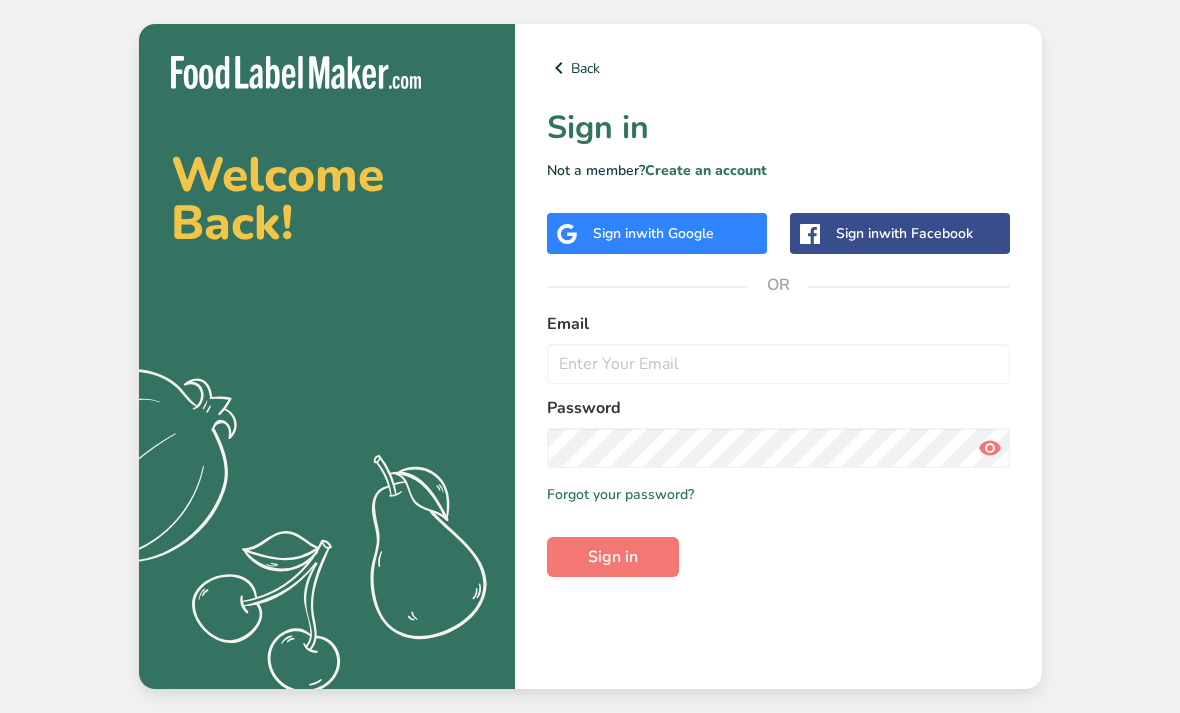 scroll, scrollTop: 0, scrollLeft: 0, axis: both 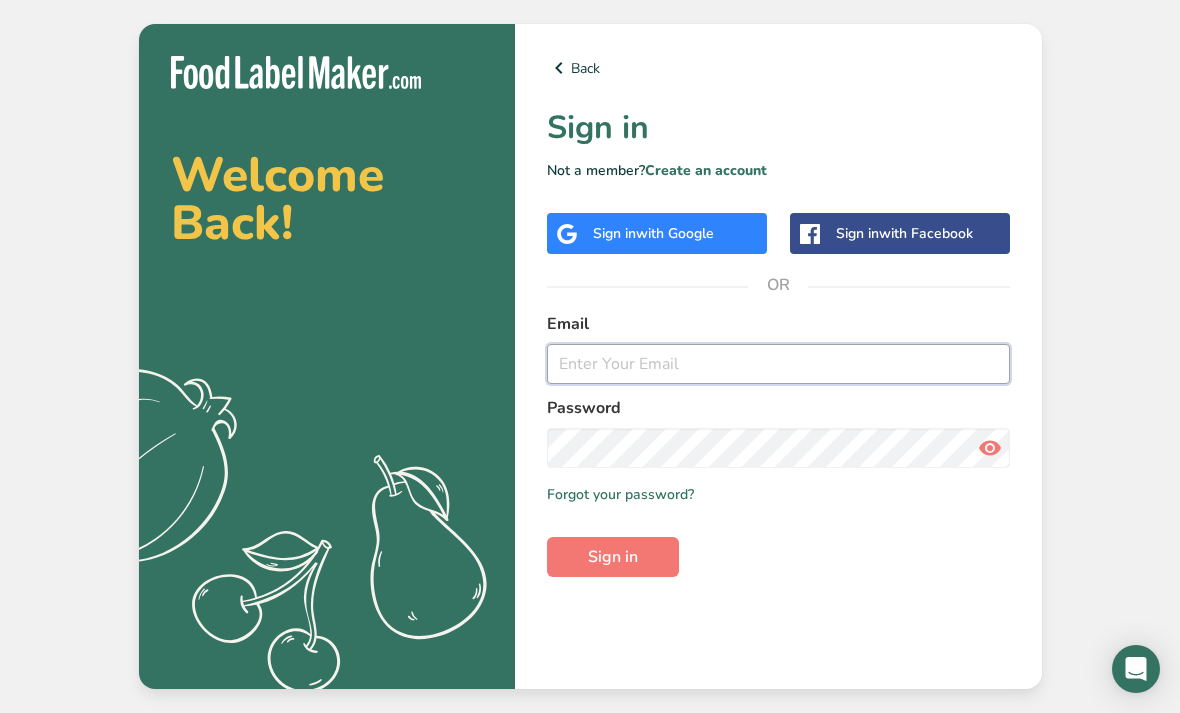click at bounding box center [778, 364] 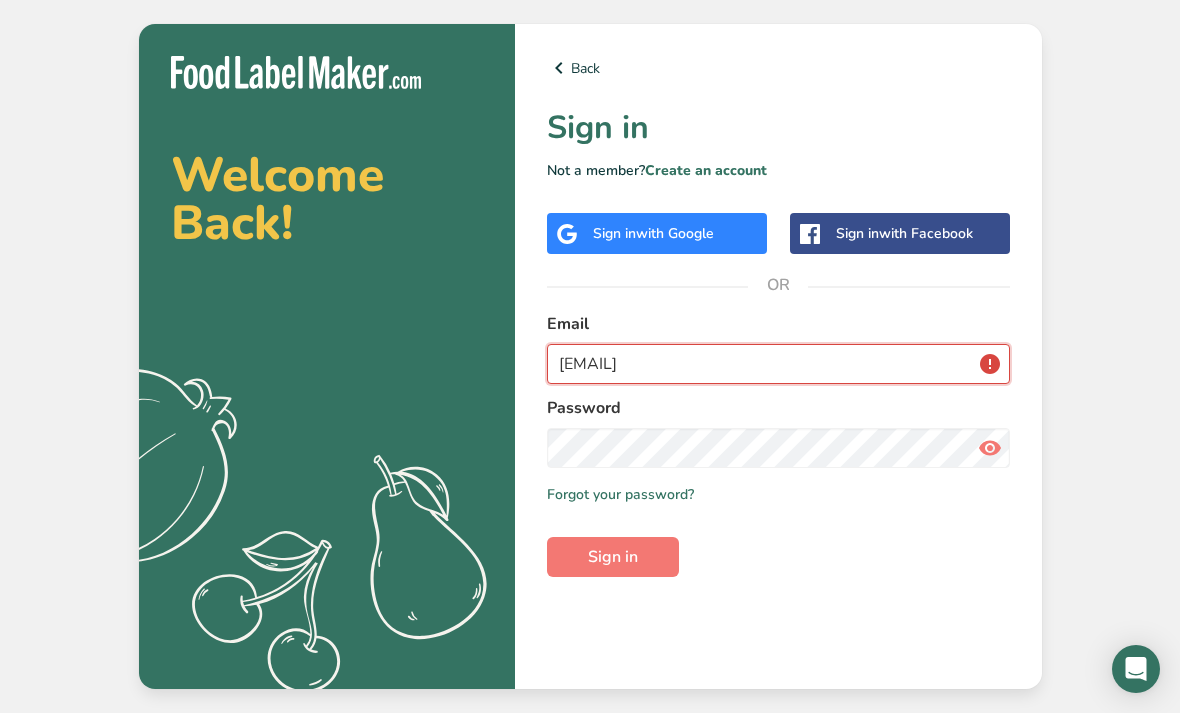 click on "[EMAIL]" at bounding box center [778, 364] 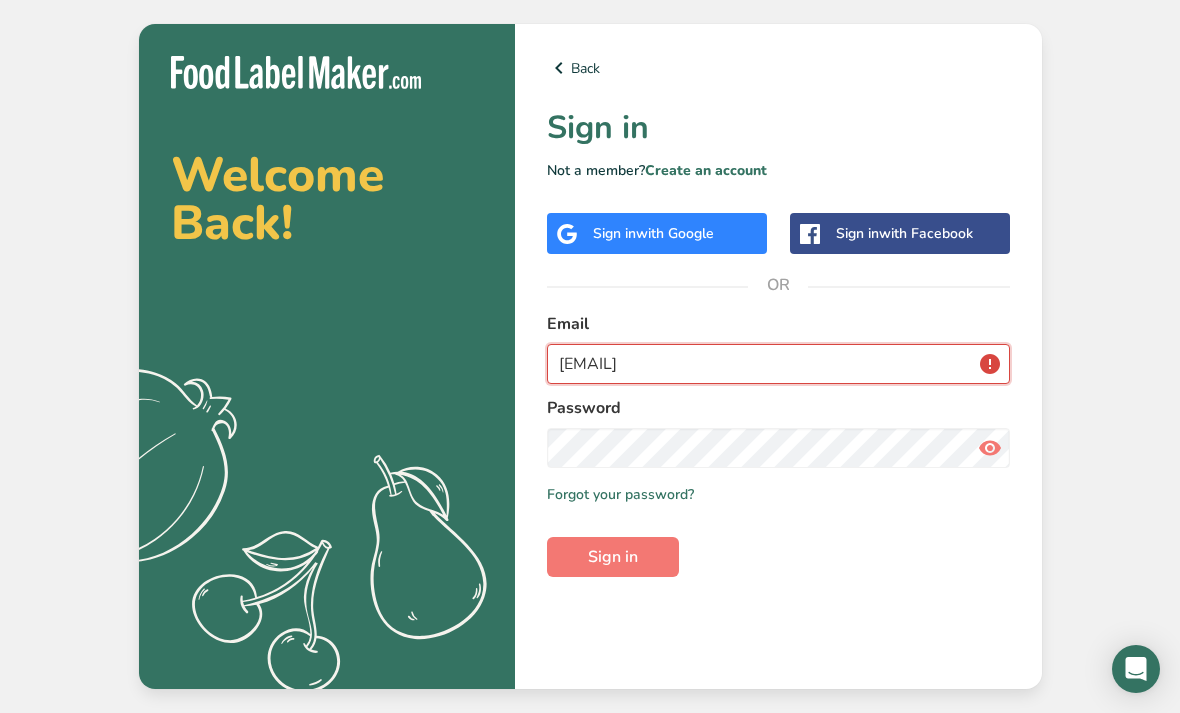 click on "[EMAIL]" at bounding box center [778, 364] 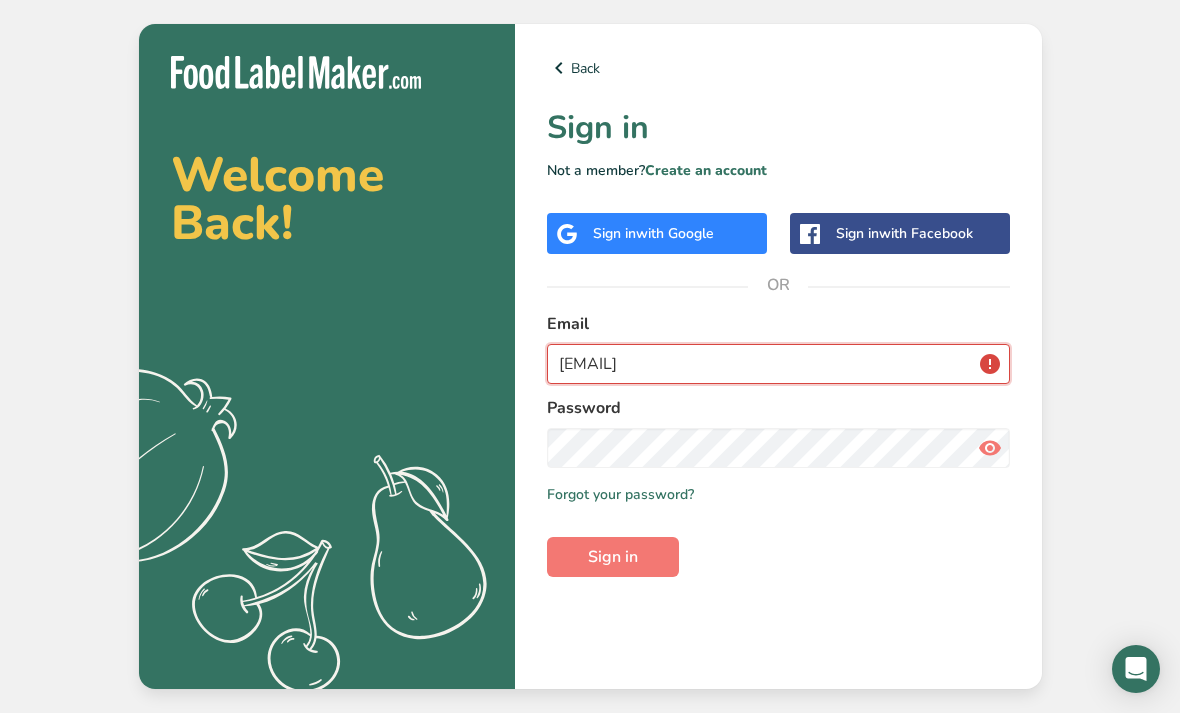 click on "[EMAIL]" at bounding box center (778, 364) 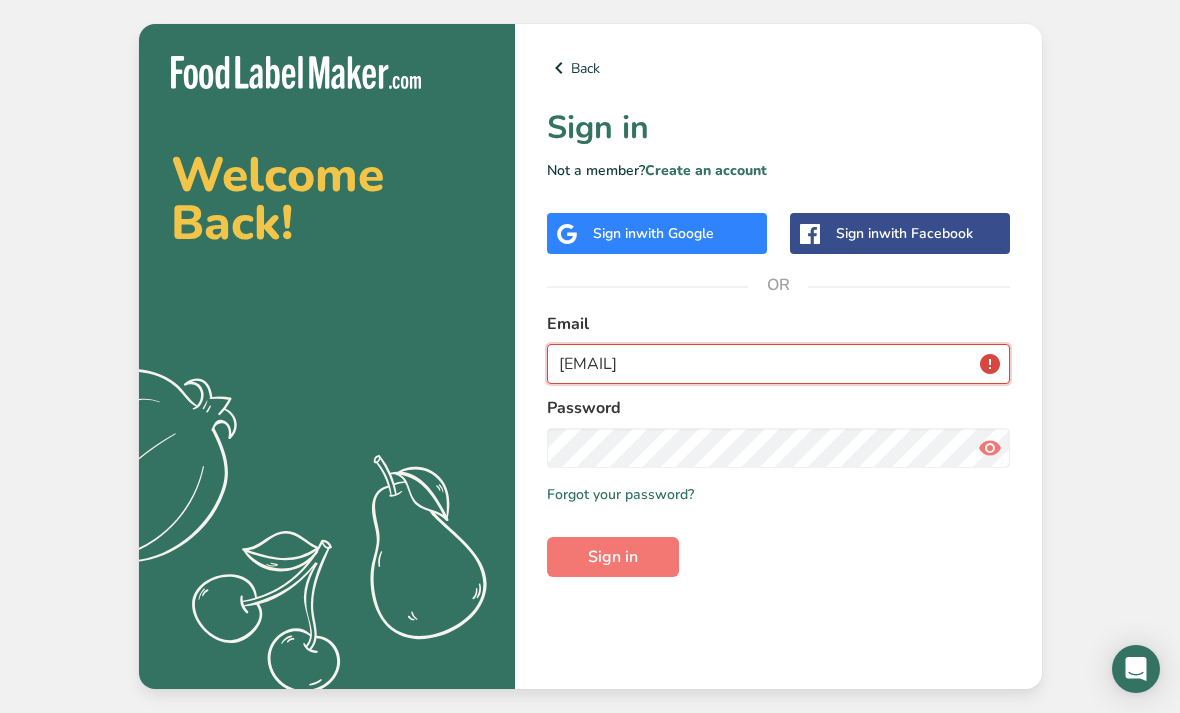 click on "[EMAIL]" at bounding box center (778, 364) 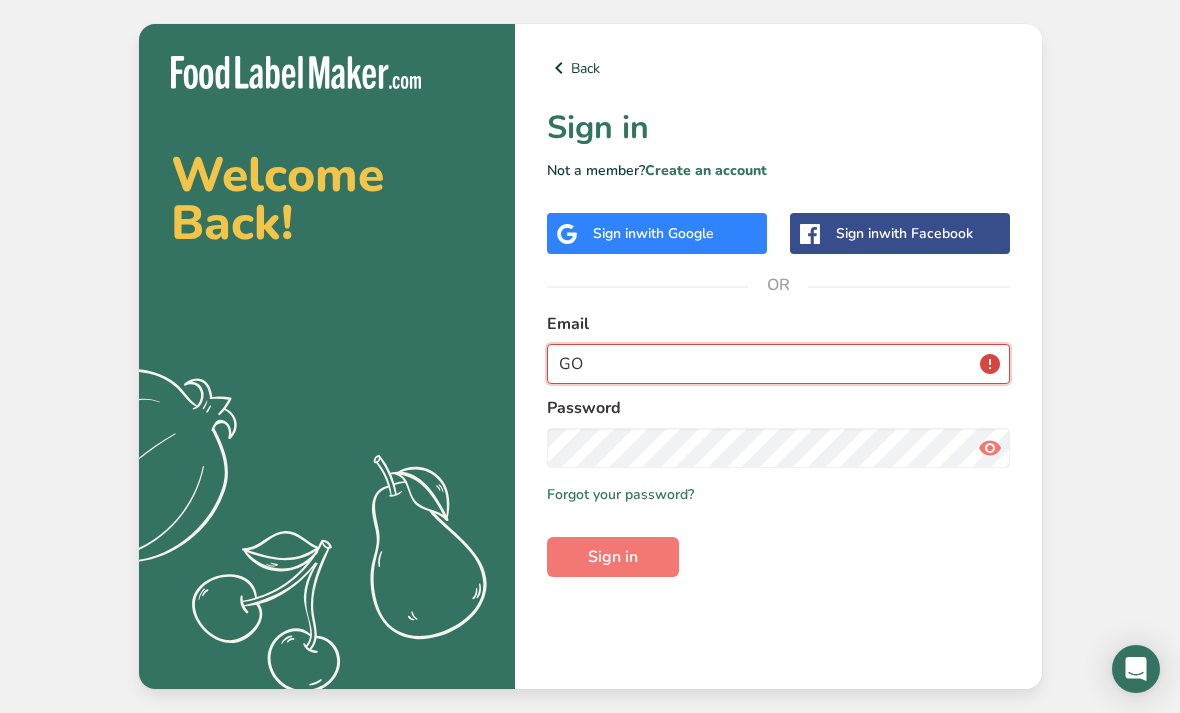 type on "G" 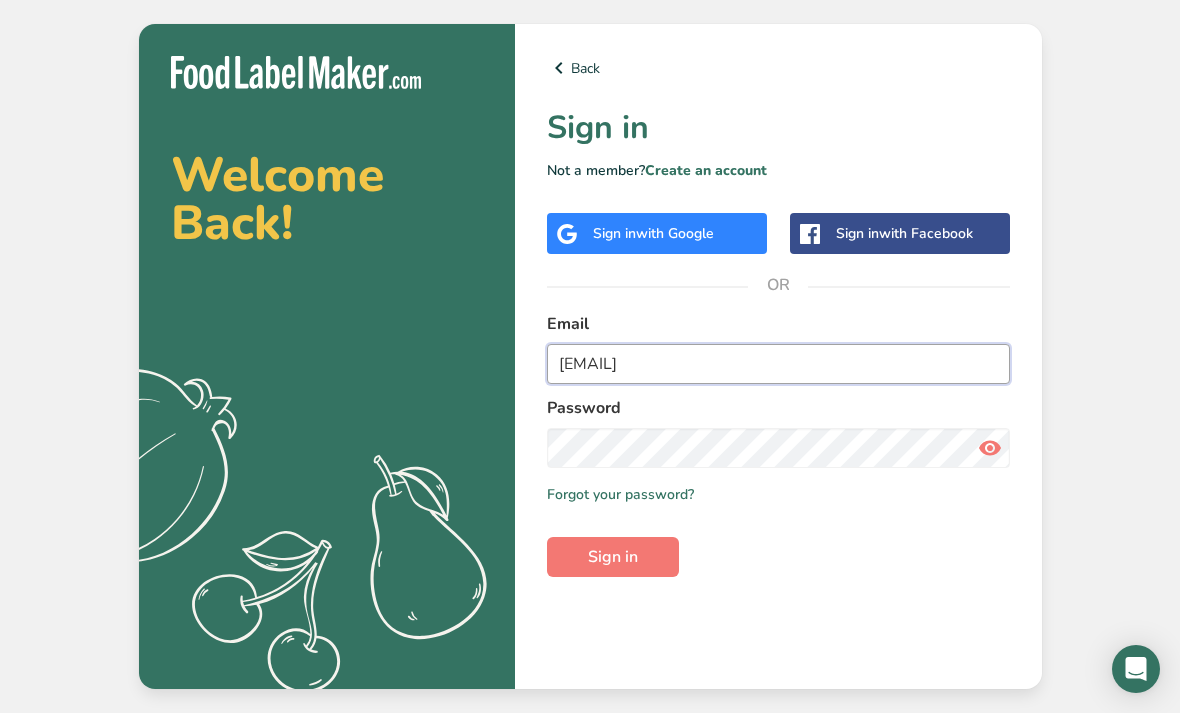 type on "[EMAIL]" 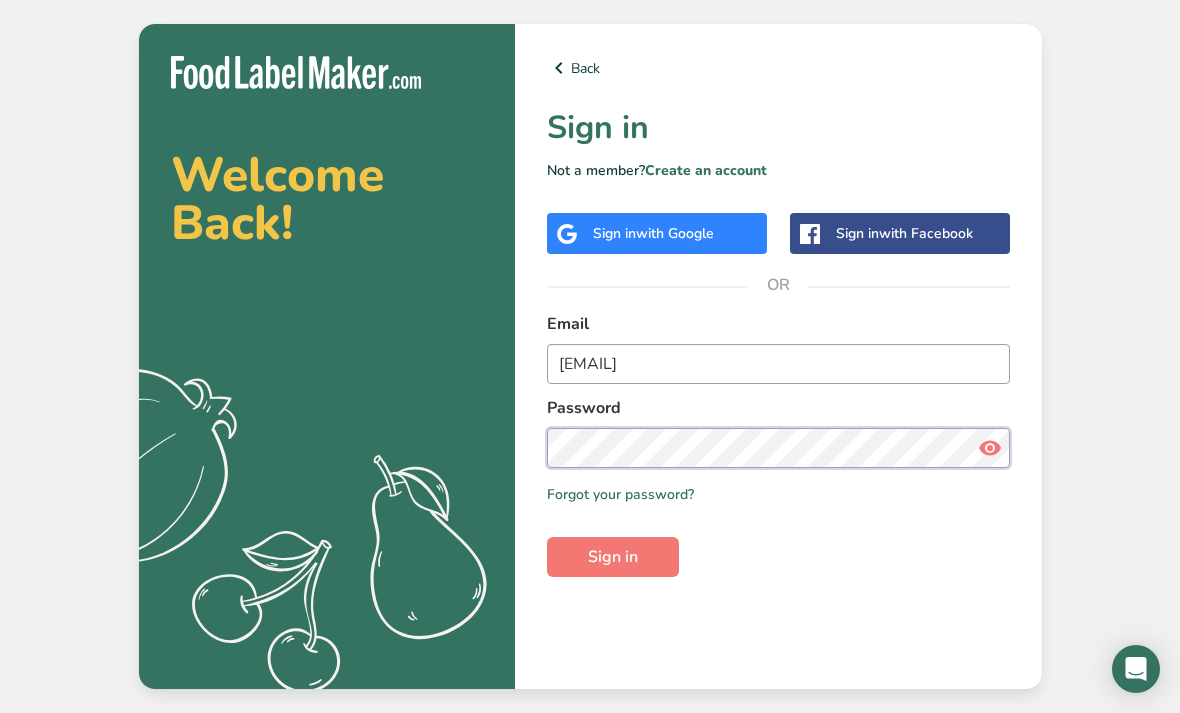 click on "Sign in" at bounding box center [613, 557] 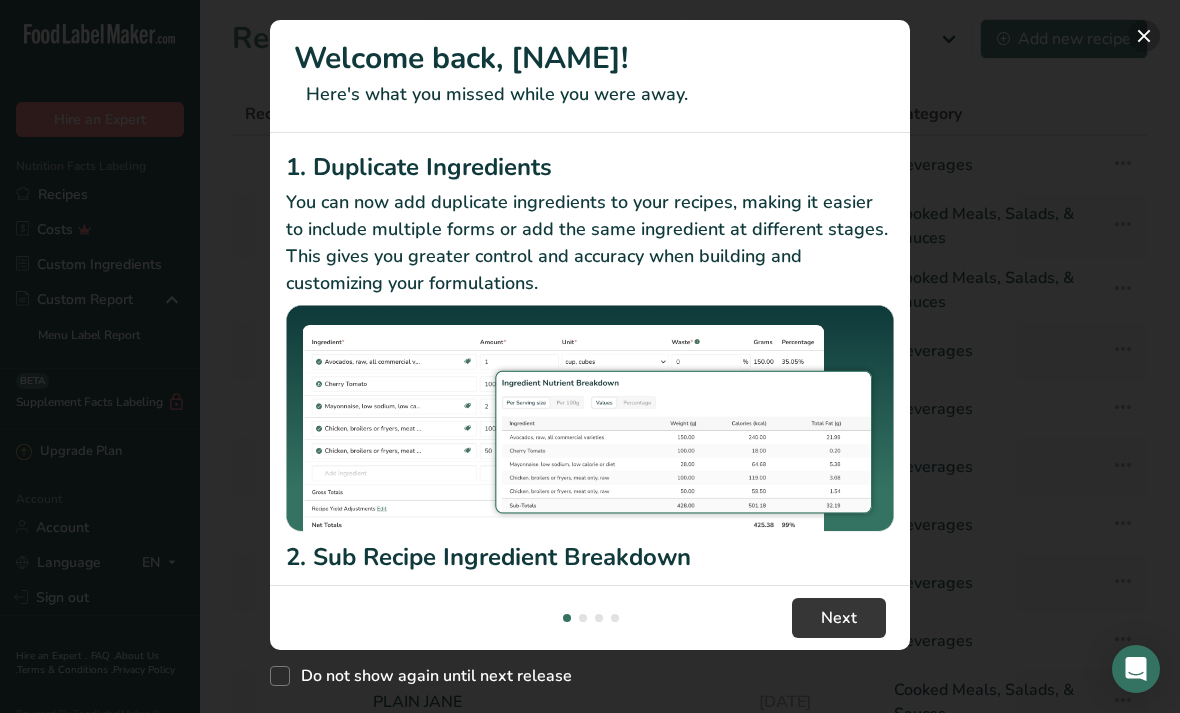 click at bounding box center [1144, 36] 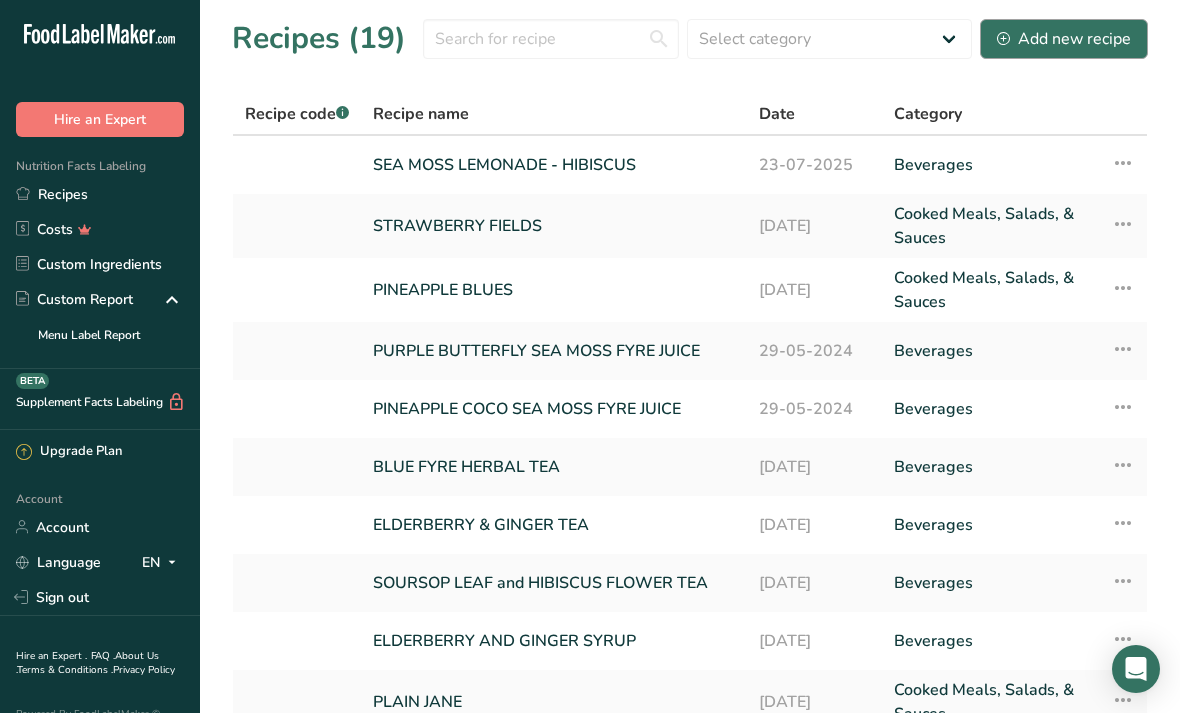 click on "Add new recipe" at bounding box center [1064, 39] 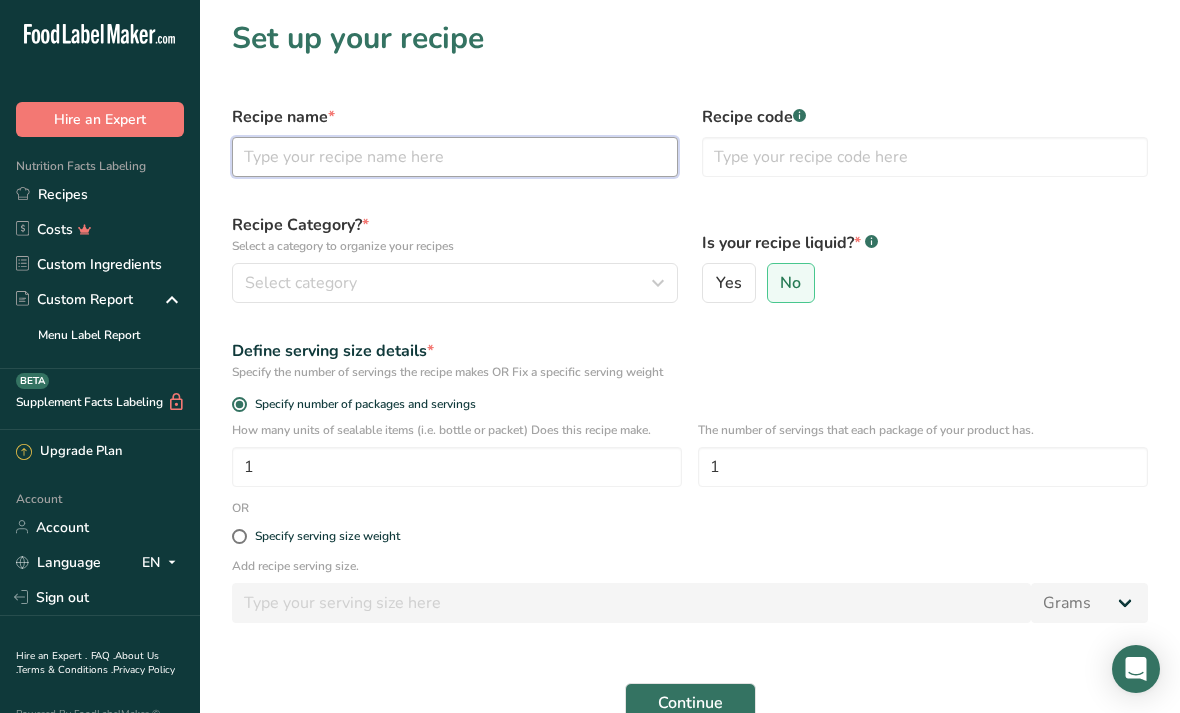 click at bounding box center (455, 157) 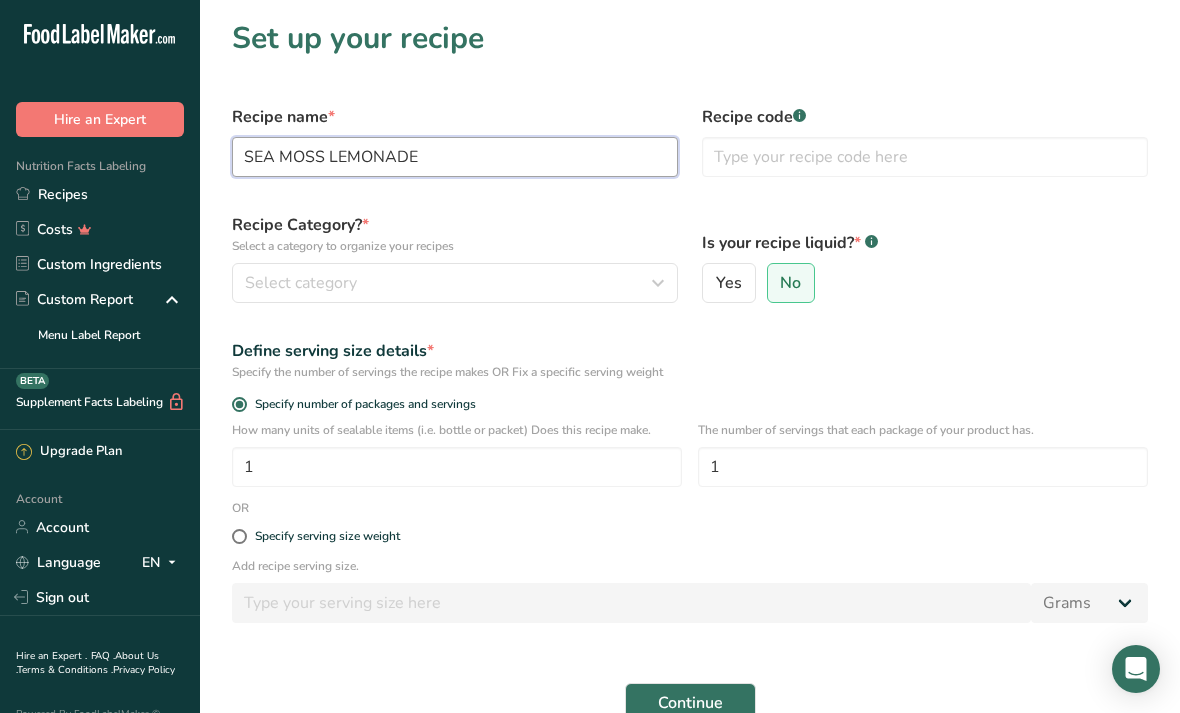 click on "SEA MOSS LEMONADE" at bounding box center [455, 157] 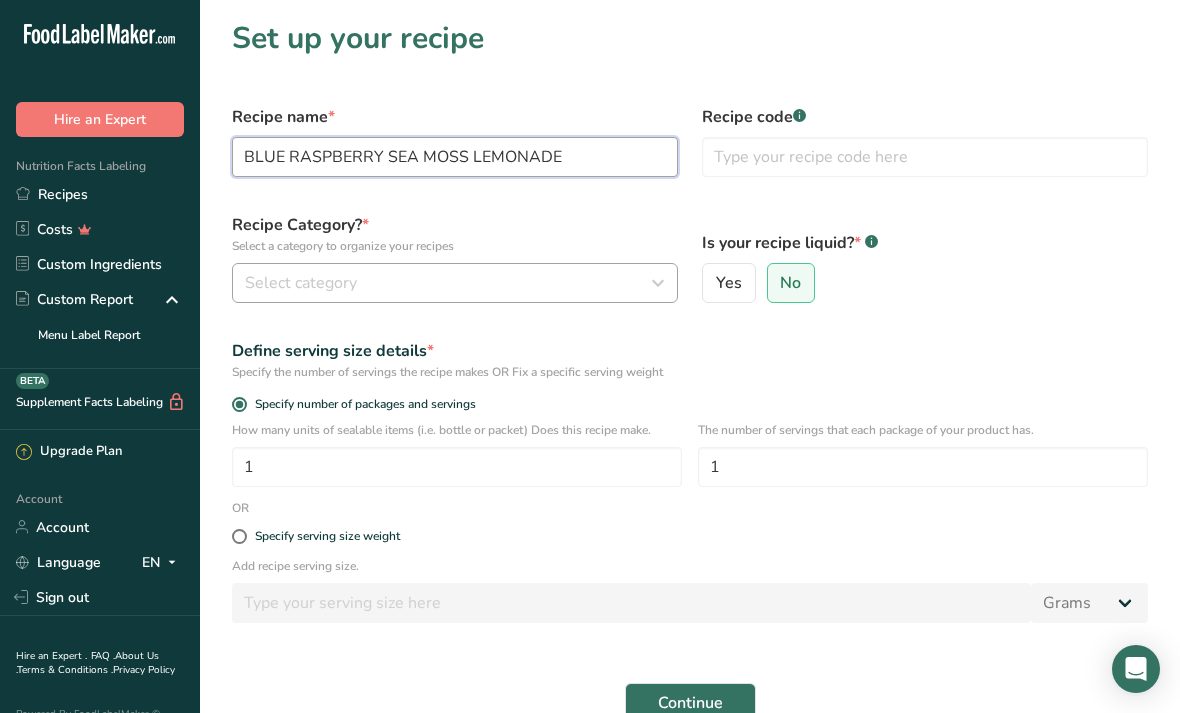 type on "BLUE RASPBERRY SEA MOSS LEMONADE" 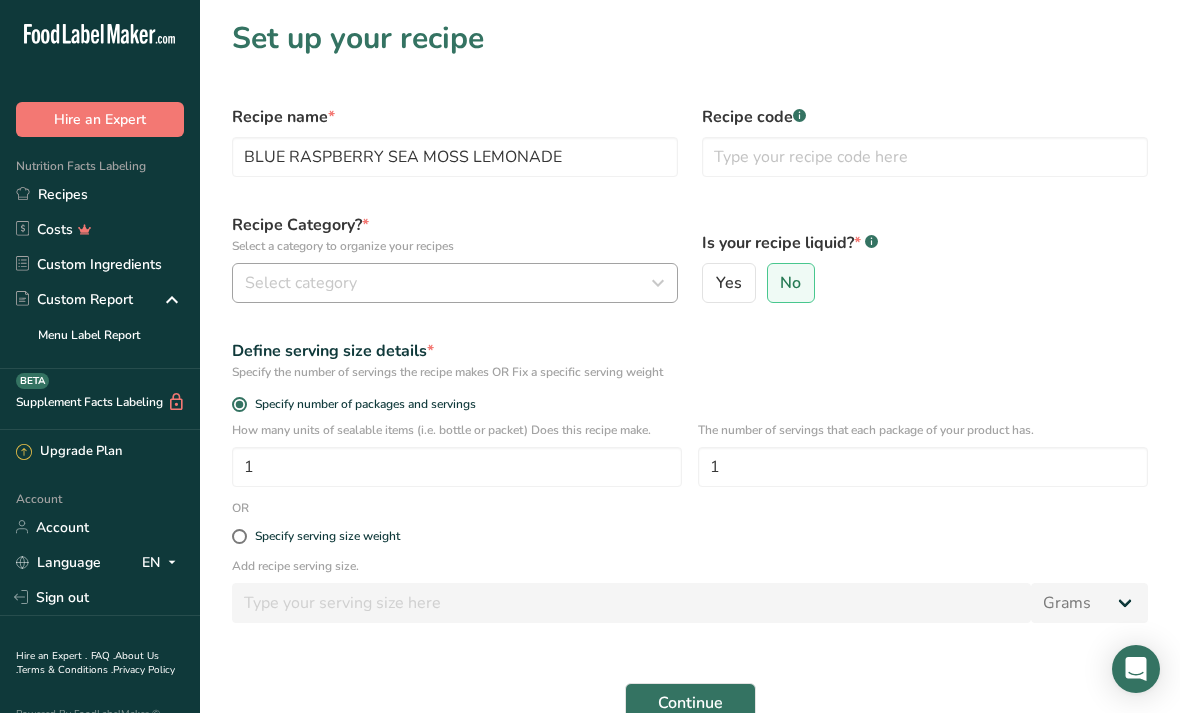 click on "Select category" at bounding box center (449, 283) 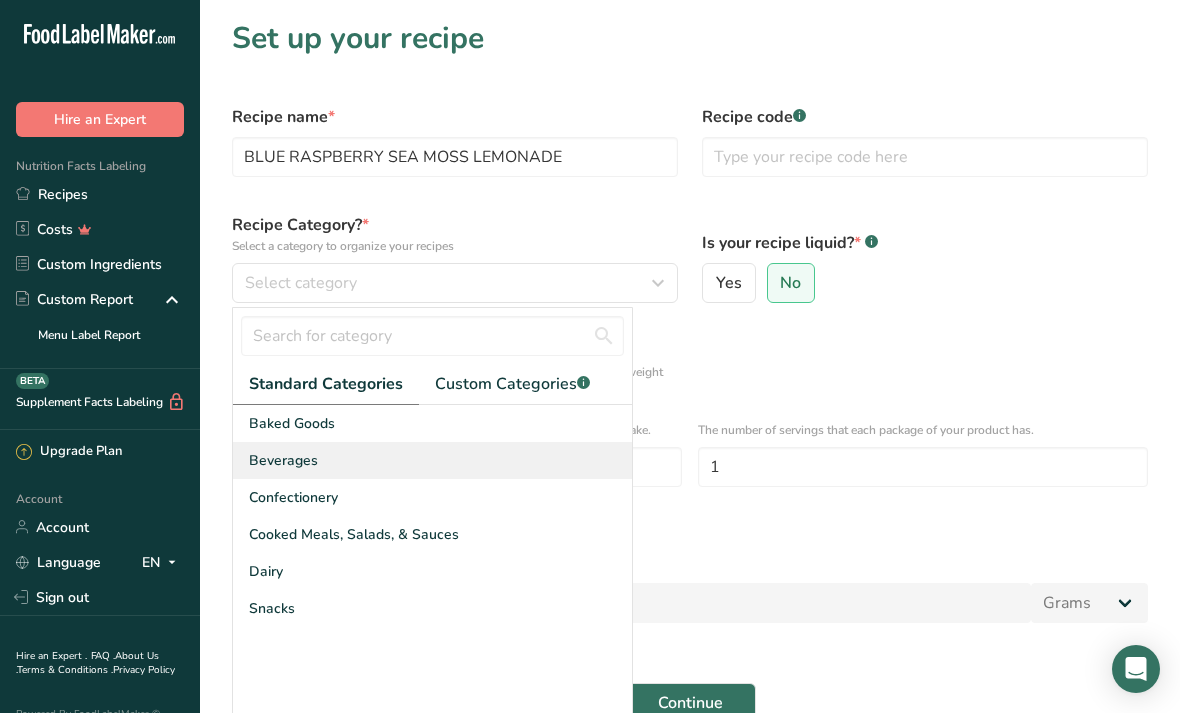 click on "Beverages" at bounding box center (283, 460) 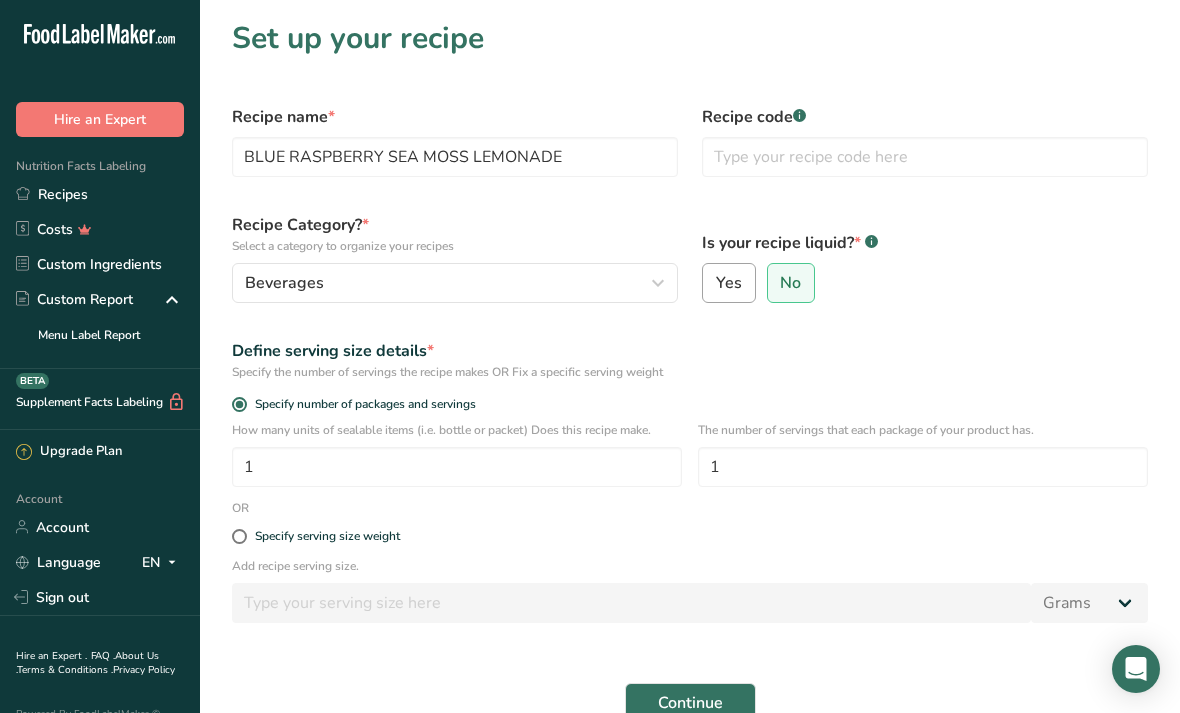 click on "Yes" at bounding box center [729, 283] 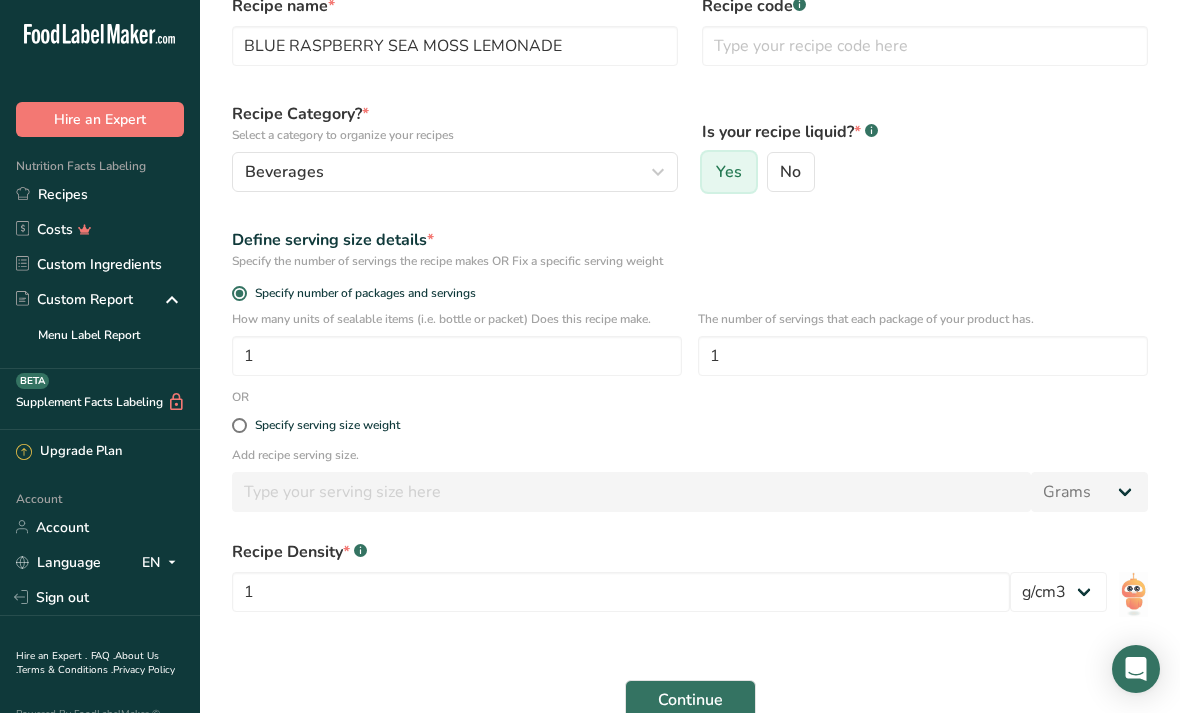 scroll, scrollTop: 190, scrollLeft: 0, axis: vertical 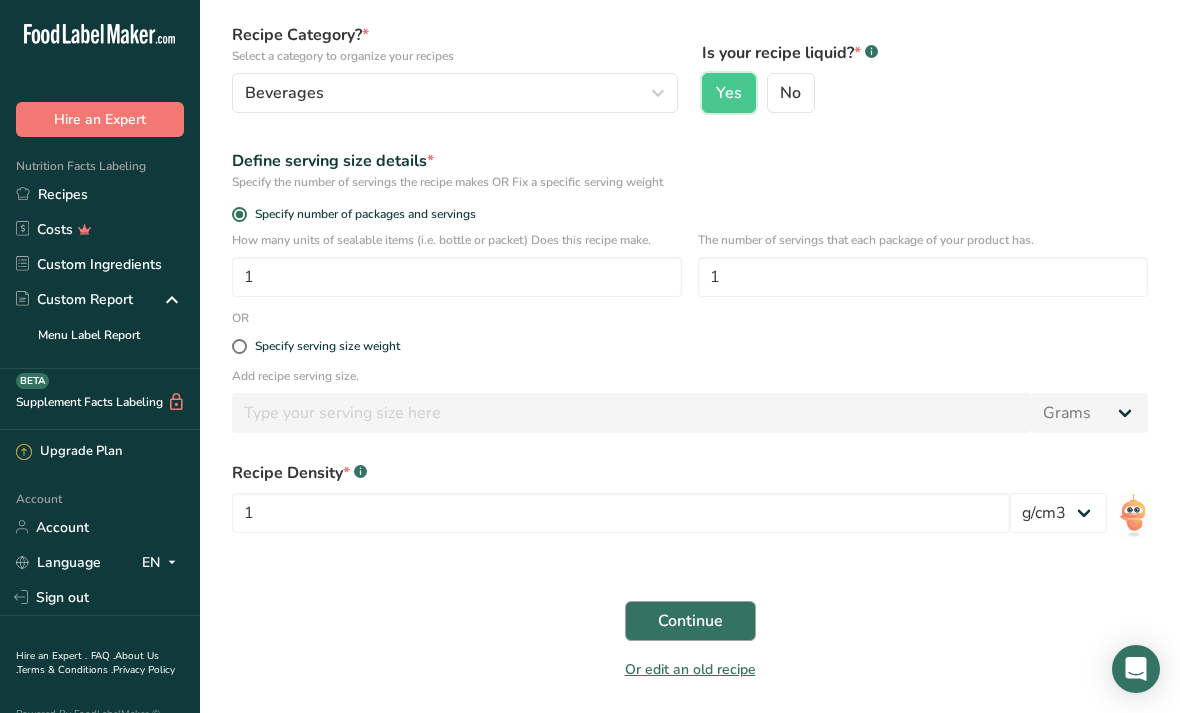 click on "Continue" at bounding box center (690, 621) 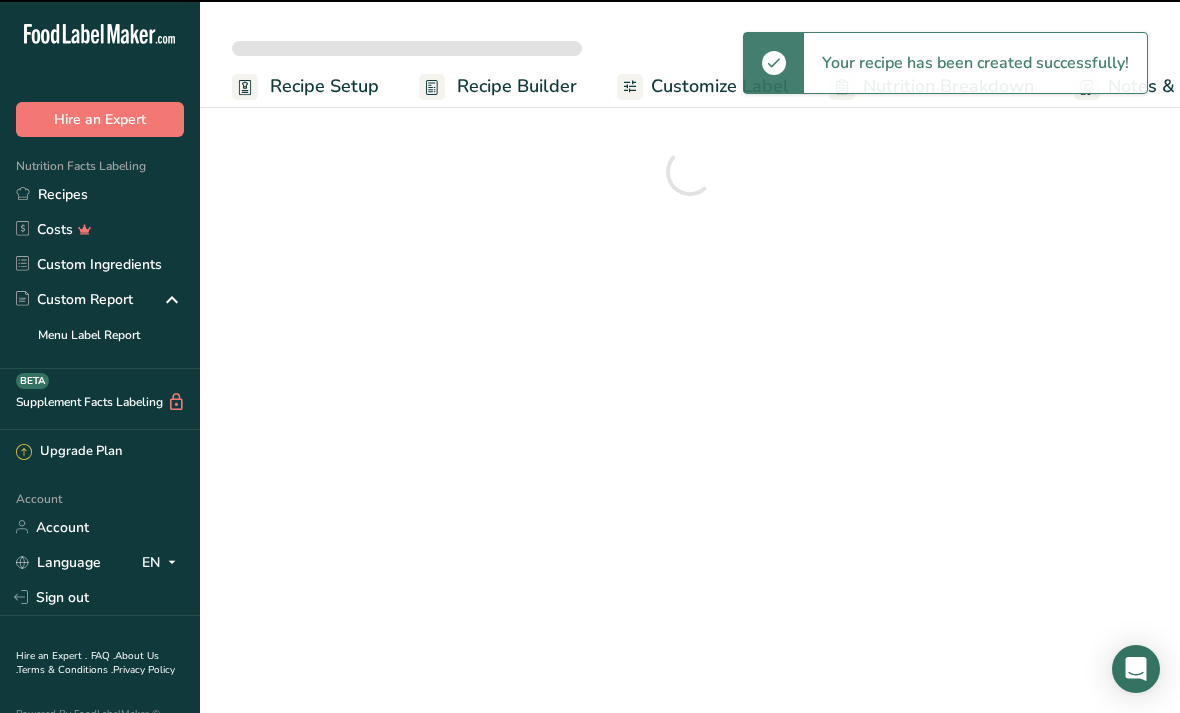scroll, scrollTop: 0, scrollLeft: 0, axis: both 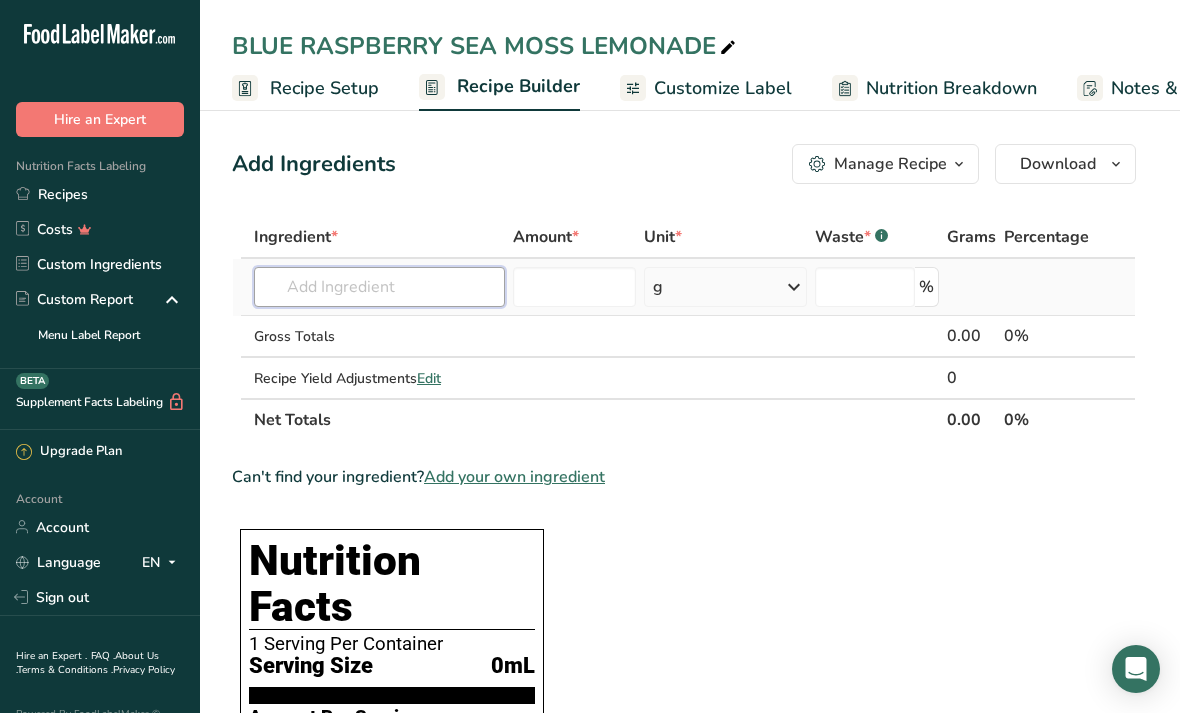 click at bounding box center (379, 287) 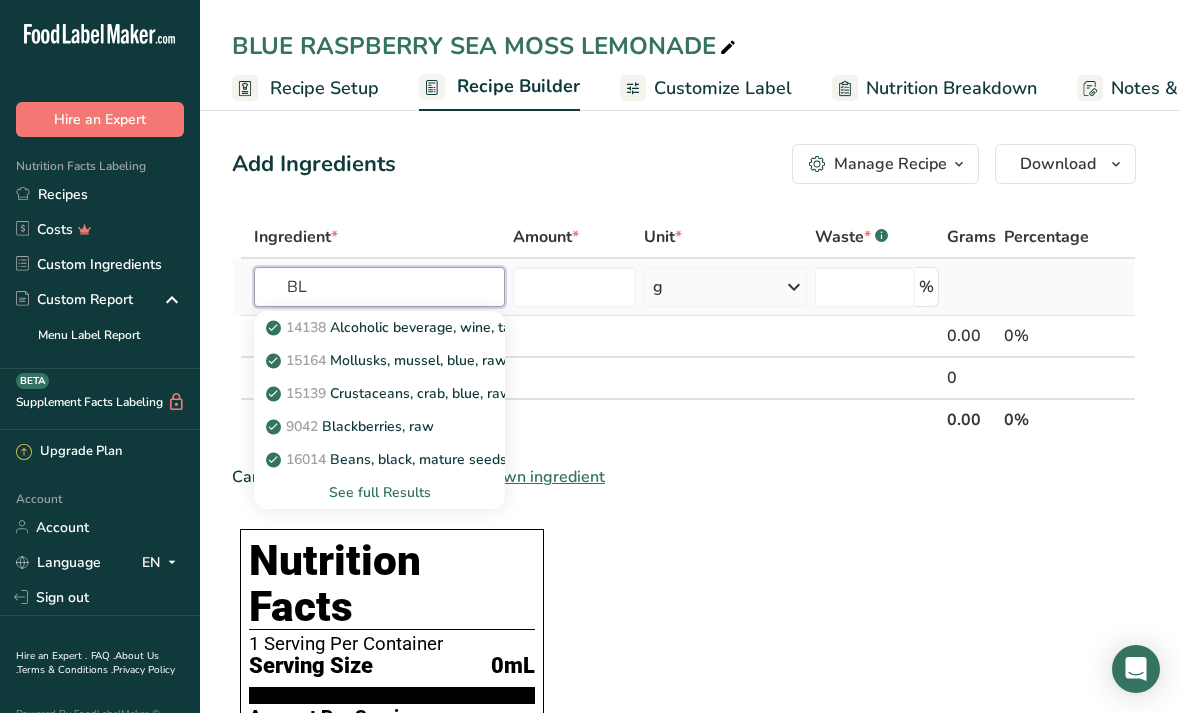 type on "B" 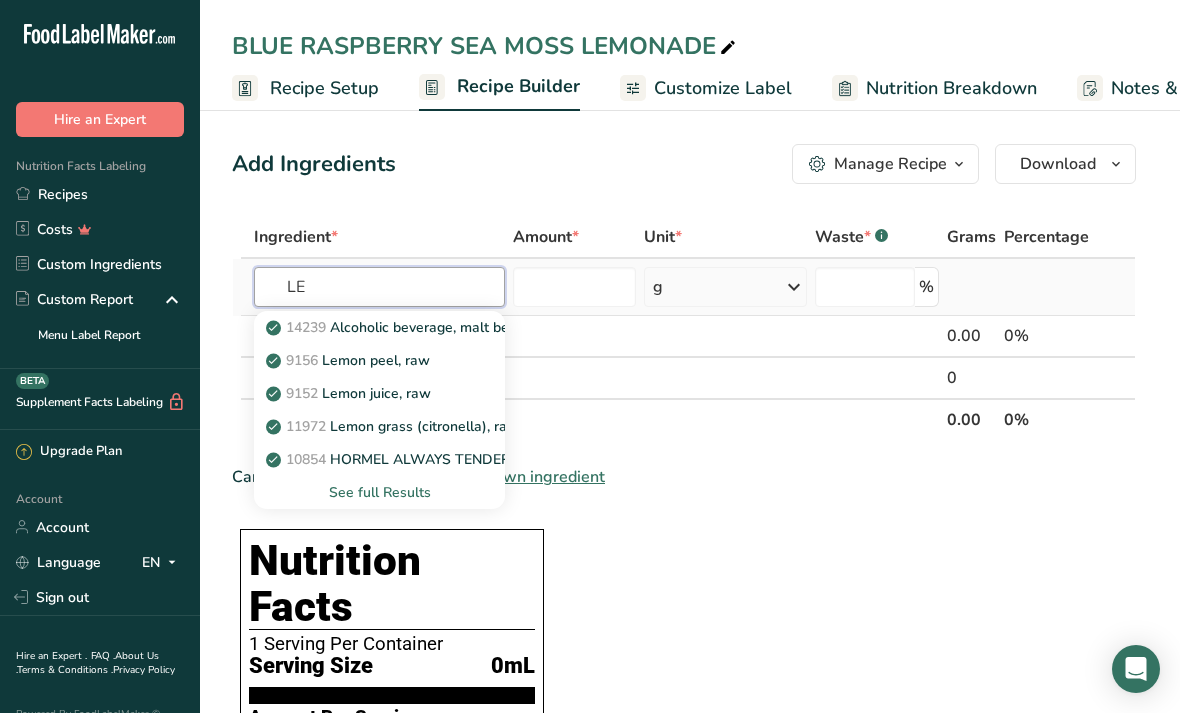 type on "L" 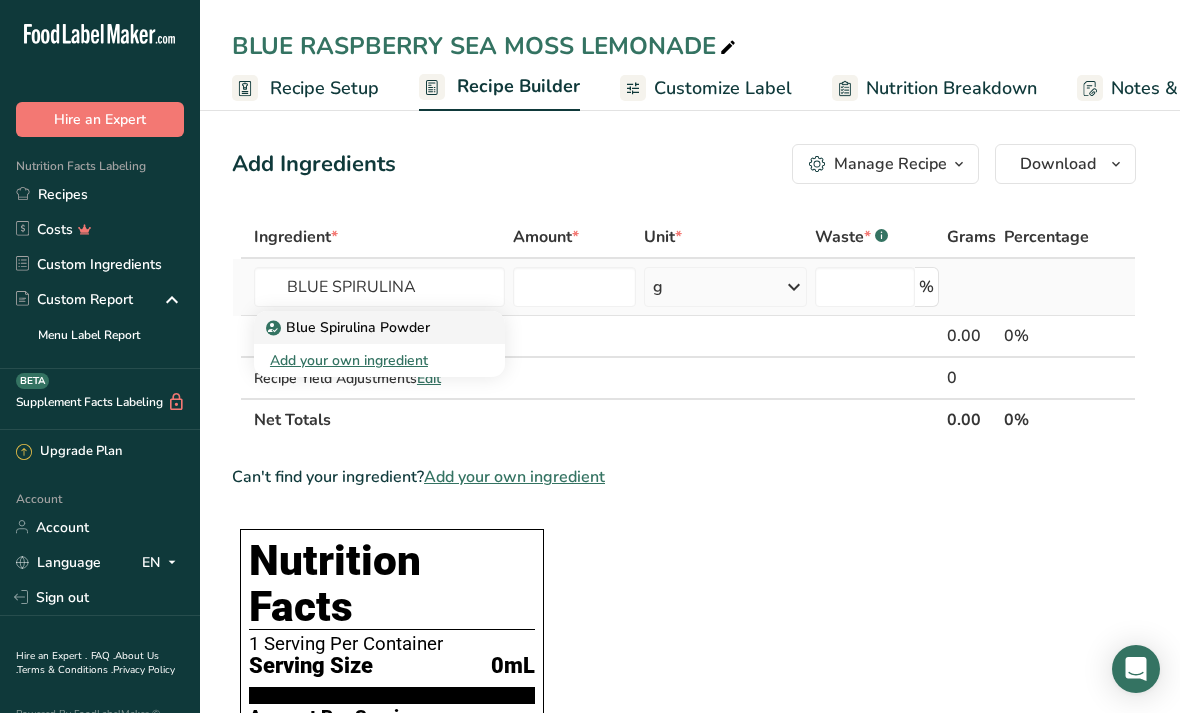 click on "Blue Spirulina Powder" at bounding box center (350, 327) 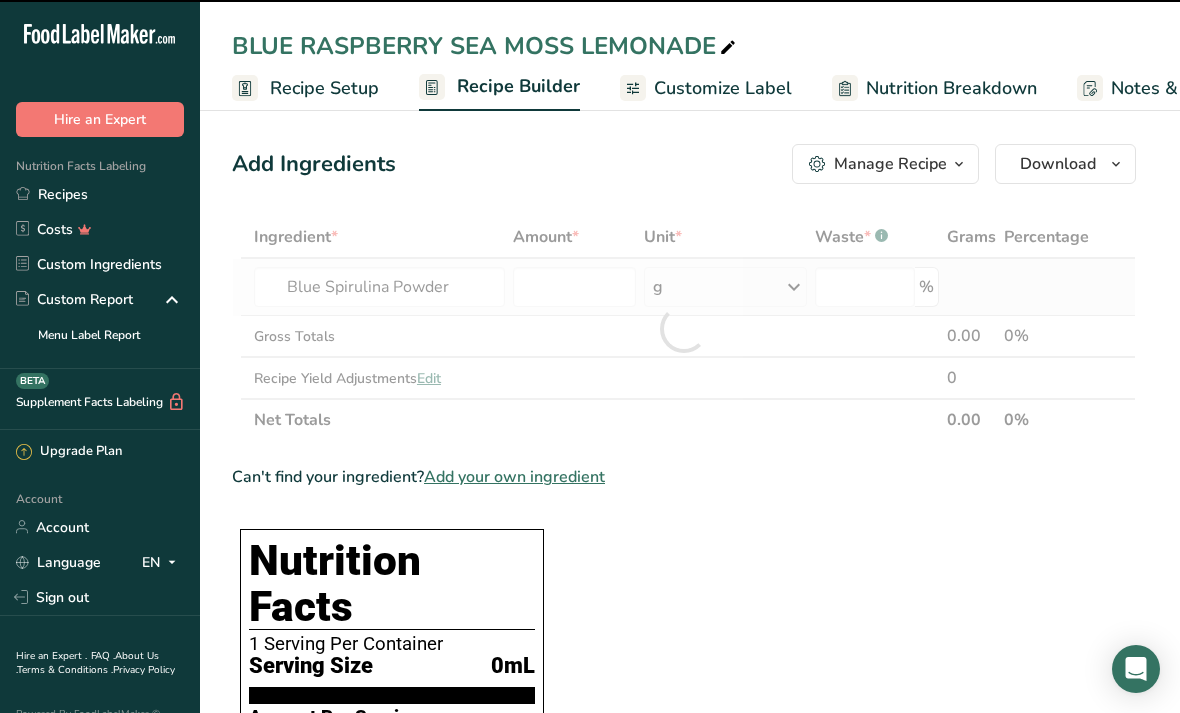 type on "0" 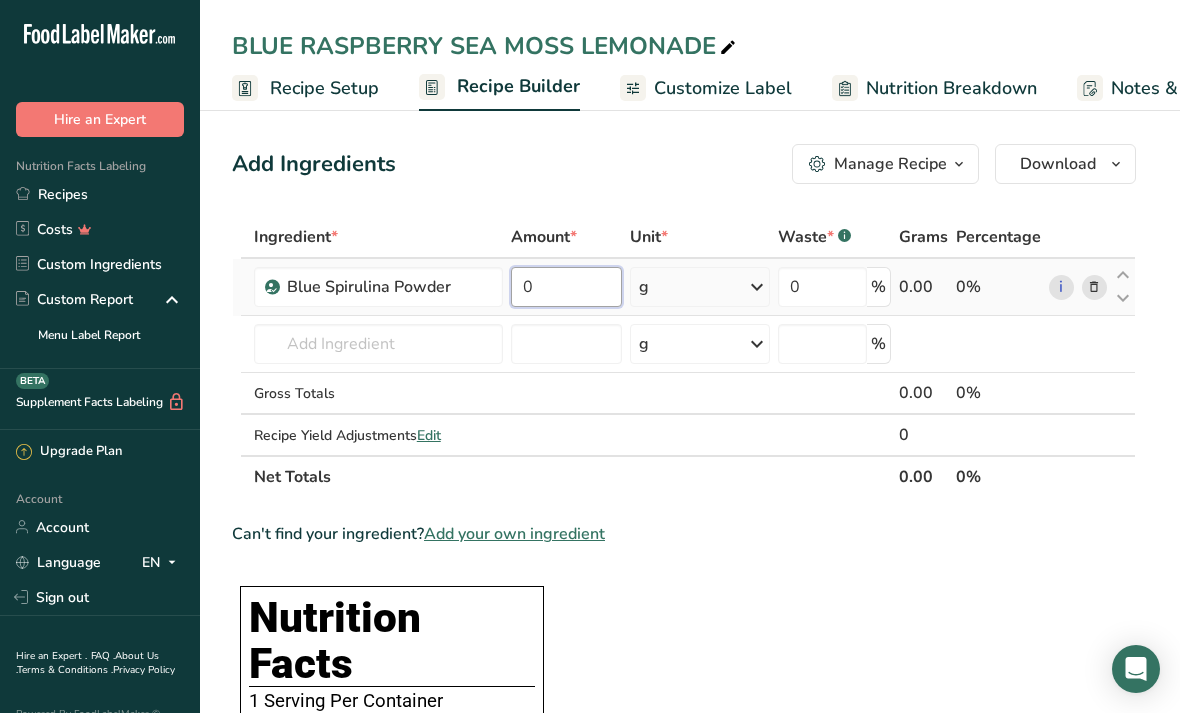 click on "0" at bounding box center [567, 287] 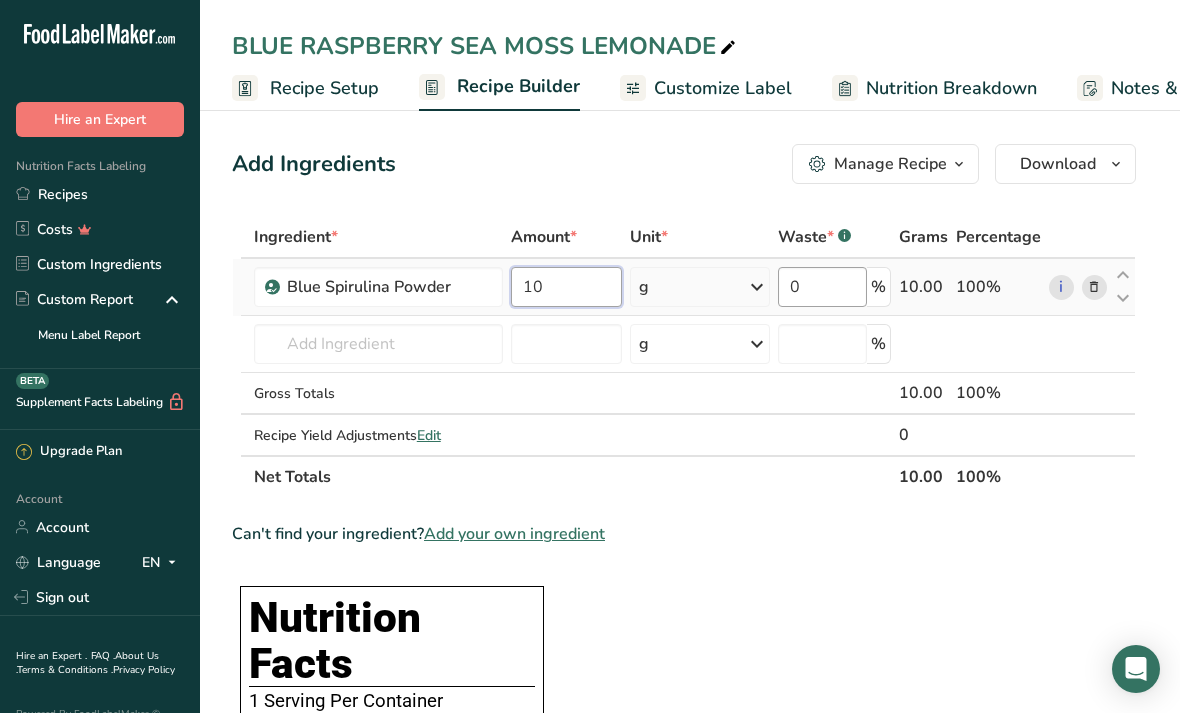 type on "10" 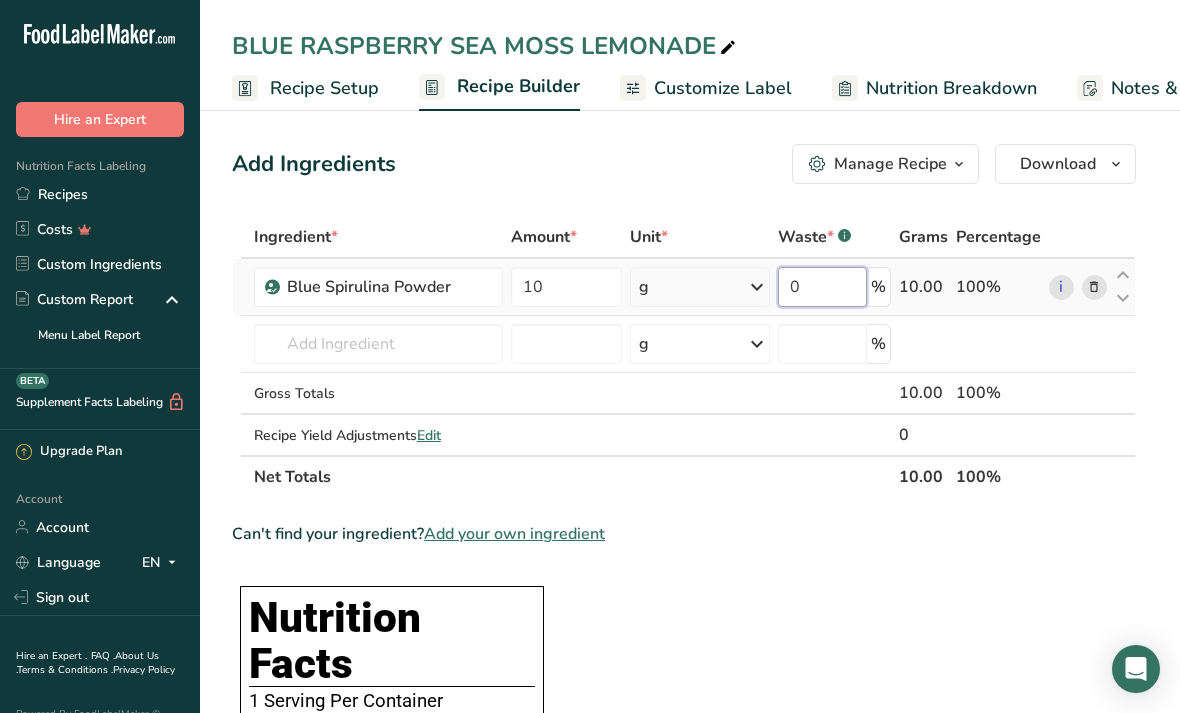 click on "Ingredient *
Amount *
Unit *
Waste *   .a-a{fill:#347362;}.b-a{fill:#fff;}          Grams
Percentage
Blue Spirulina Powder
10
g
Weight Units
g
kg
mg
See more
Volume Units
l
Volume units require a density conversion. If you know your ingredient's density enter it below. Otherwise, click on "RIA" our AI Regulatory bot - she will be able to help you
lb/ft3
g/cm3
Confirm
mL
Volume units require a density conversion. If you know your ingredient's density enter it below. Otherwise, click on "RIA" our AI Regulatory bot - she will be able to help you
lb/ft3" at bounding box center [684, 357] 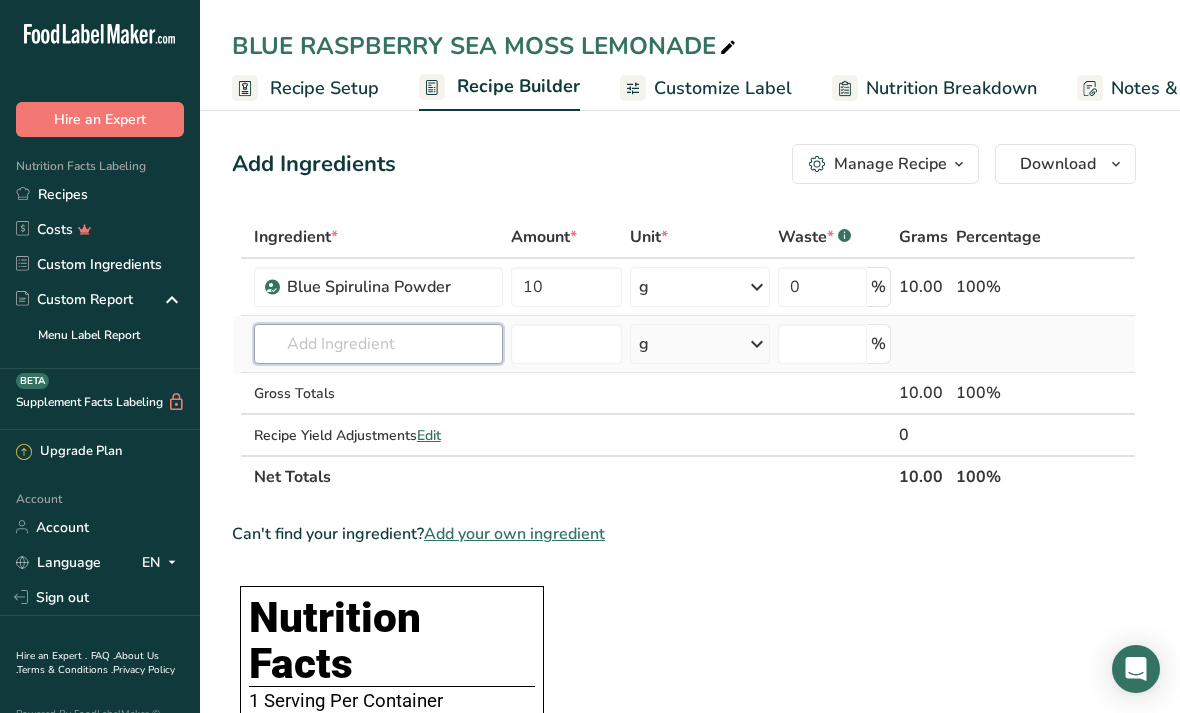 click on "Ingredient *
Amount *
Unit *
Waste *   .a-a{fill:#347362;}.b-a{fill:#fff;}          Grams
Percentage
Blue Spirulina Powder
10
g
Weight Units
g
kg
mg
See more
Volume Units
l
Volume units require a density conversion. If you know your ingredient's density enter it below. Otherwise, click on "RIA" our AI Regulatory bot - she will be able to help you
lb/ft3
g/cm3
Confirm
mL
Volume units require a density conversion. If you know your ingredient's density enter it below. Otherwise, click on "RIA" our AI Regulatory bot - she will be able to help you
lb/ft3" at bounding box center (684, 357) 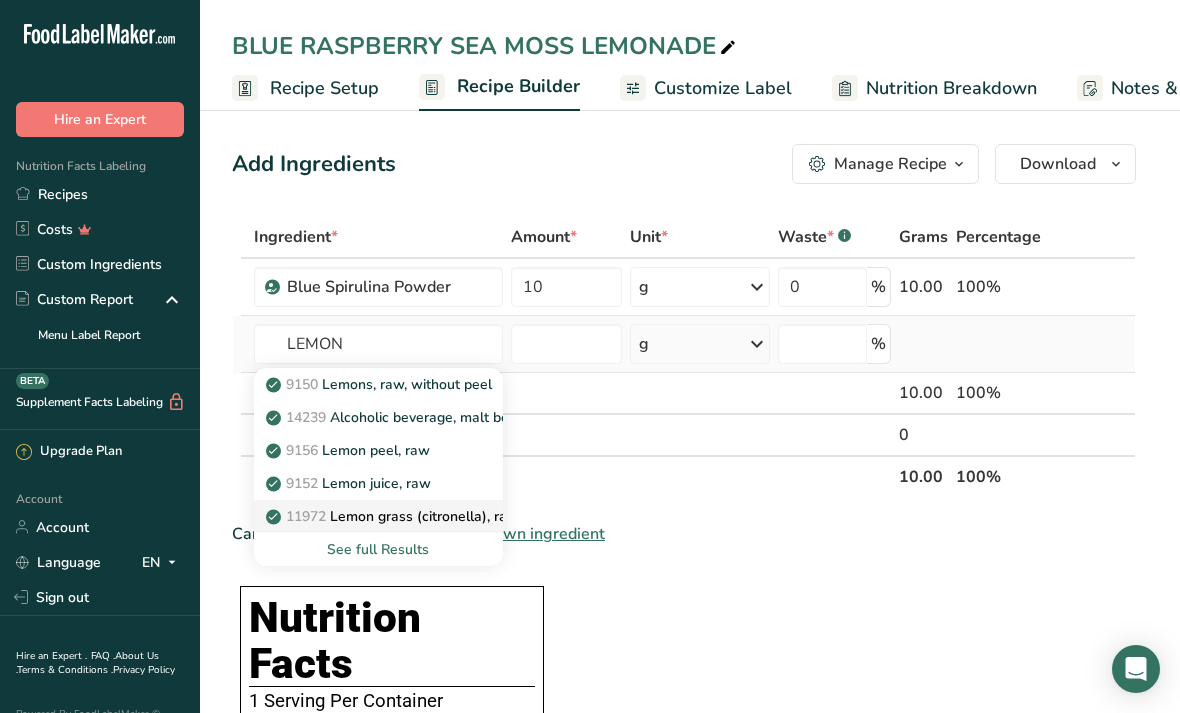 click on "11972
Lemon grass (citronella), raw" at bounding box center [378, 516] 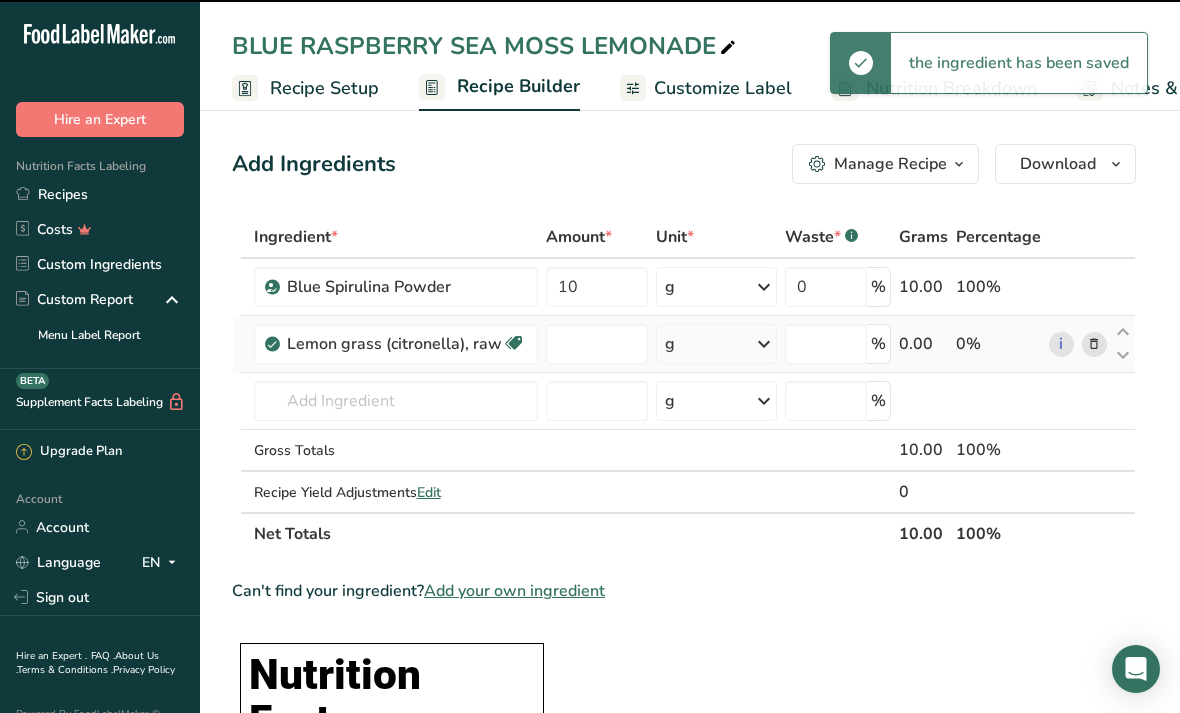 type on "0" 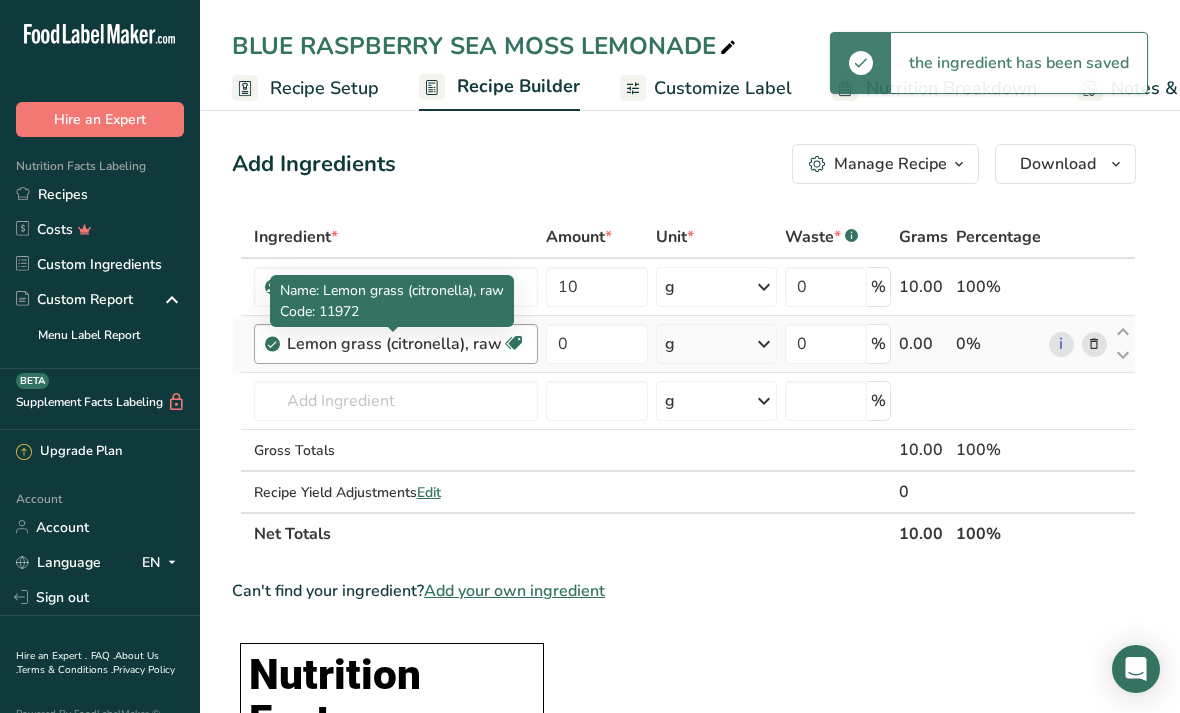 click on "Lemon grass (citronella), raw" at bounding box center (394, 344) 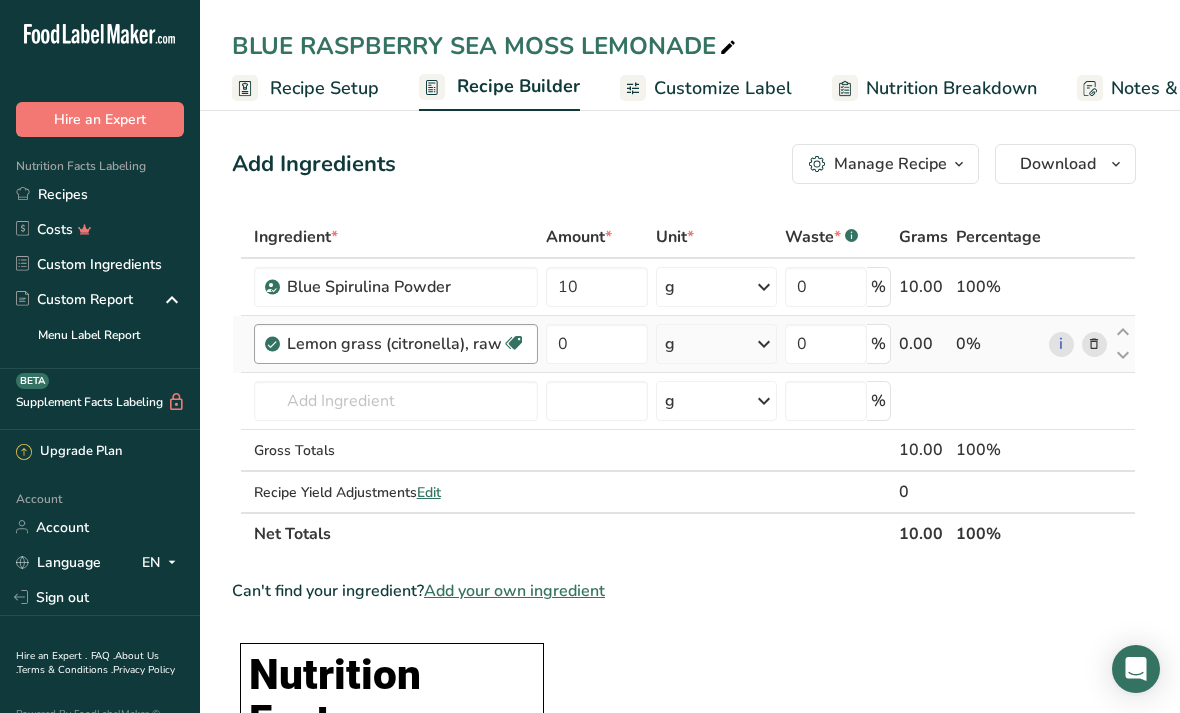 click at bounding box center [514, 343] 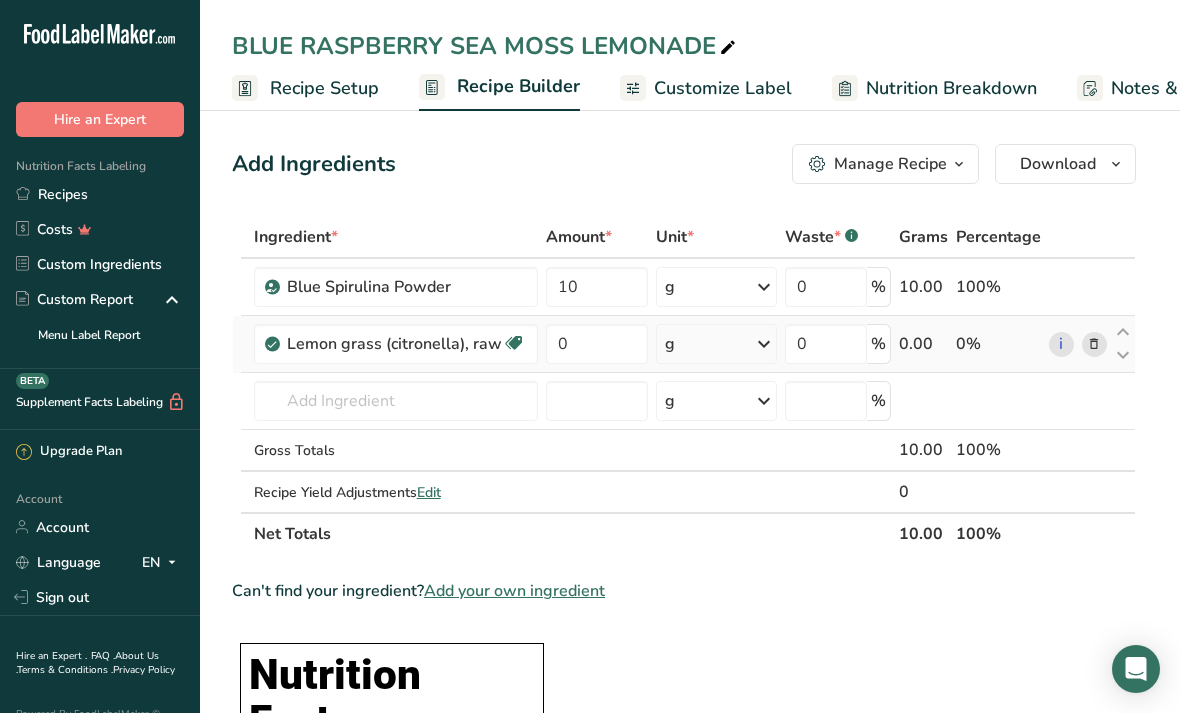 click at bounding box center [1094, 344] 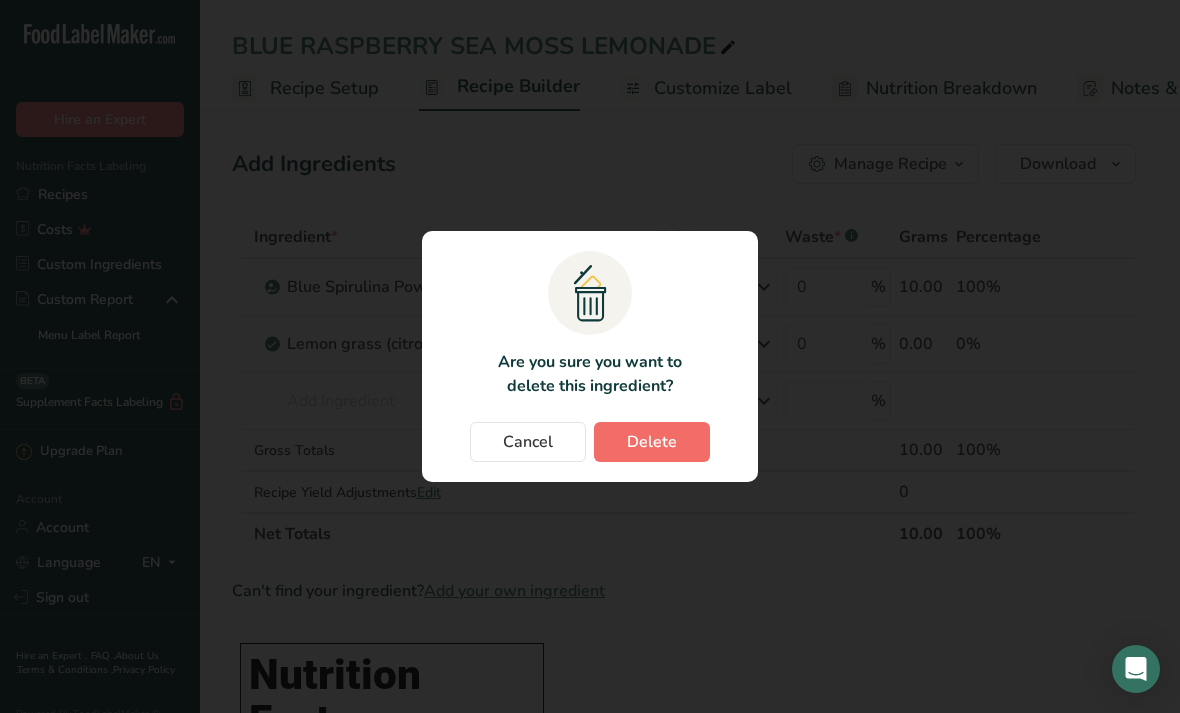 click on "Delete" at bounding box center (652, 442) 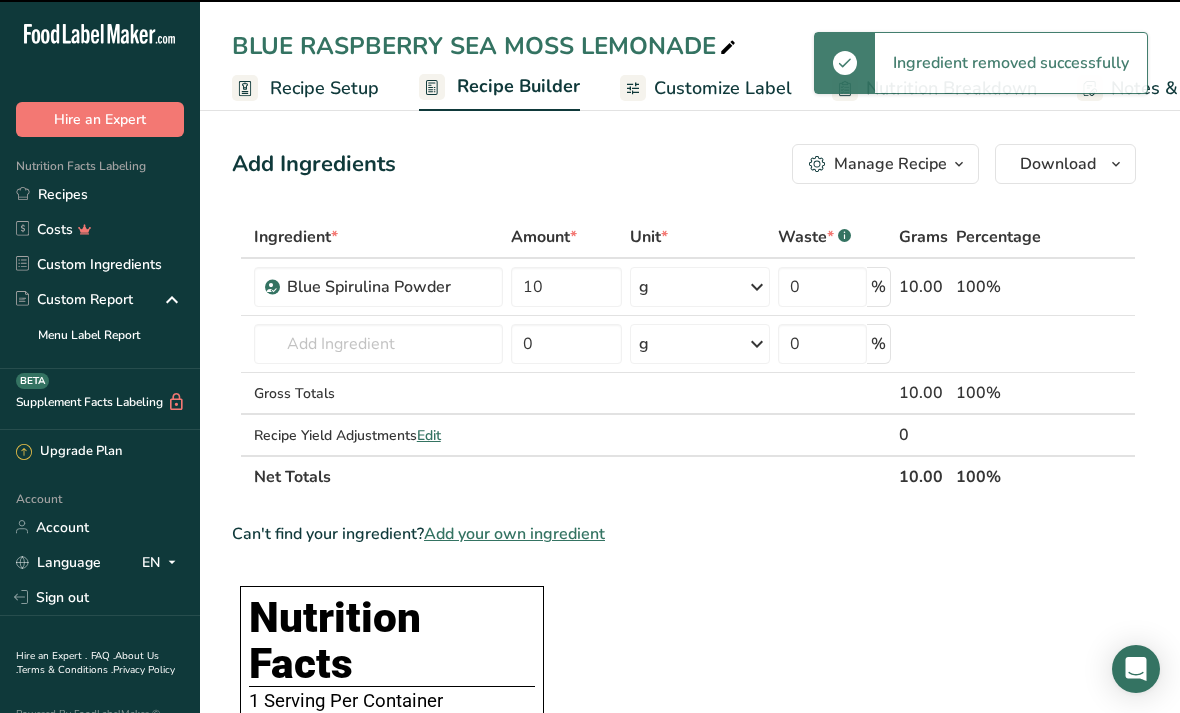 type 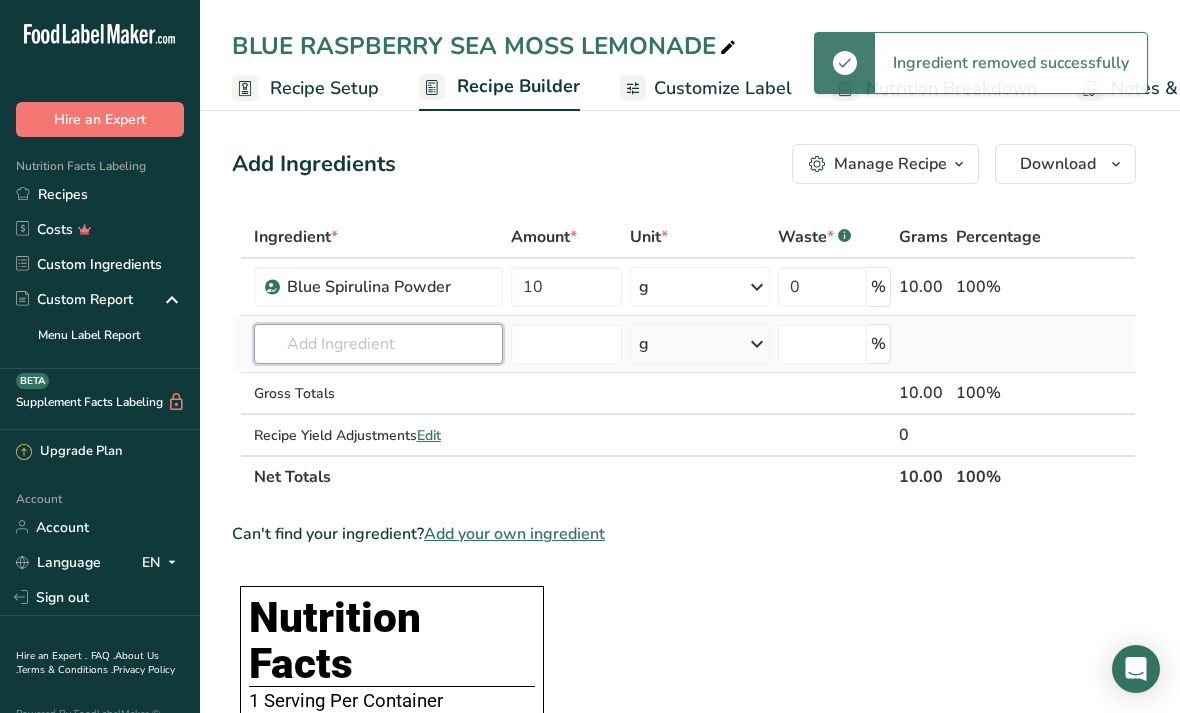 click at bounding box center [378, 344] 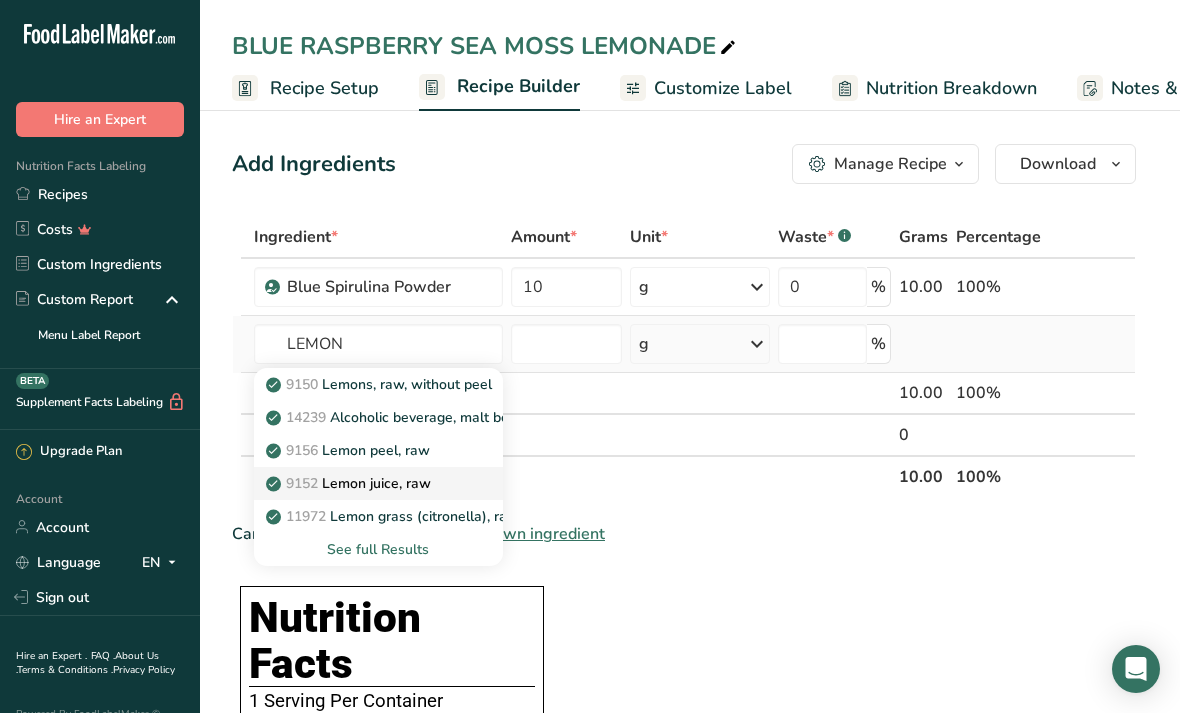 click on "9152
Lemon juice, raw" at bounding box center (350, 483) 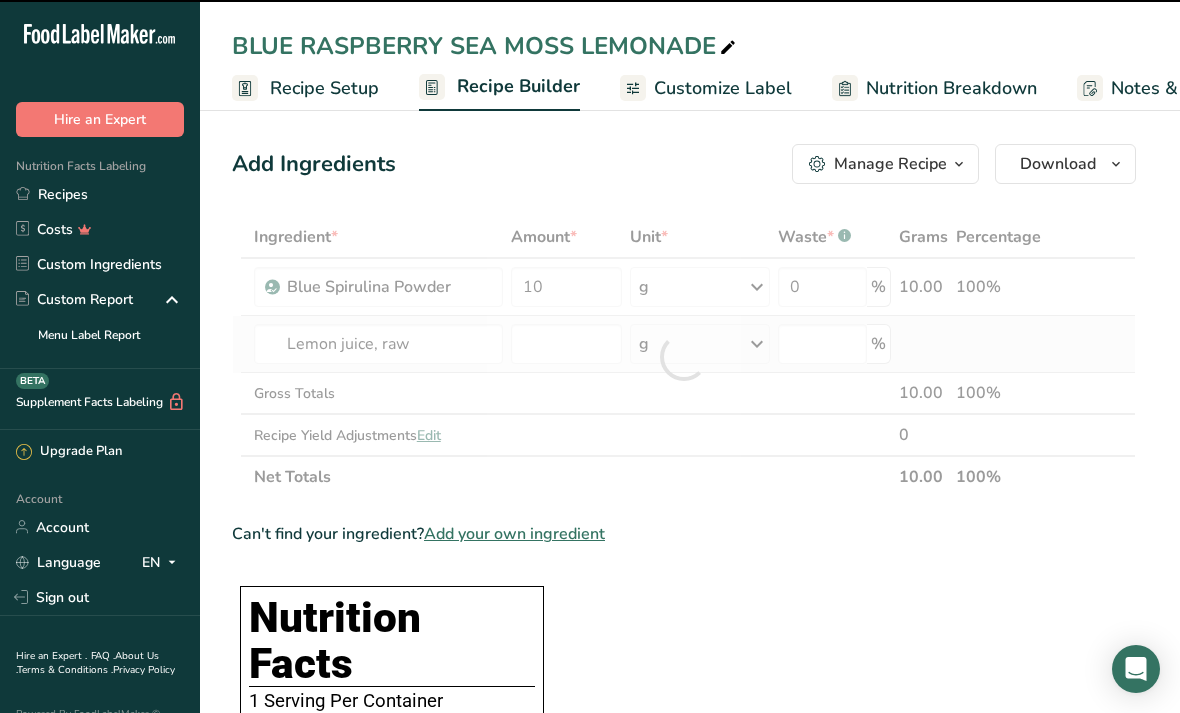 type on "0" 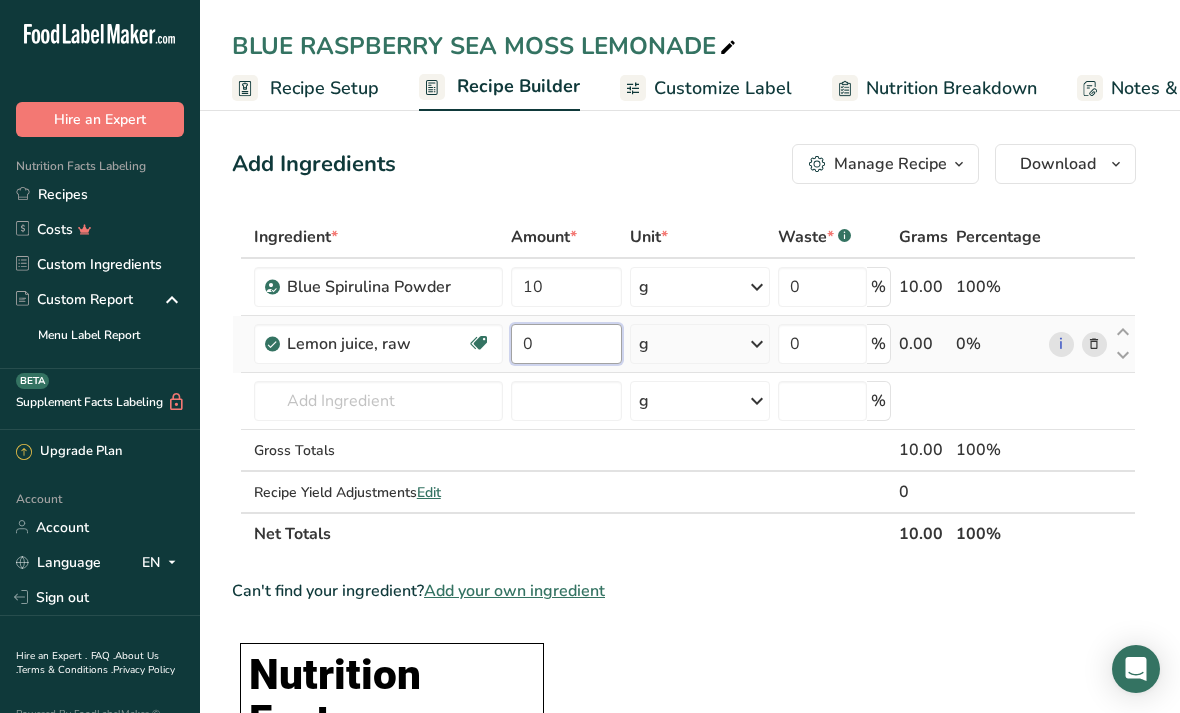 click on "0" at bounding box center [567, 344] 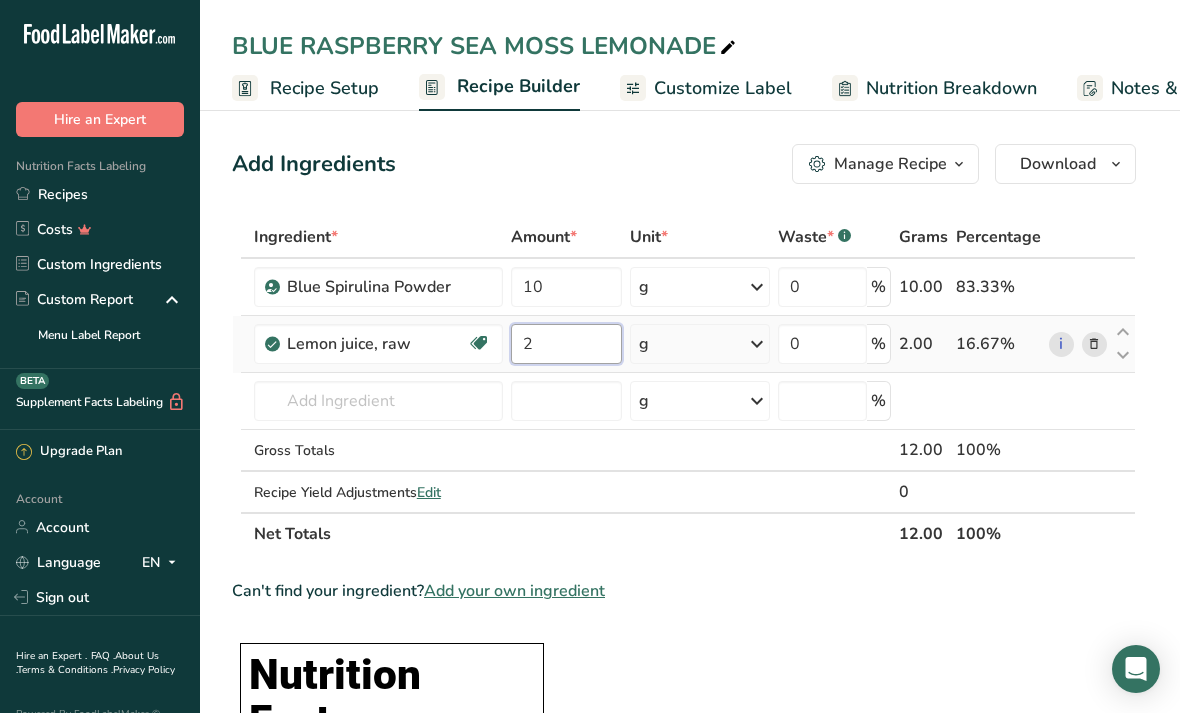 type on "2" 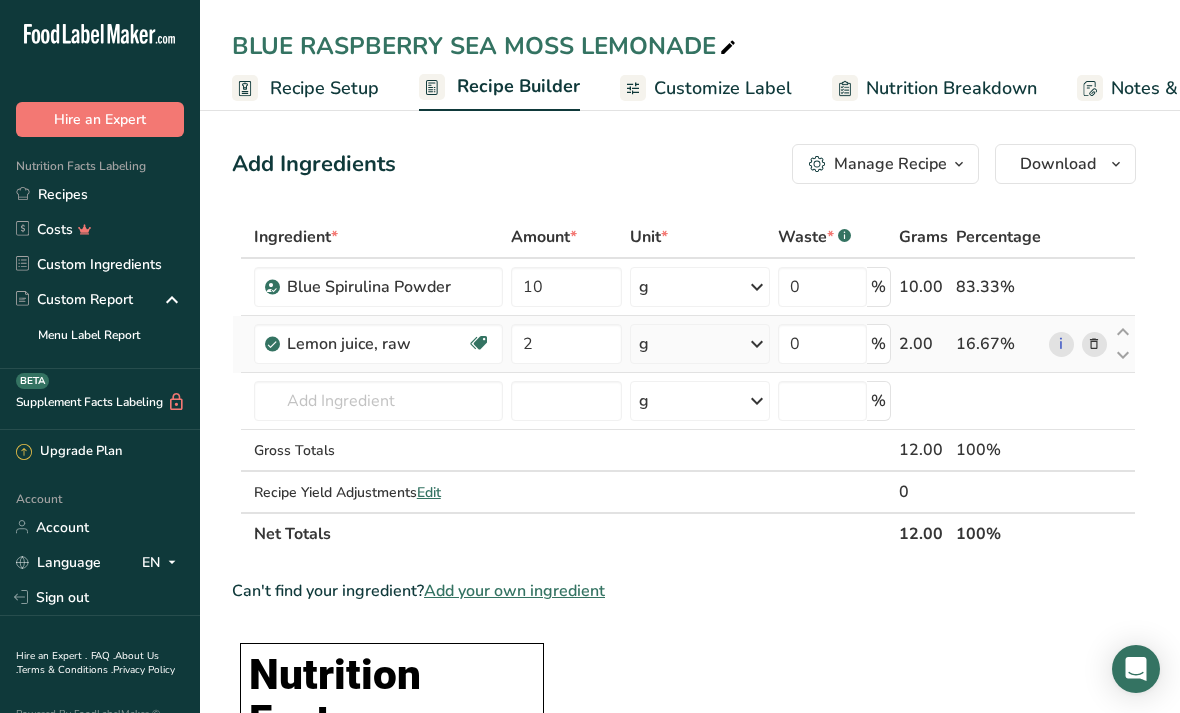 click on "Ingredient *
Amount *
Unit *
Waste *   .a-a{fill:#347362;}.b-a{fill:#fff;}          Grams
Percentage
Blue Spirulina Powder
10
g
Weight Units
g
kg
mg
See more
Volume Units
l
Volume units require a density conversion. If you know your ingredient's density enter it below. Otherwise, click on "RIA" our AI Regulatory bot - she will be able to help you
lb/ft3
g/cm3
Confirm
mL
Volume units require a density conversion. If you know your ingredient's density enter it below. Otherwise, click on "RIA" our AI Regulatory bot - she will be able to help you
lb/ft3" at bounding box center [684, 385] 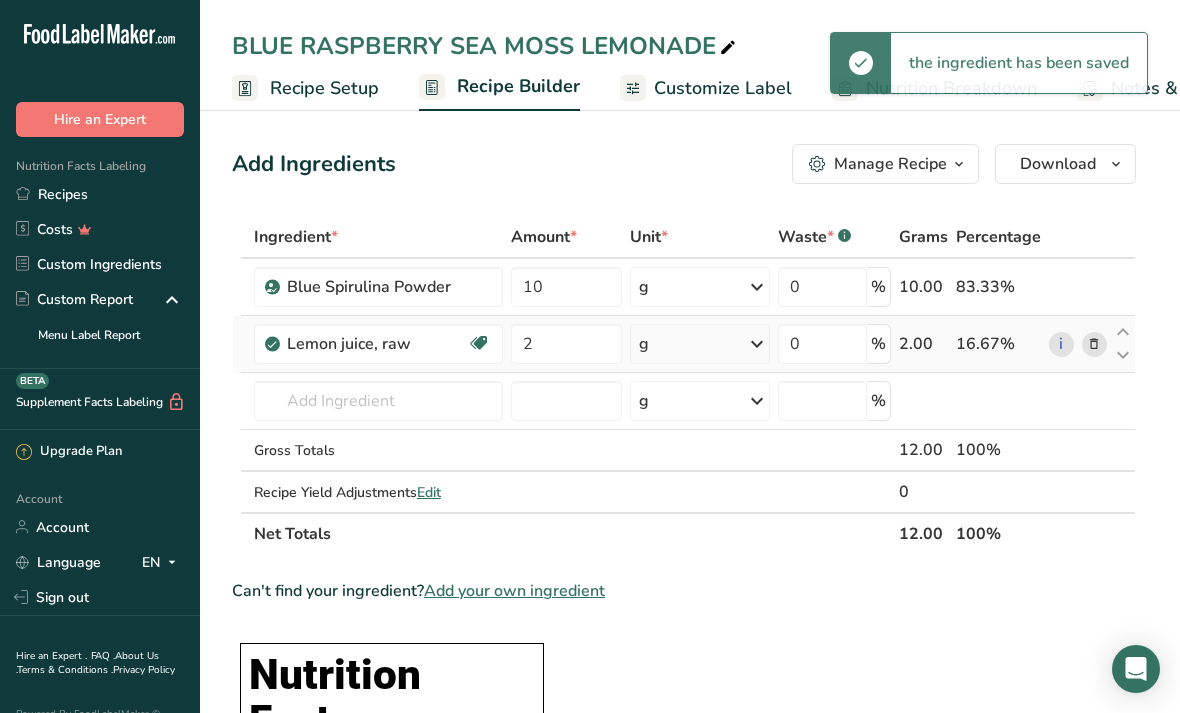 click on "g" at bounding box center (699, 344) 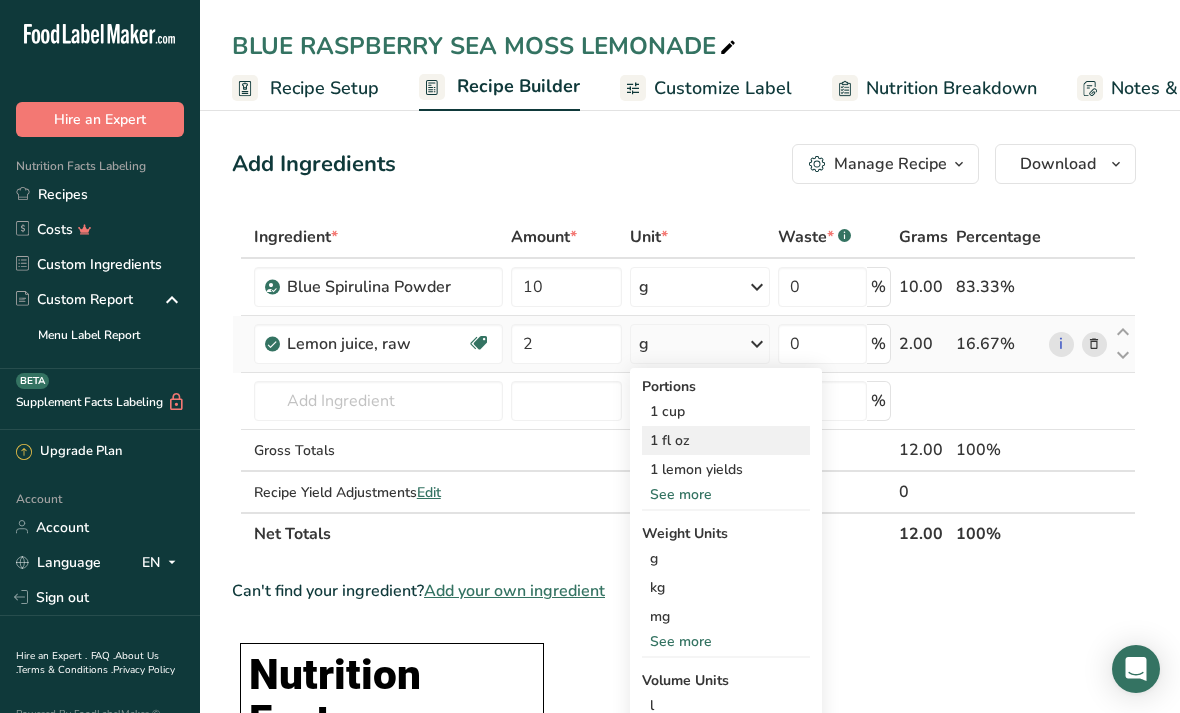 click on "1 fl oz" at bounding box center [726, 440] 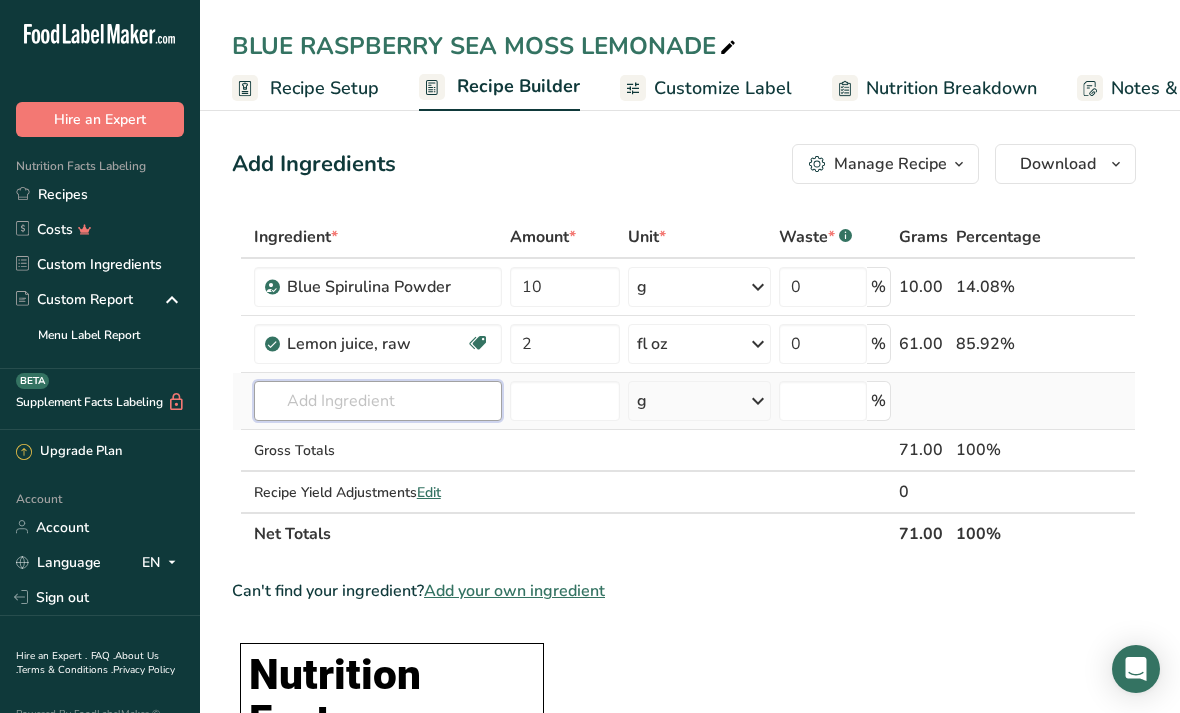click at bounding box center [378, 401] 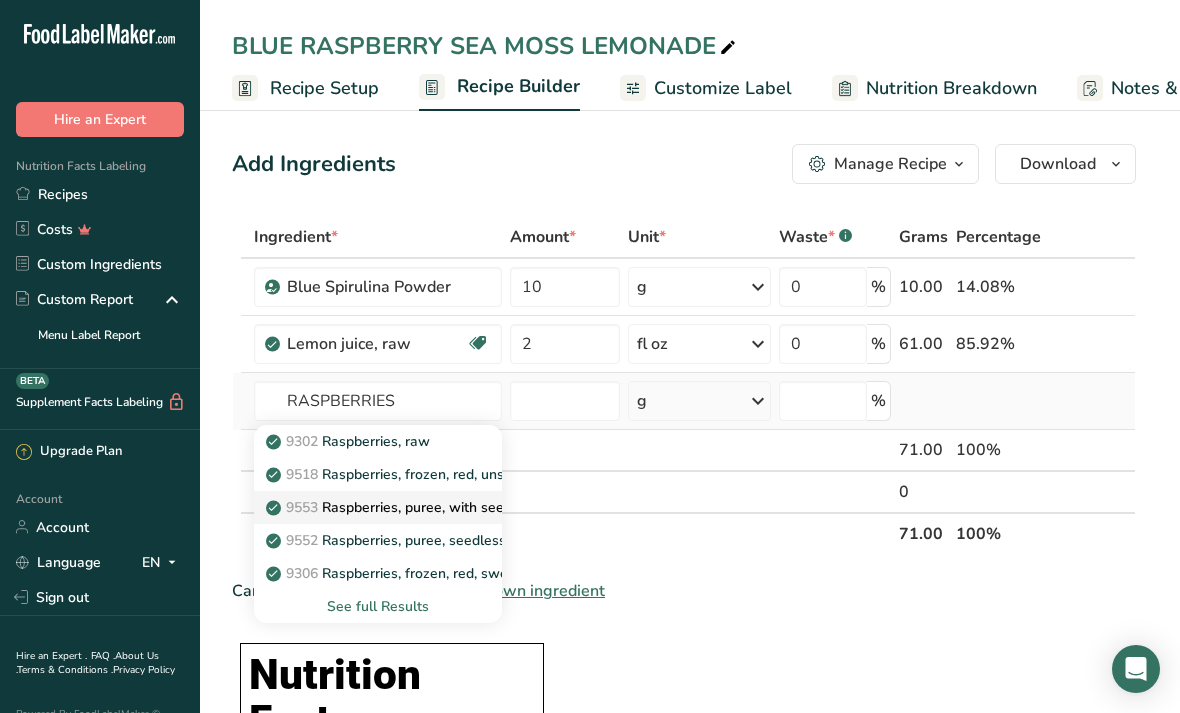click on "9553
Raspberries, puree, with seeds" at bounding box center (394, 507) 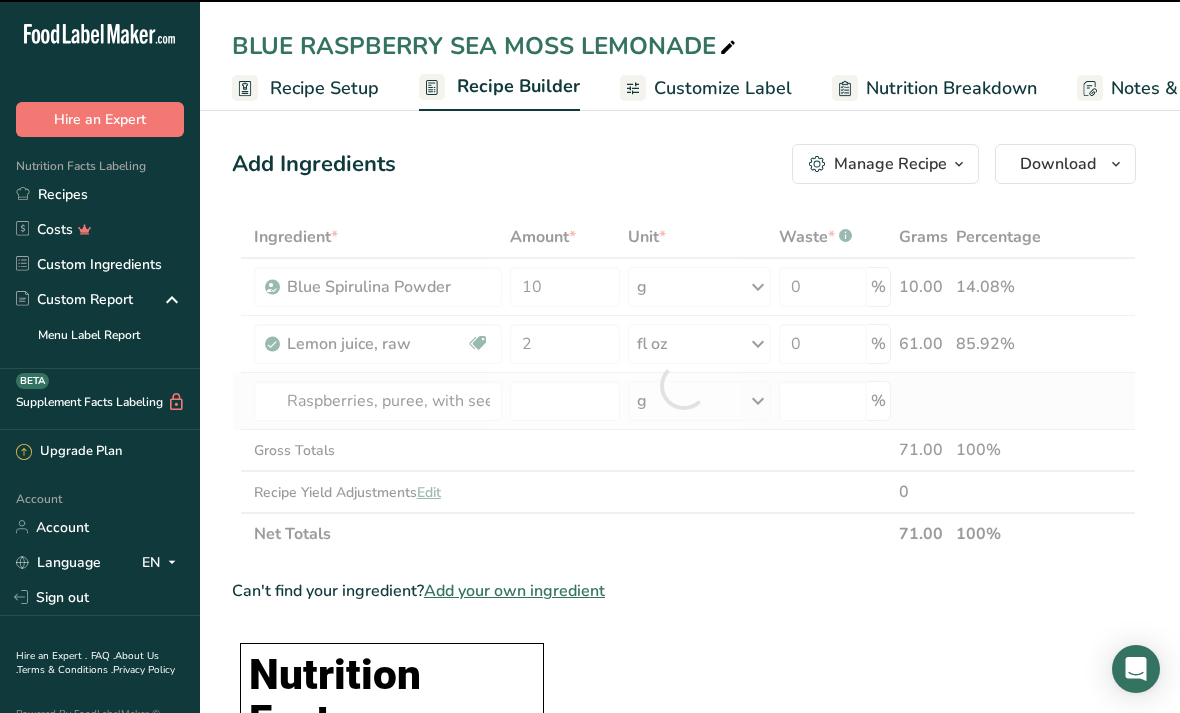 type on "0" 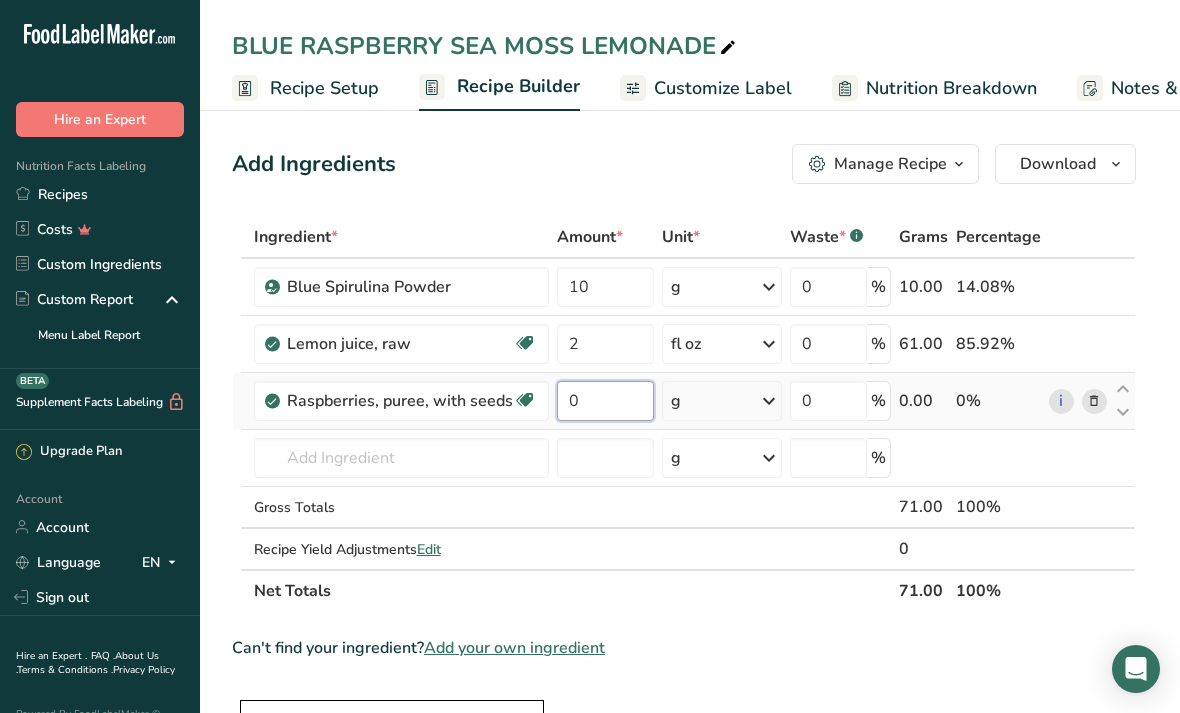 click on "0" at bounding box center (606, 401) 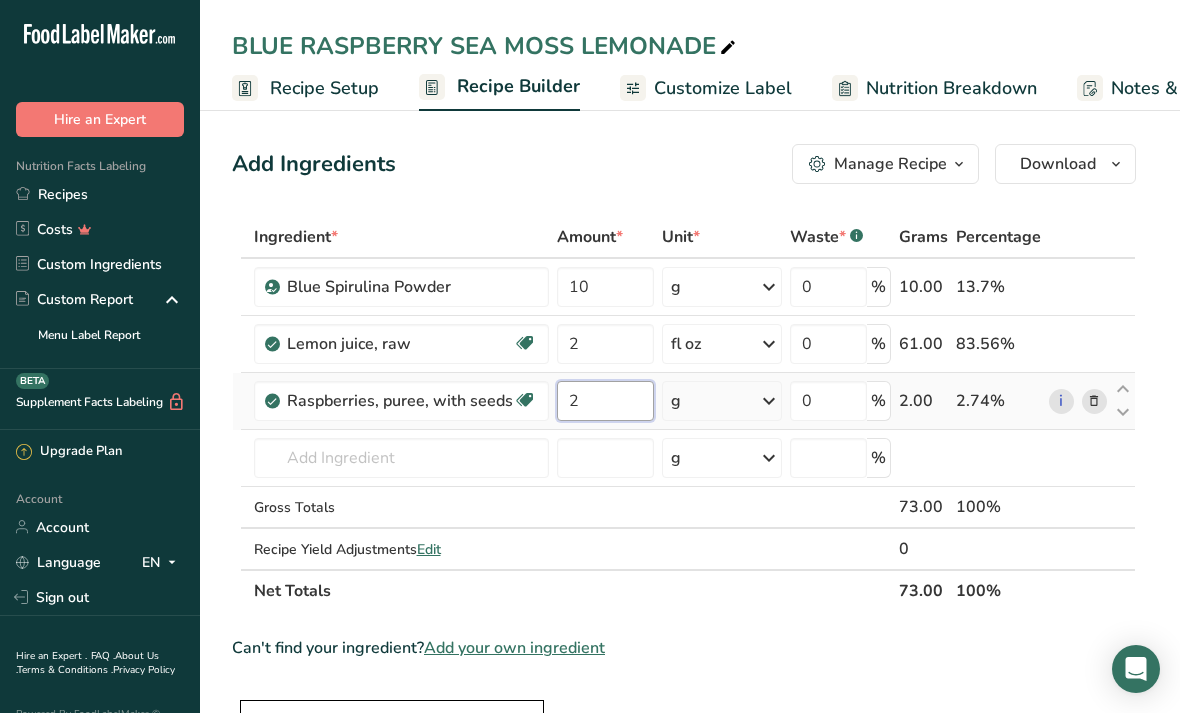 type on "2" 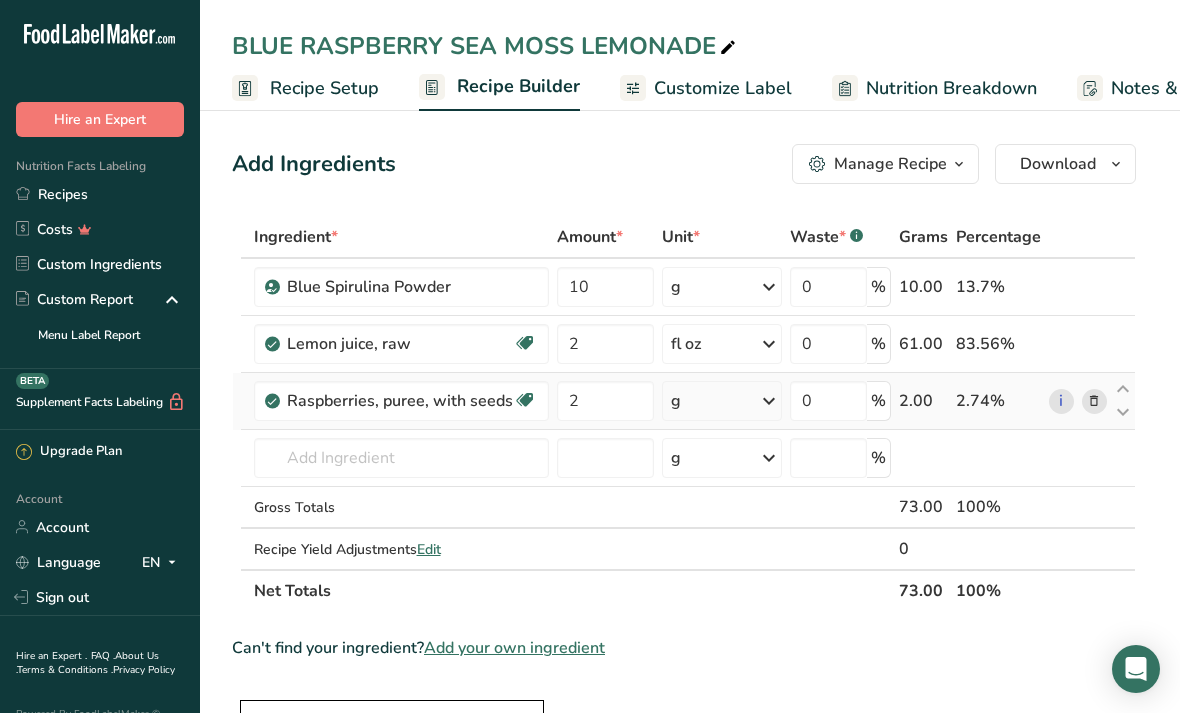 click on "Ingredient *
Amount *
Unit *
Waste *   .a-a{fill:#347362;}.b-a{fill:#fff;}          Grams
Percentage
Blue Spirulina Powder
10
g
Weight Units
g
kg
mg
See more
Volume Units
l
Volume units require a density conversion. If you know your ingredient's density enter it below. Otherwise, click on "RIA" our AI Regulatory bot - she will be able to help you
lb/ft3
g/cm3
Confirm
mL
Volume units require a density conversion. If you know your ingredient's density enter it below. Otherwise, click on "RIA" our AI Regulatory bot - she will be able to help you
lb/ft3" at bounding box center [684, 414] 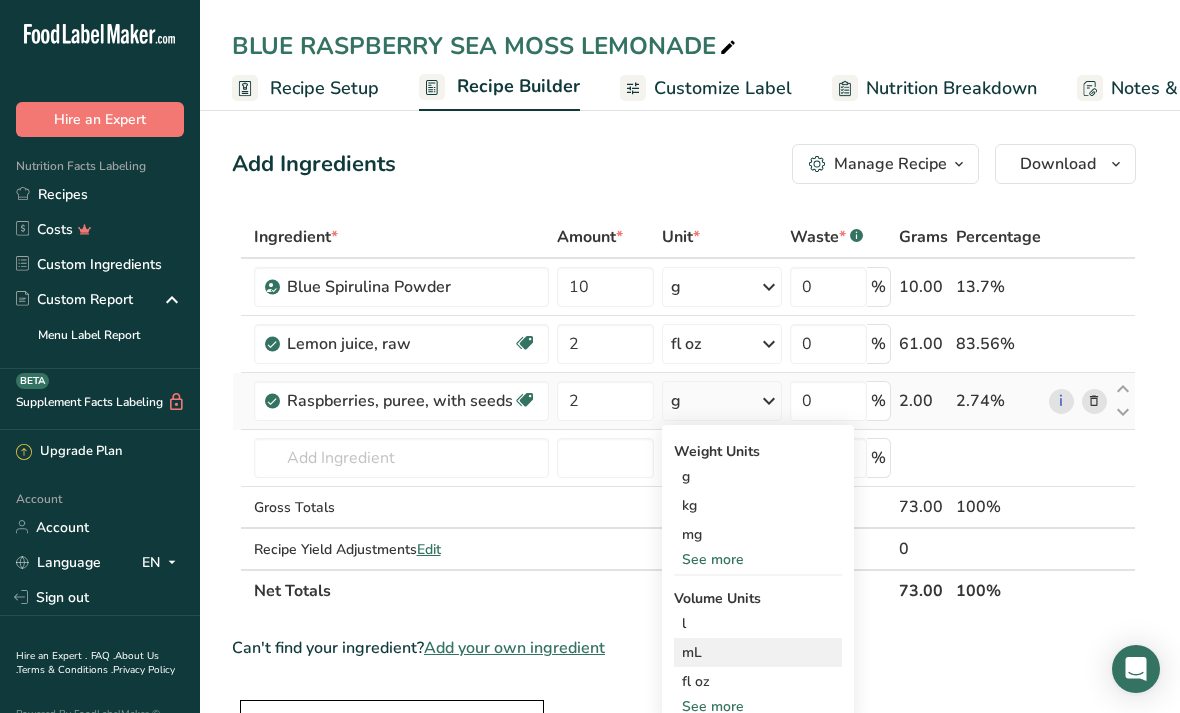 click on "mL" at bounding box center [758, 652] 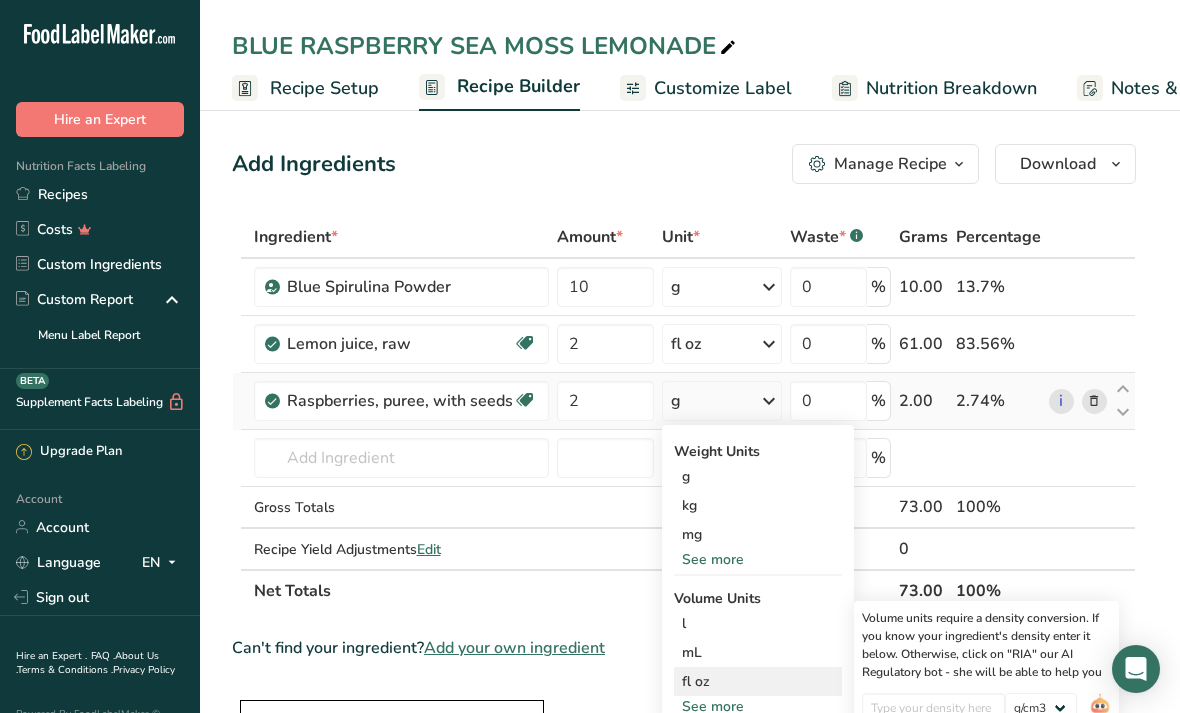 click on "fl oz" at bounding box center (758, 681) 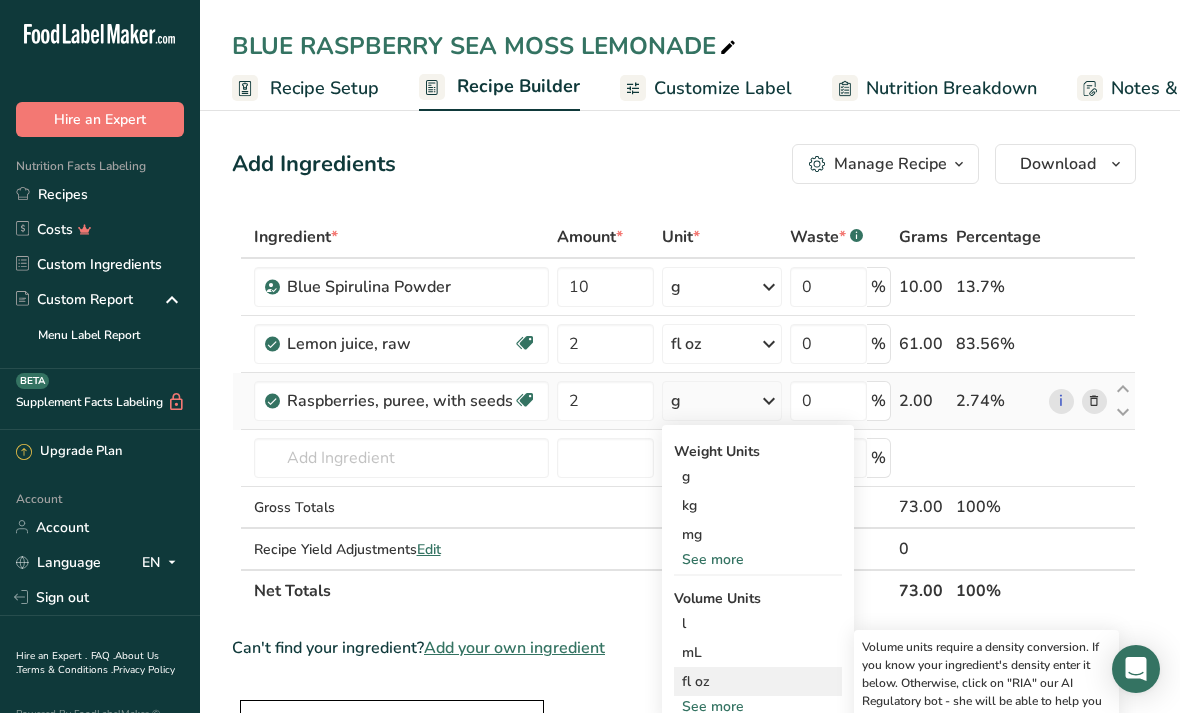 click on "fl oz" at bounding box center [758, 681] 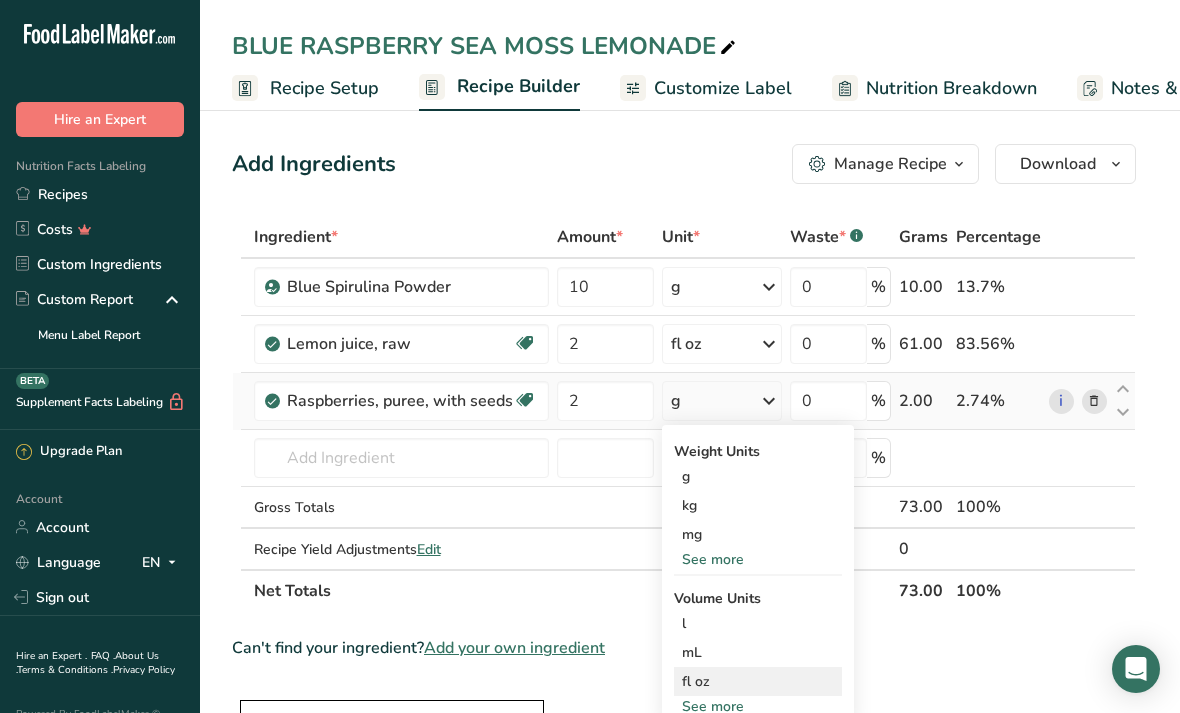 click on "fl oz" at bounding box center [758, 681] 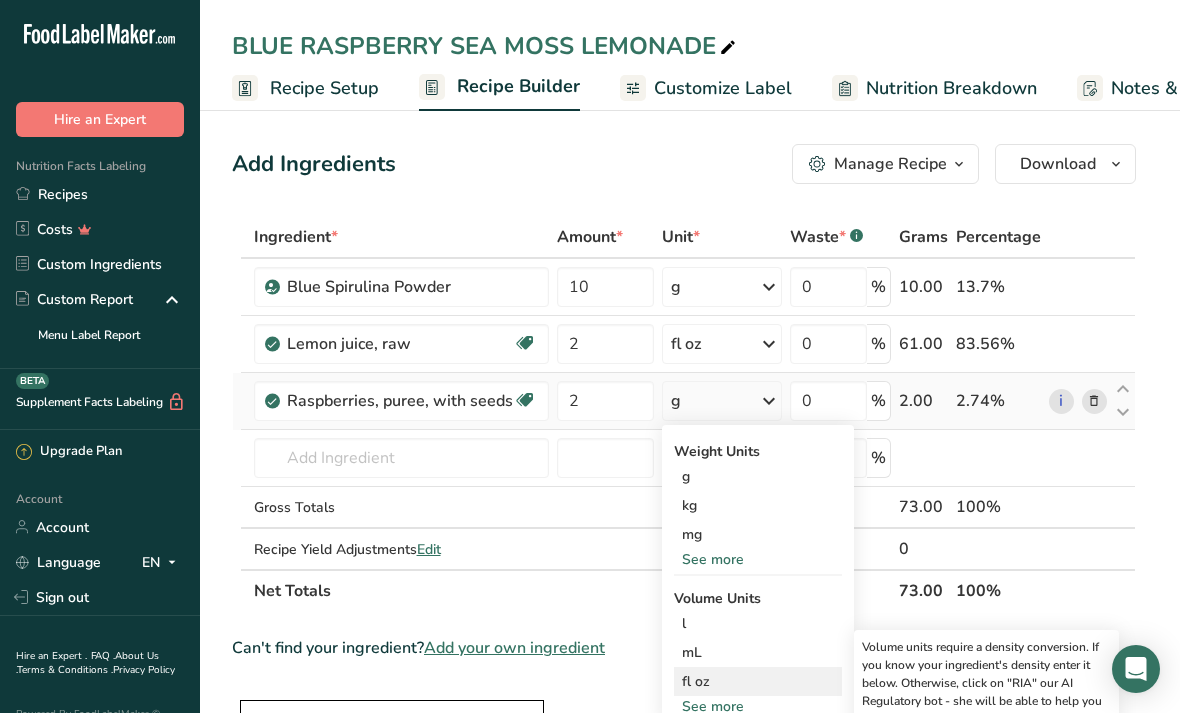 click on "fl oz" at bounding box center [758, 681] 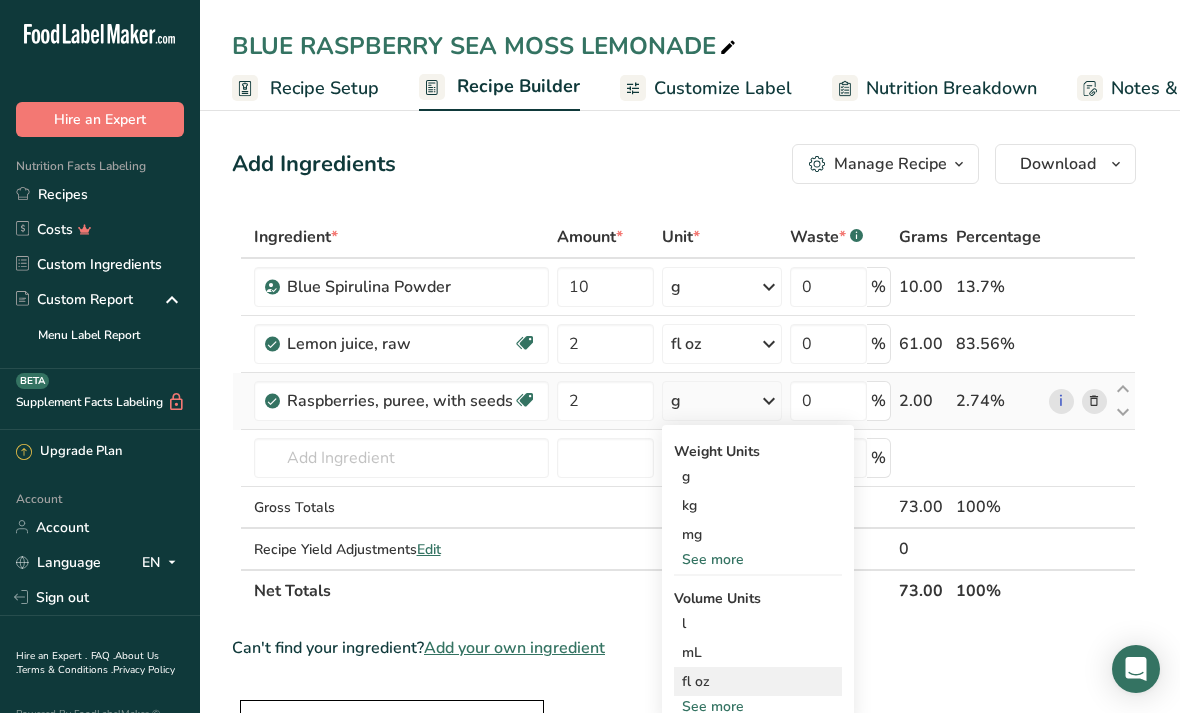 click on "fl oz" at bounding box center (758, 681) 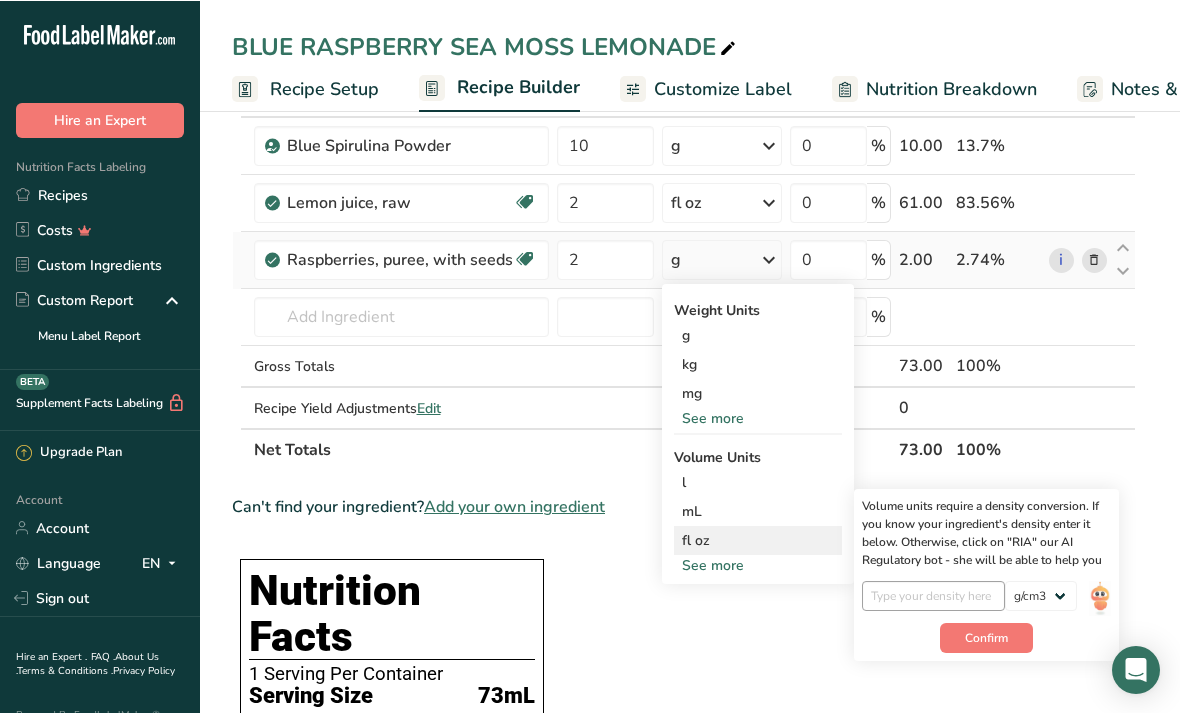 scroll, scrollTop: 141, scrollLeft: 0, axis: vertical 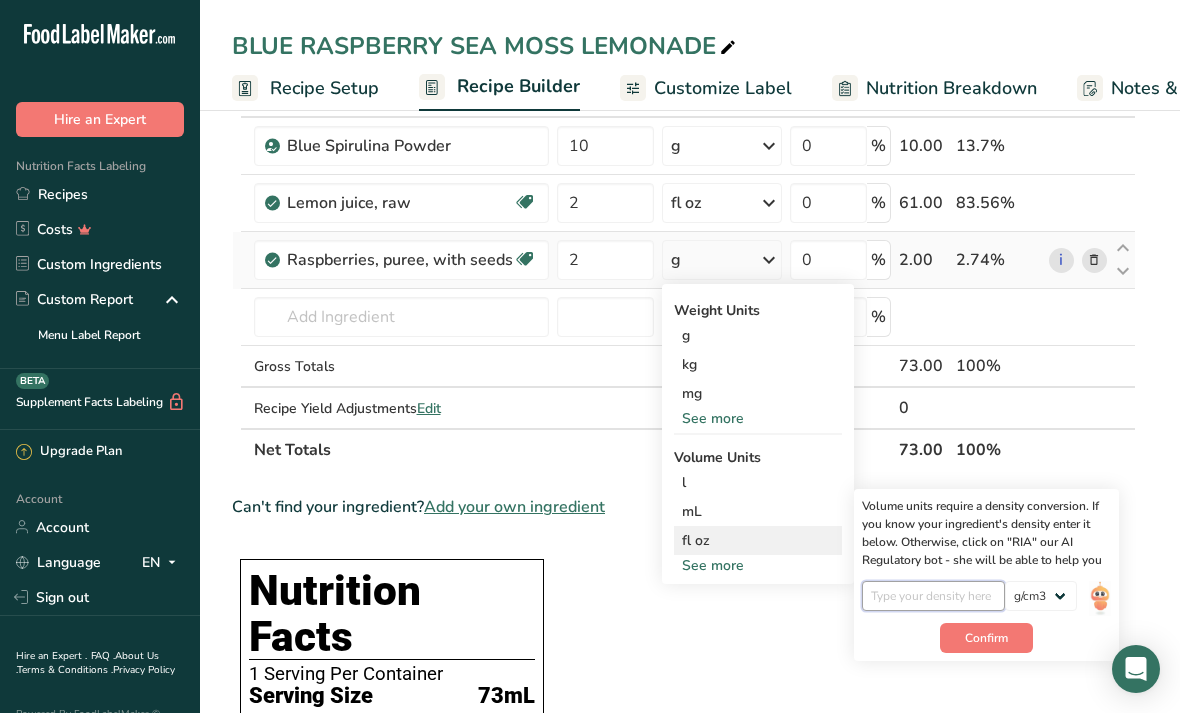 click at bounding box center (933, 596) 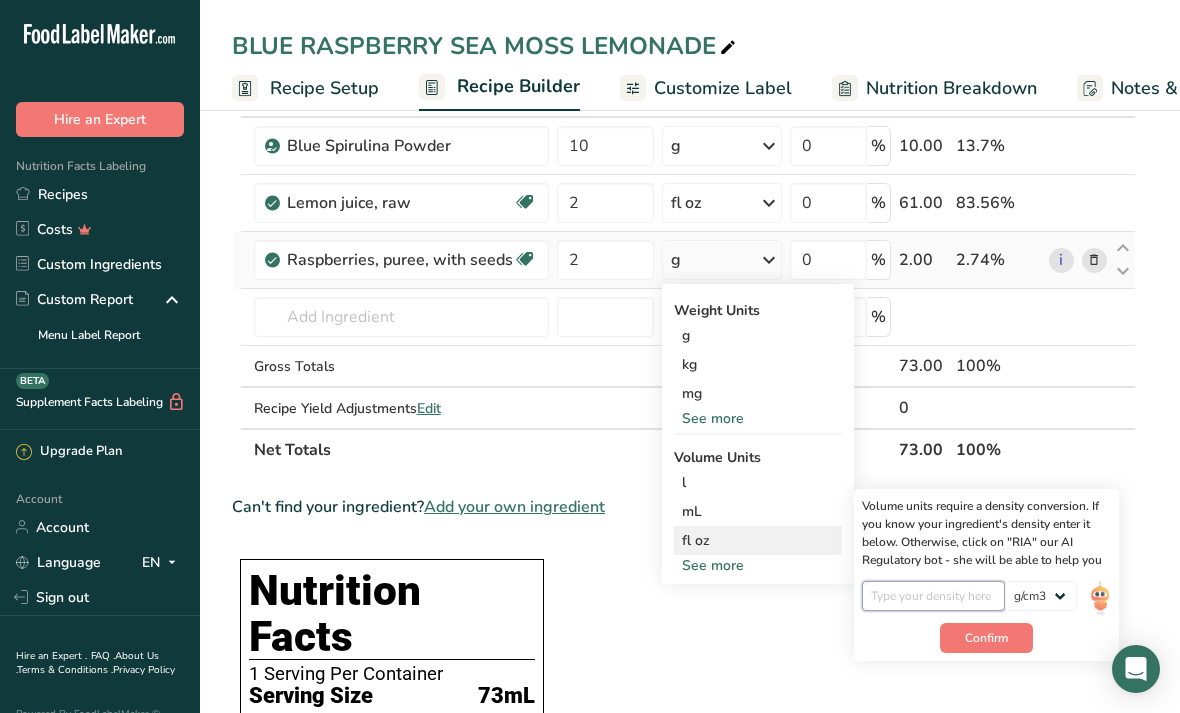 scroll, scrollTop: 140, scrollLeft: 0, axis: vertical 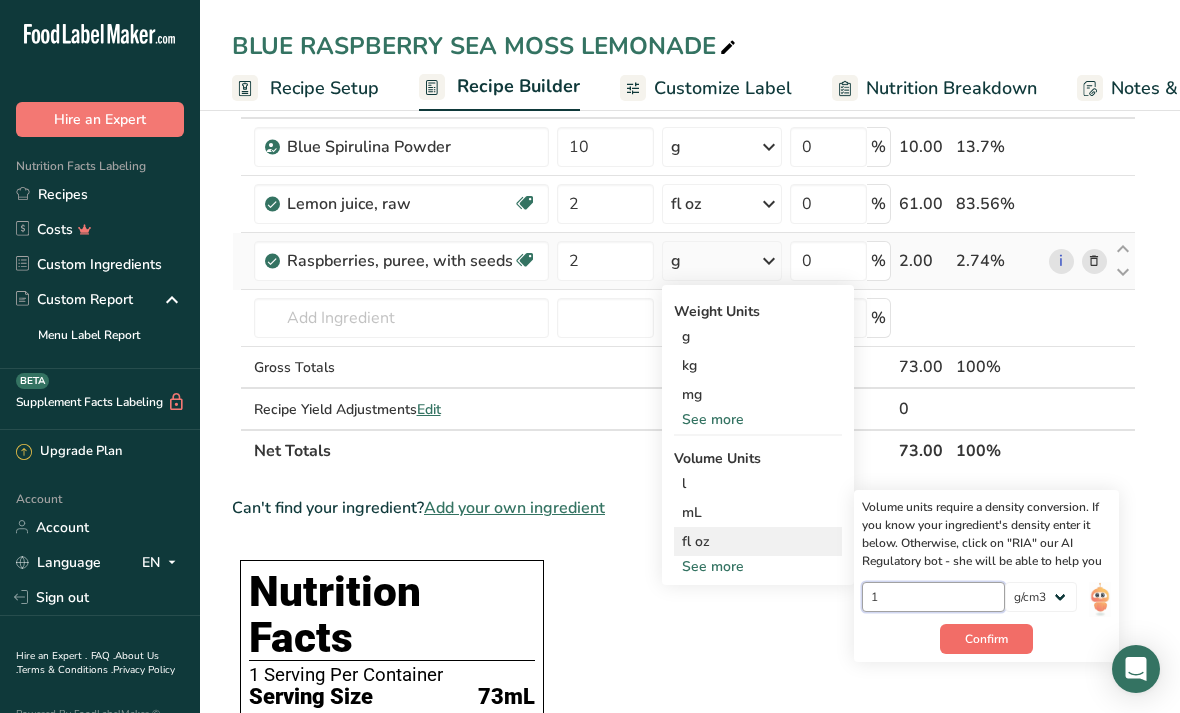 type on "1" 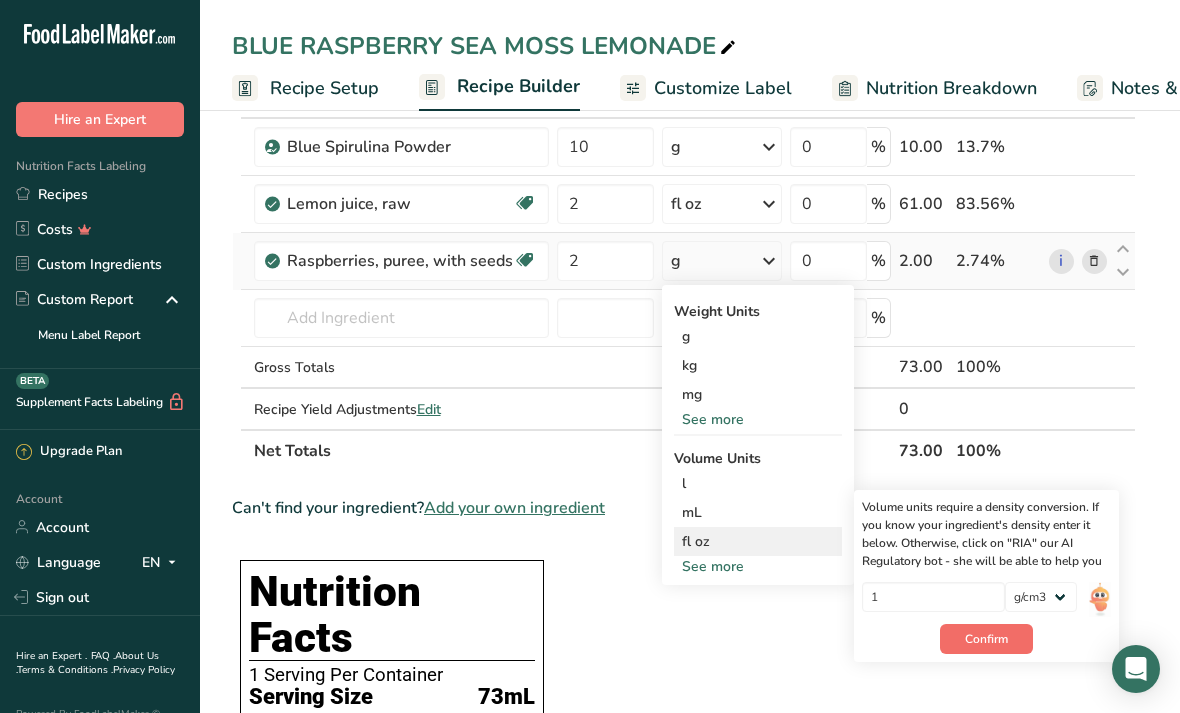 click on "Confirm" at bounding box center (986, 639) 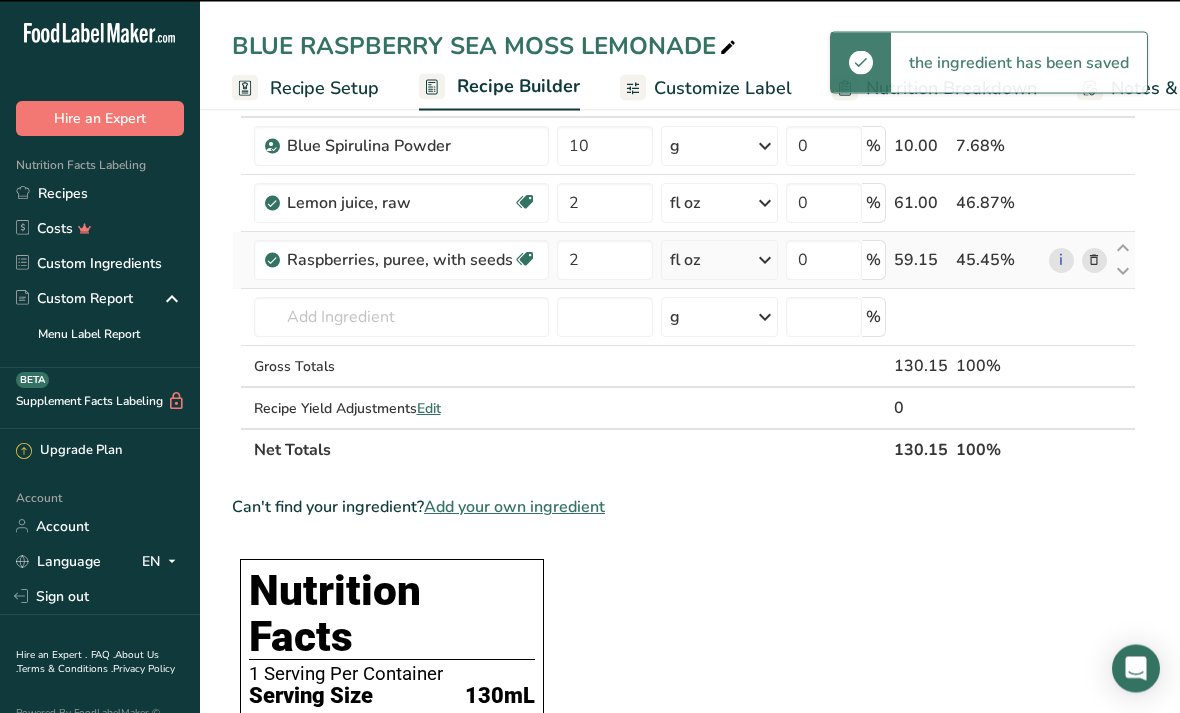 scroll, scrollTop: 141, scrollLeft: 0, axis: vertical 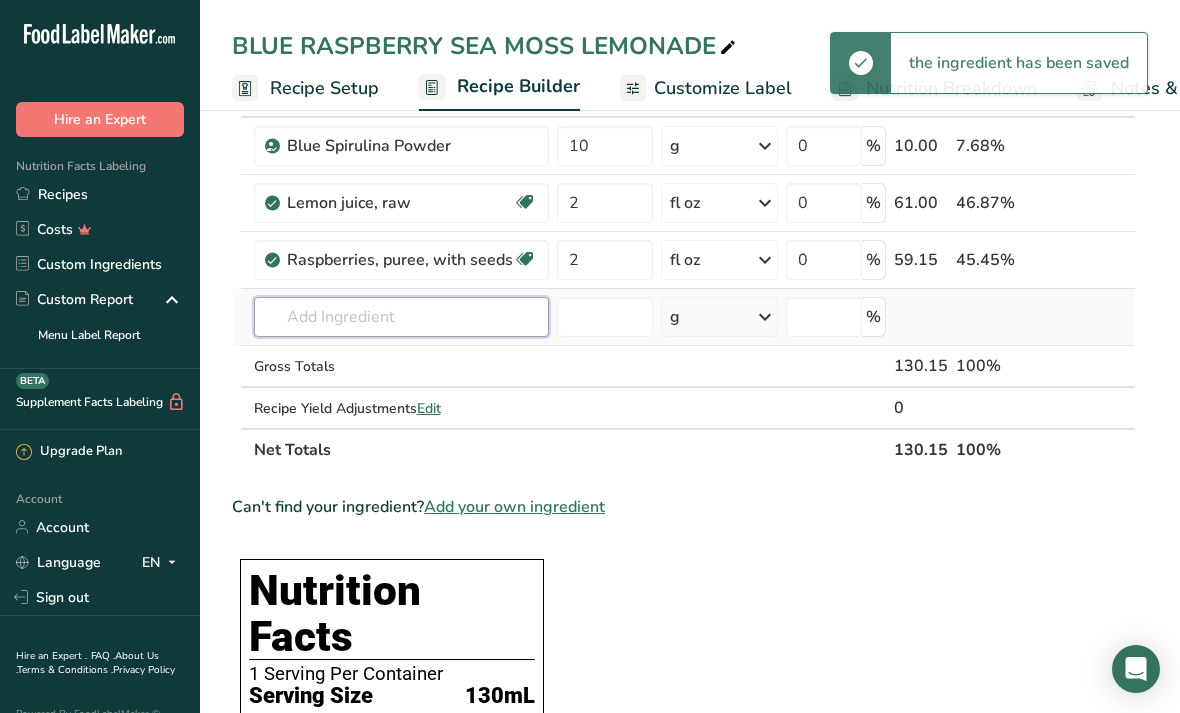click at bounding box center [401, 317] 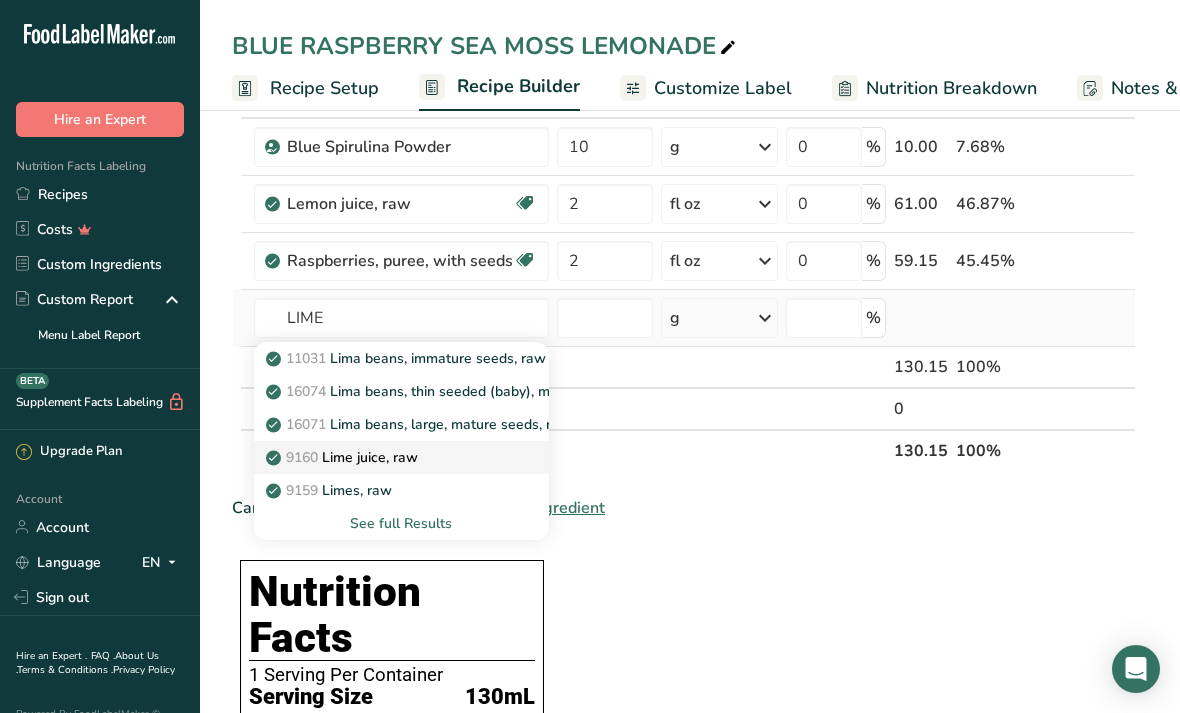 click on "9160
Lime juice, raw" at bounding box center [344, 457] 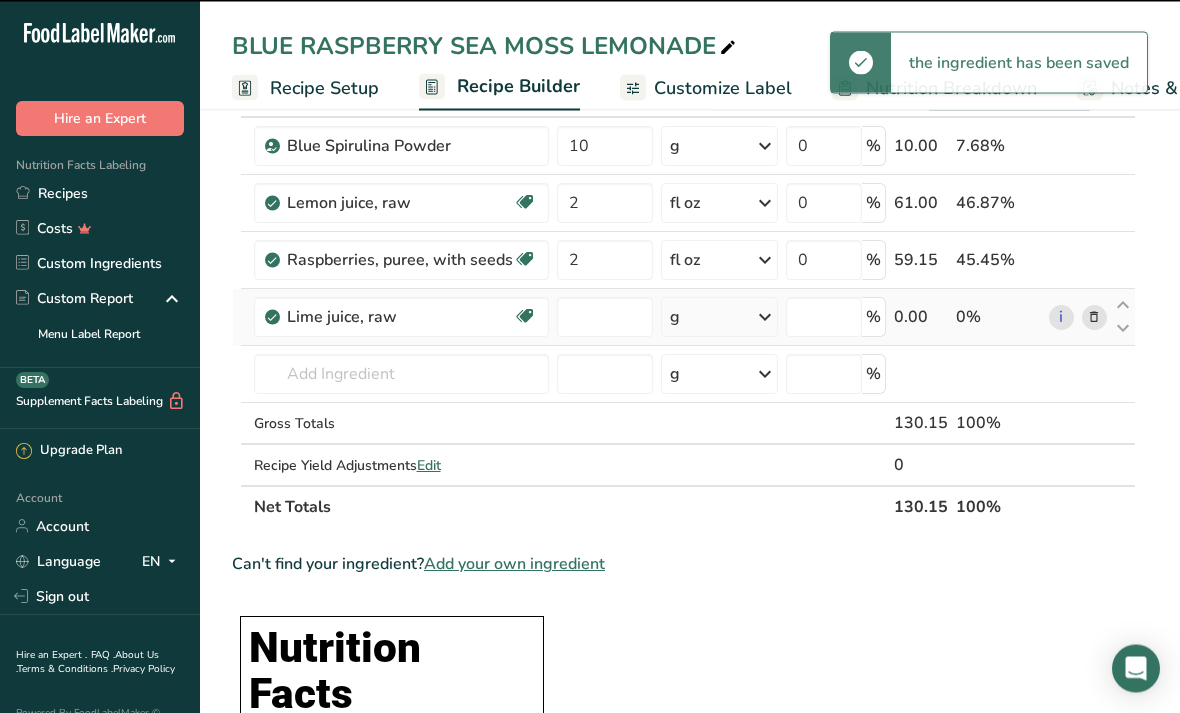 type on "0" 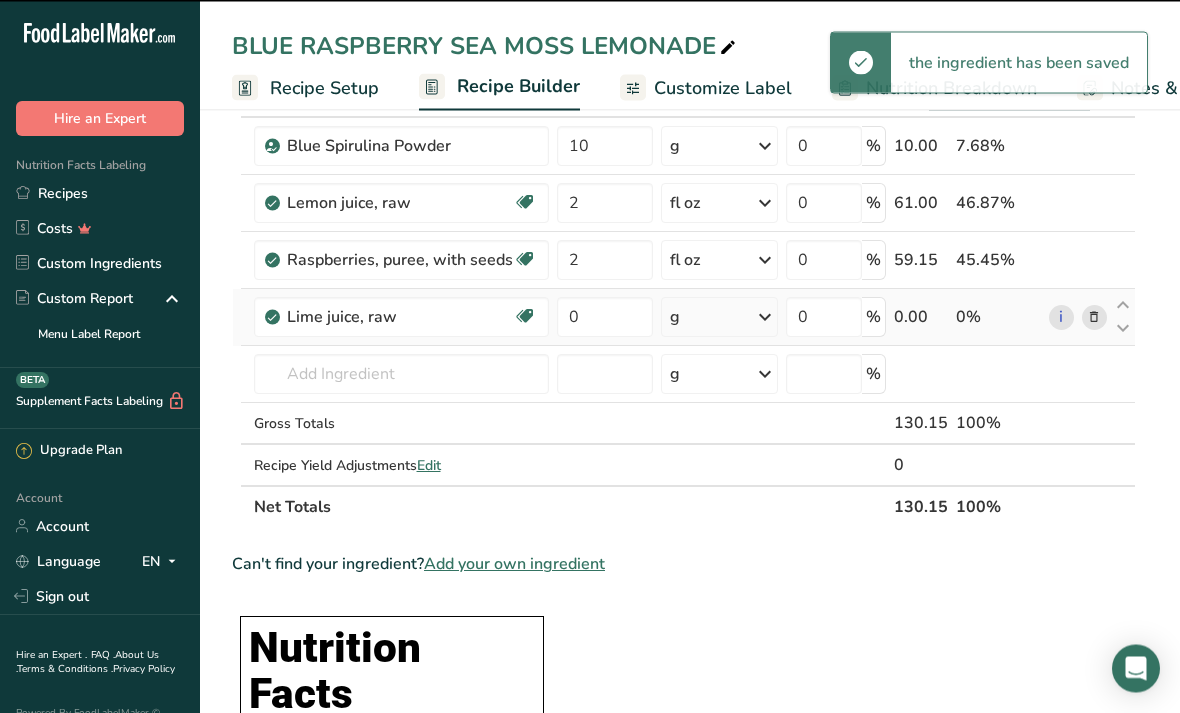 scroll, scrollTop: 141, scrollLeft: 0, axis: vertical 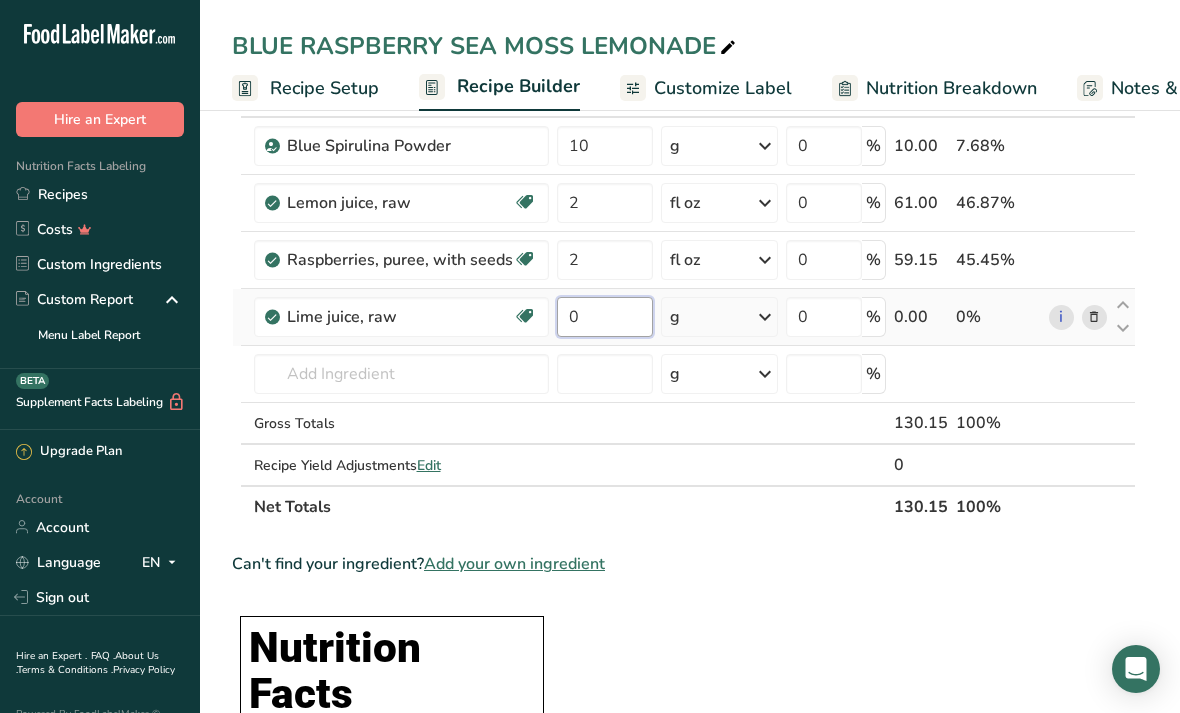 click on "0" at bounding box center (605, 317) 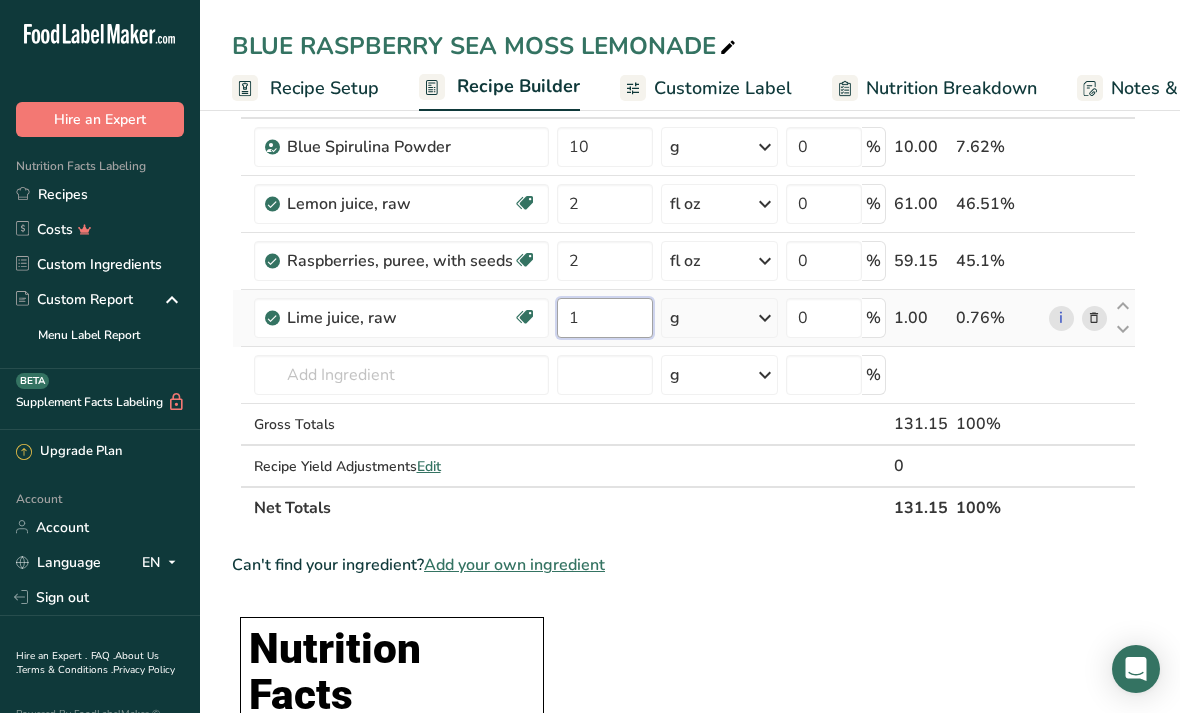 type on "1" 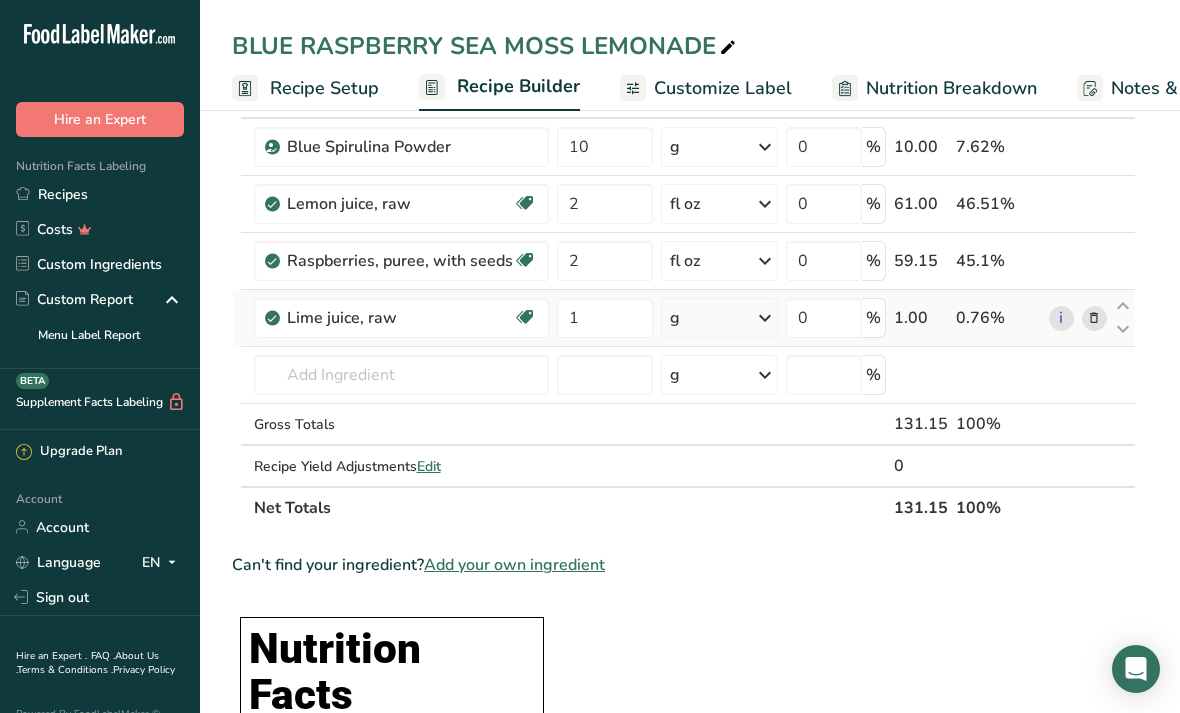 click on "Ingredient *
Amount *
Unit *
Waste *   .a-a{fill:#347362;}.b-a{fill:#fff;}          Grams
Percentage
Blue Spirulina Powder
10
g
Weight Units
g
kg
mg
See more
Volume Units
l
Volume units require a density conversion. If you know your ingredient's density enter it below. Otherwise, click on "RIA" our AI Regulatory bot - she will be able to help you
lb/ft3
g/cm3
Confirm
mL
Volume units require a density conversion. If you know your ingredient's density enter it below. Otherwise, click on "RIA" our AI Regulatory bot - she will be able to help you
lb/ft3" at bounding box center [684, 302] 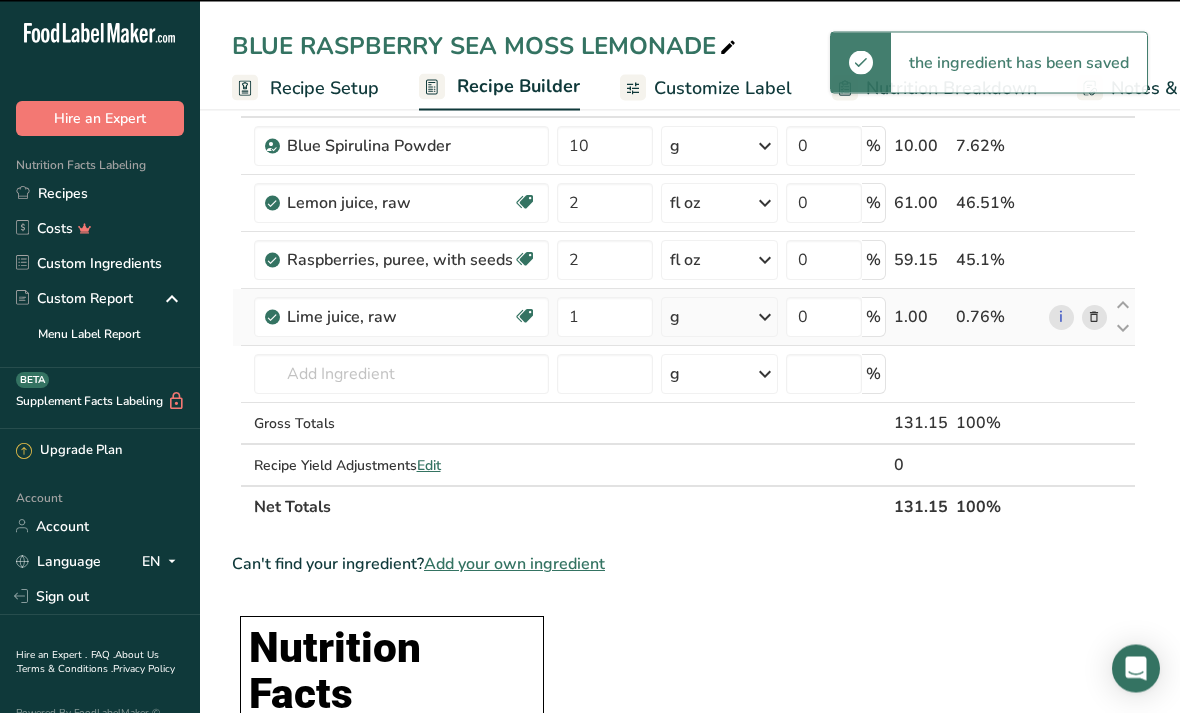 scroll, scrollTop: 141, scrollLeft: 0, axis: vertical 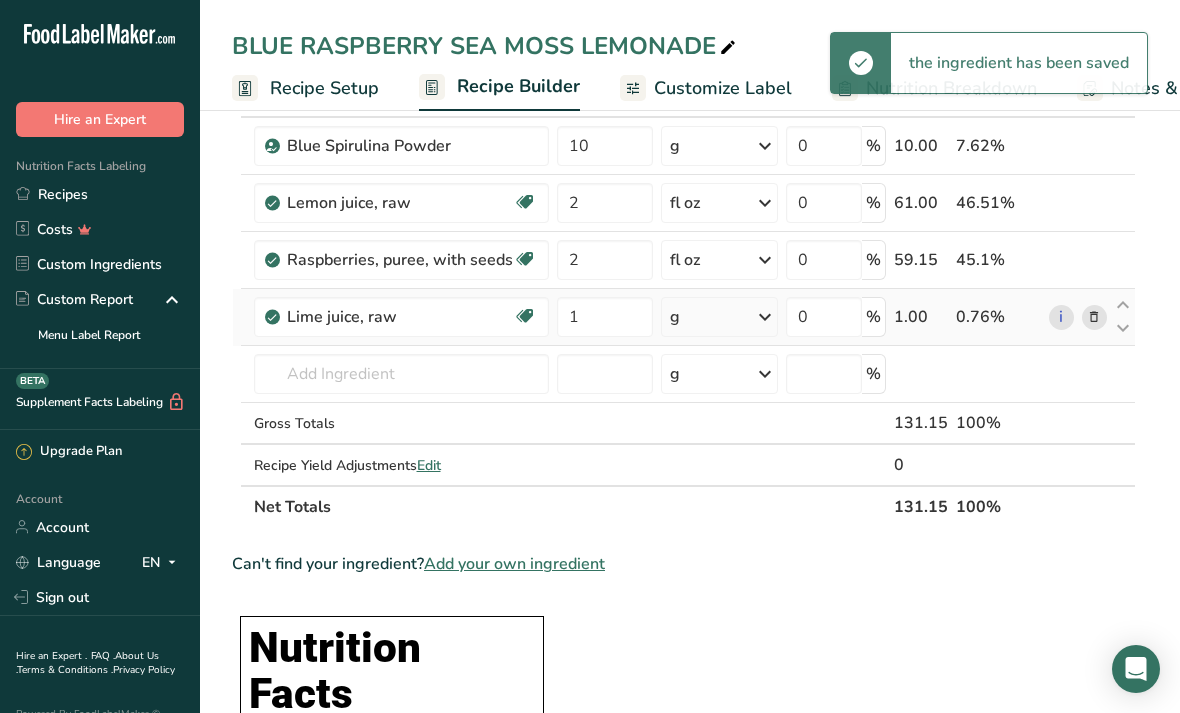 click at bounding box center (765, 317) 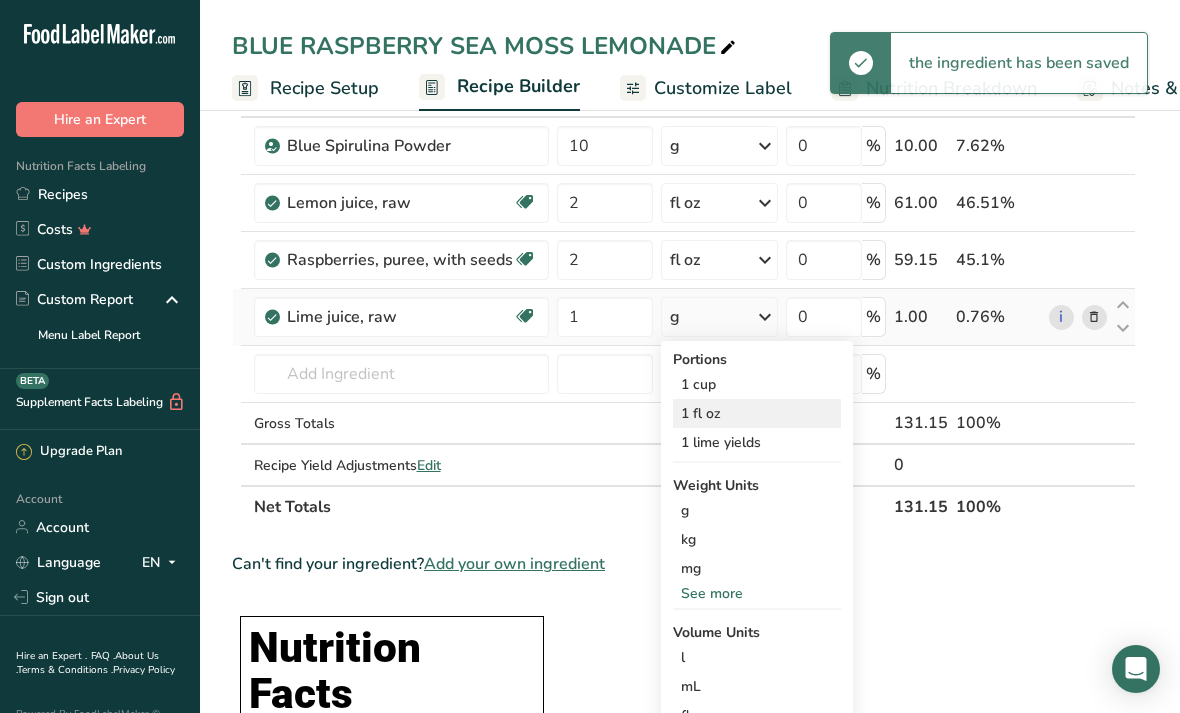 click on "1 fl oz" at bounding box center [757, 413] 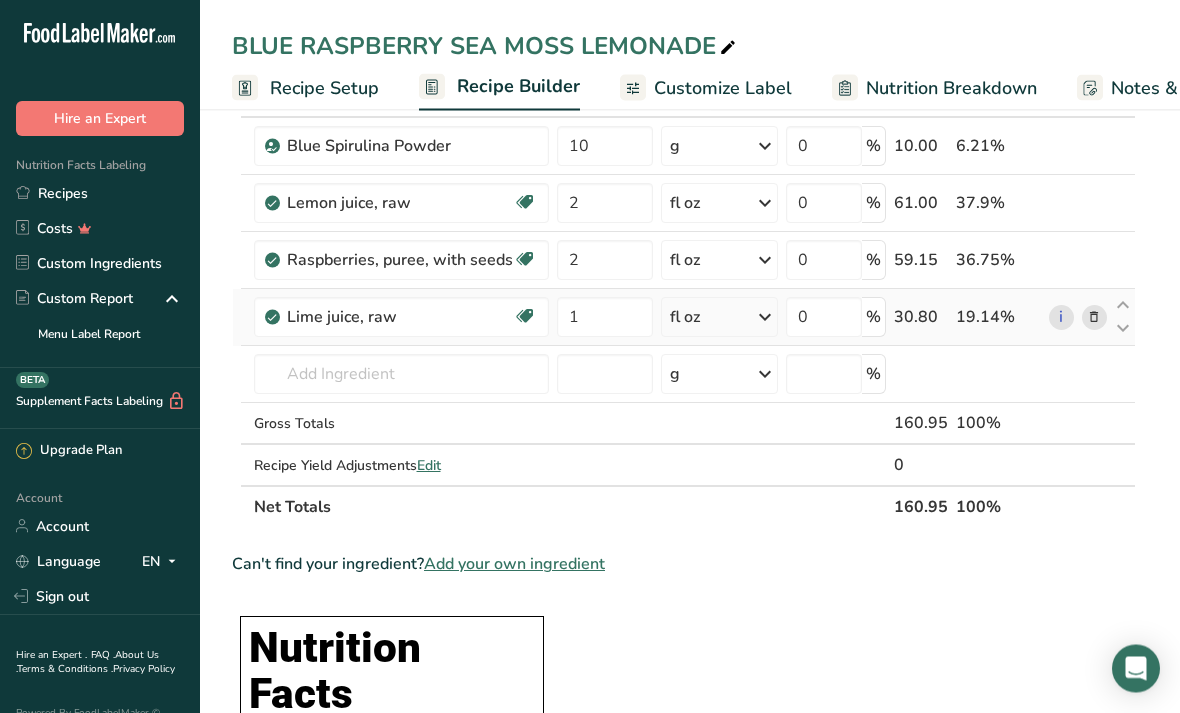 scroll, scrollTop: 141, scrollLeft: 0, axis: vertical 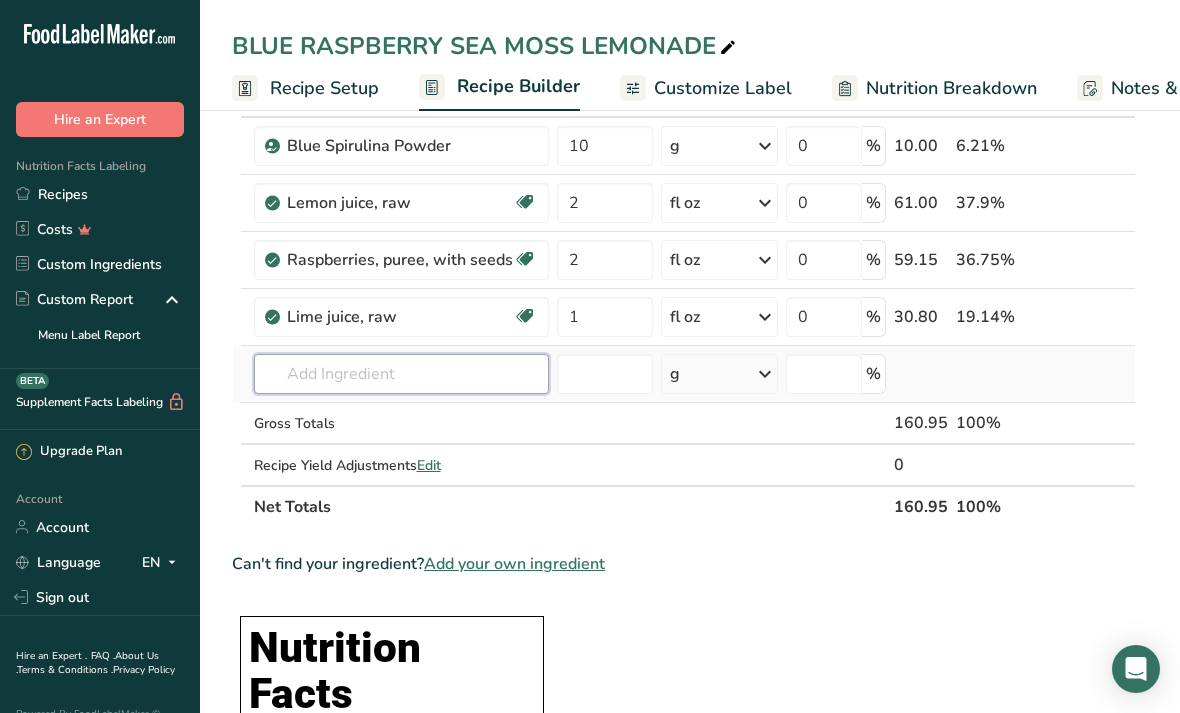click at bounding box center (401, 374) 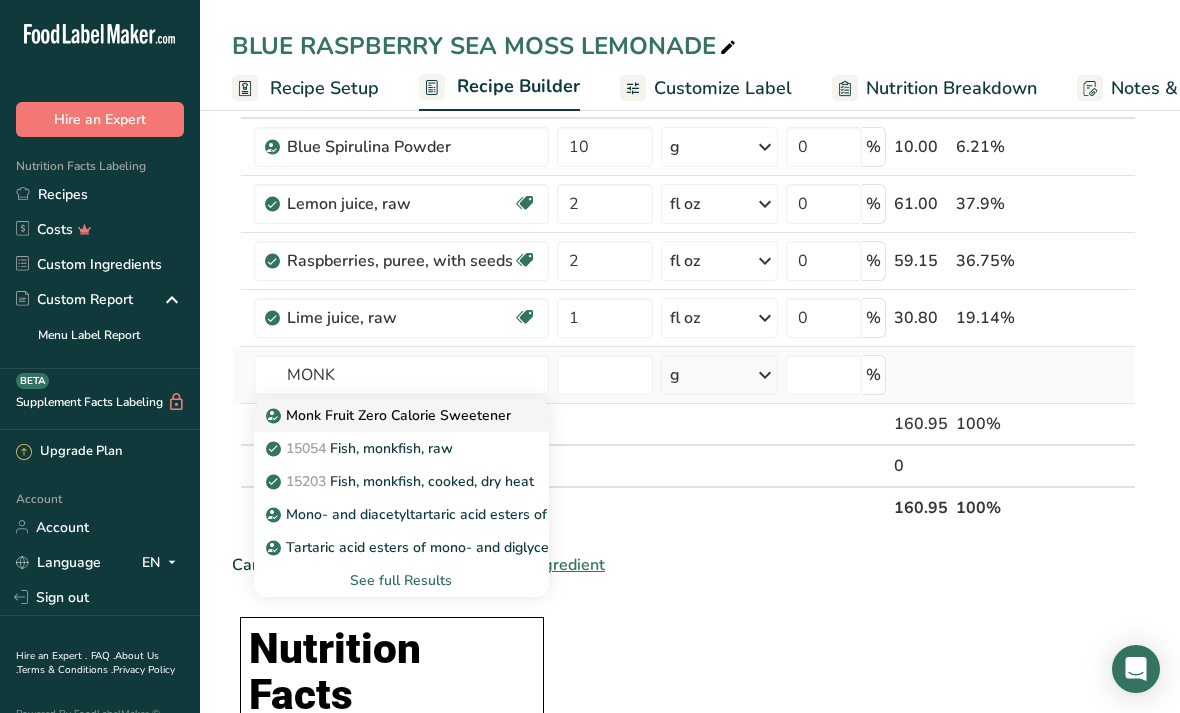 click on "Monk Fruit Zero Calorie Sweetener" at bounding box center (390, 415) 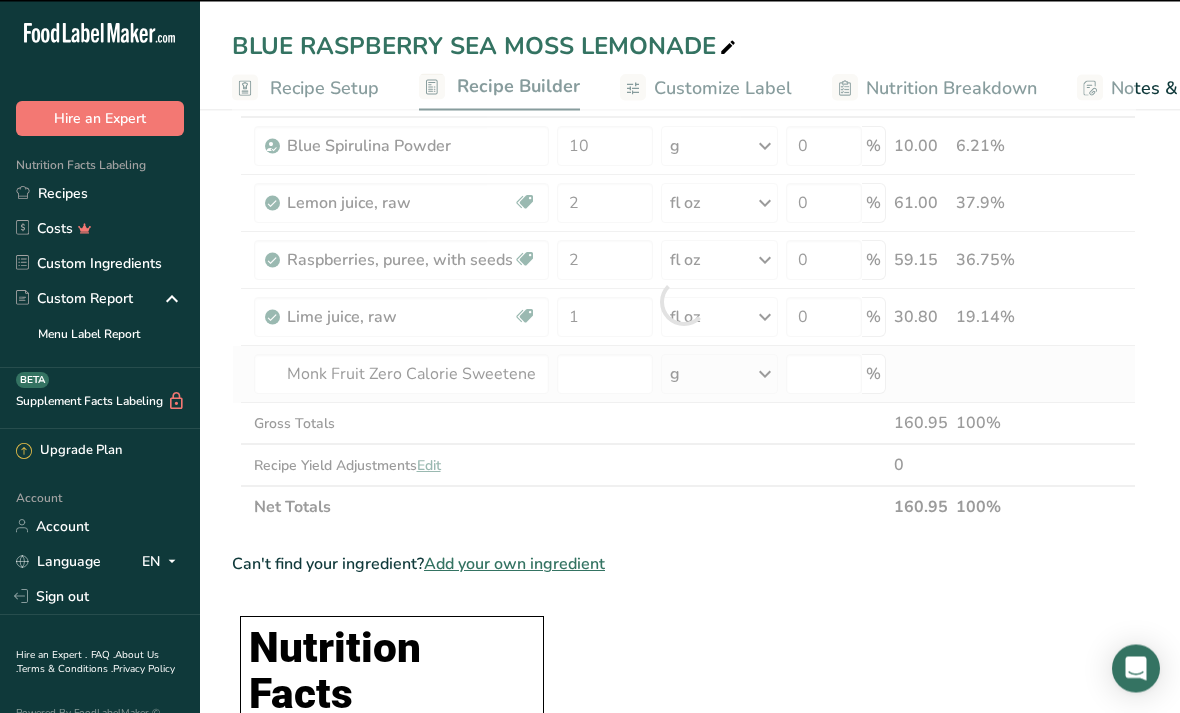 type on "0" 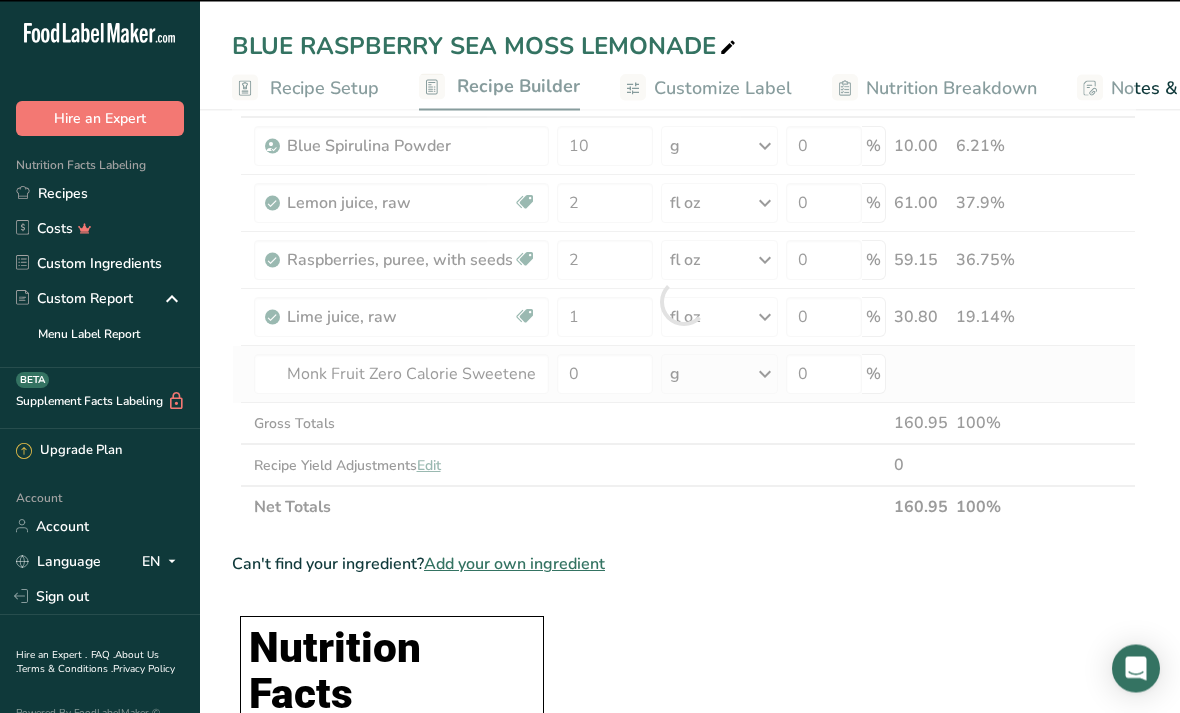 scroll, scrollTop: 141, scrollLeft: 0, axis: vertical 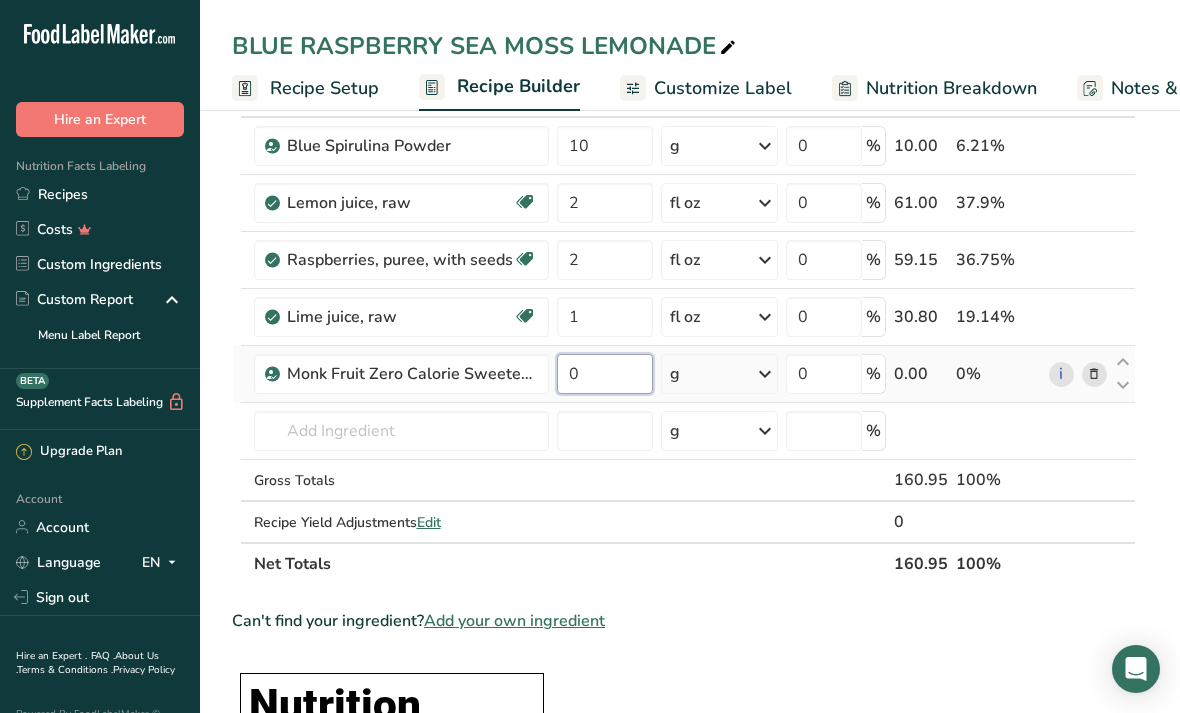 click on "0" at bounding box center [605, 374] 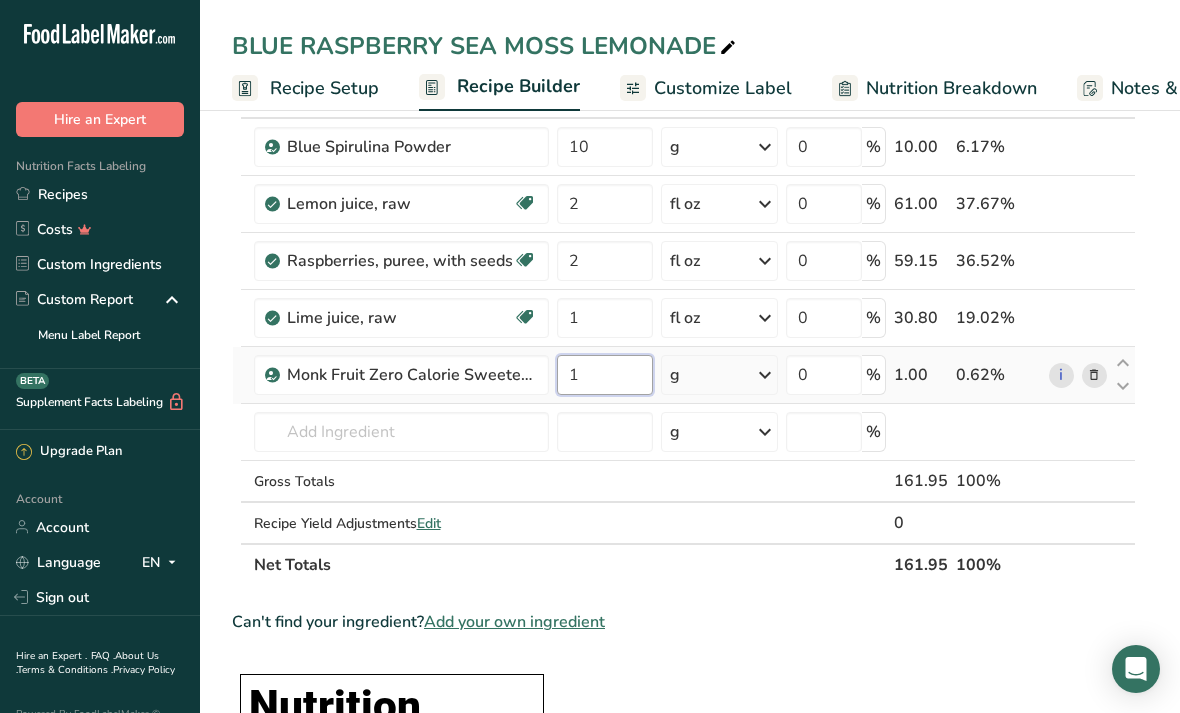 type on "1" 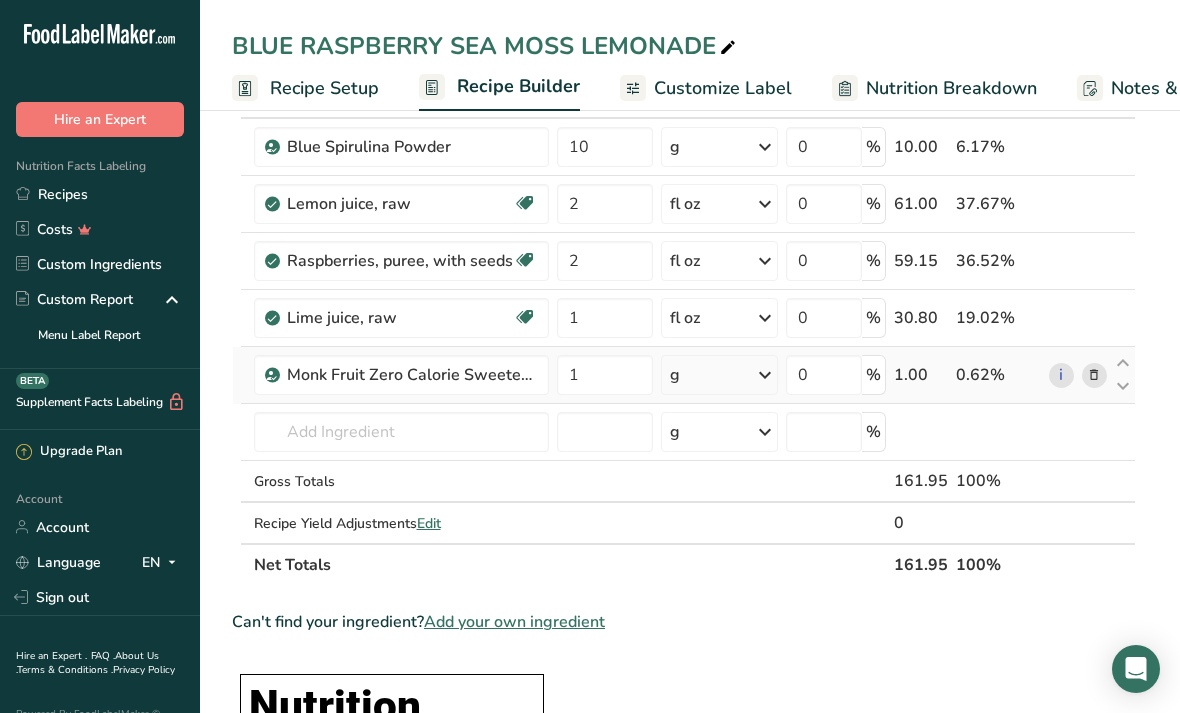 click on "Ingredient *
Amount *
Unit *
Waste *   .a-a{fill:#347362;}.b-a{fill:#fff;}          Grams
Percentage
Blue Spirulina Powder
10
g
Weight Units
g
kg
mg
See more
Volume Units
l
Volume units require a density conversion. If you know your ingredient's density enter it below. Otherwise, click on "RIA" our AI Regulatory bot - she will be able to help you
lb/ft3
g/cm3
Confirm
mL
Volume units require a density conversion. If you know your ingredient's density enter it below. Otherwise, click on "RIA" our AI Regulatory bot - she will be able to help you
lb/ft3" at bounding box center (684, 331) 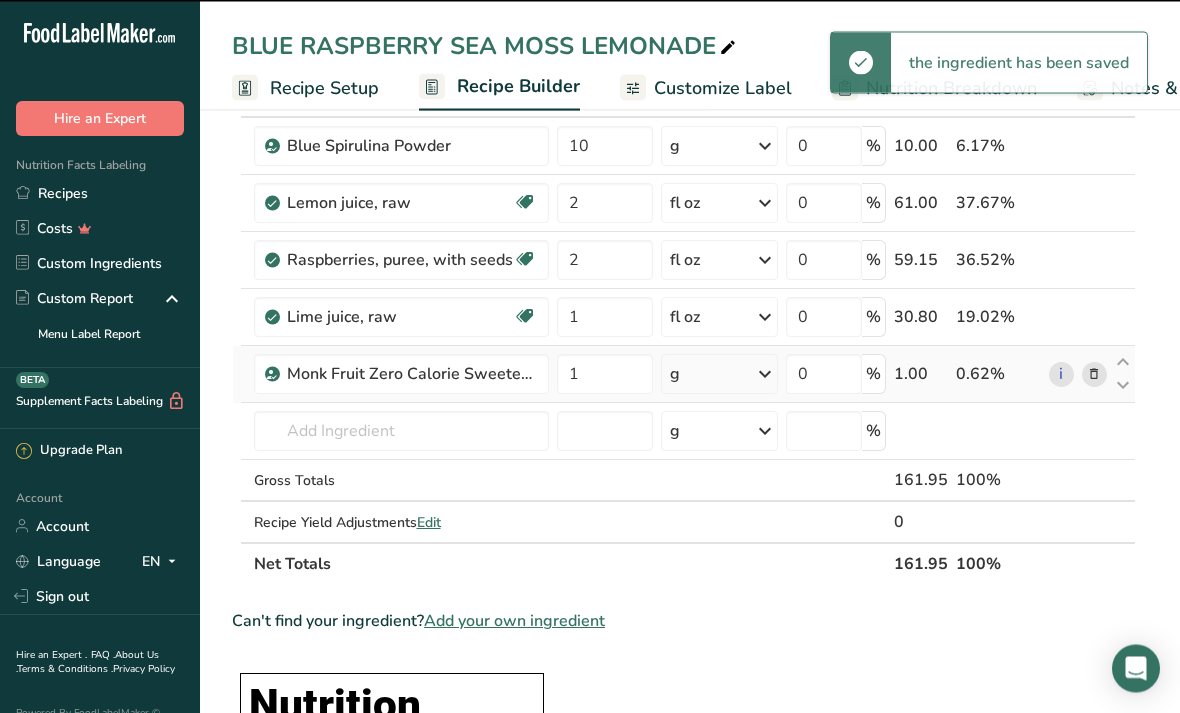 scroll, scrollTop: 141, scrollLeft: 0, axis: vertical 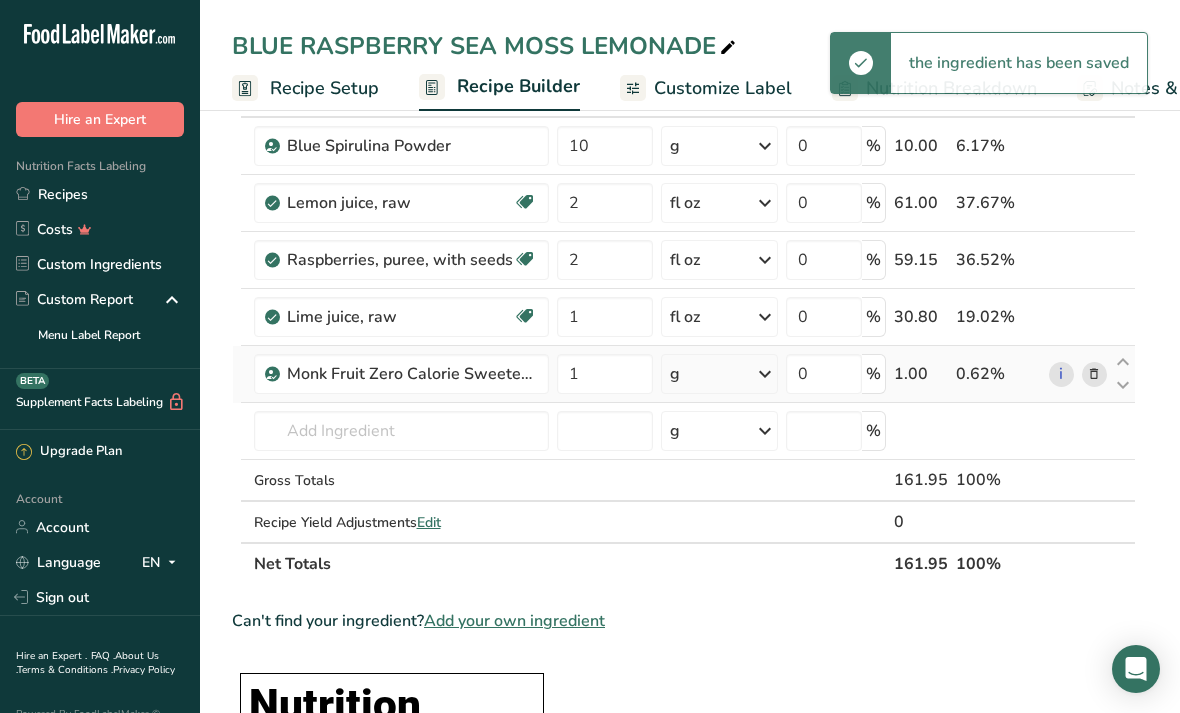 click at bounding box center (765, 374) 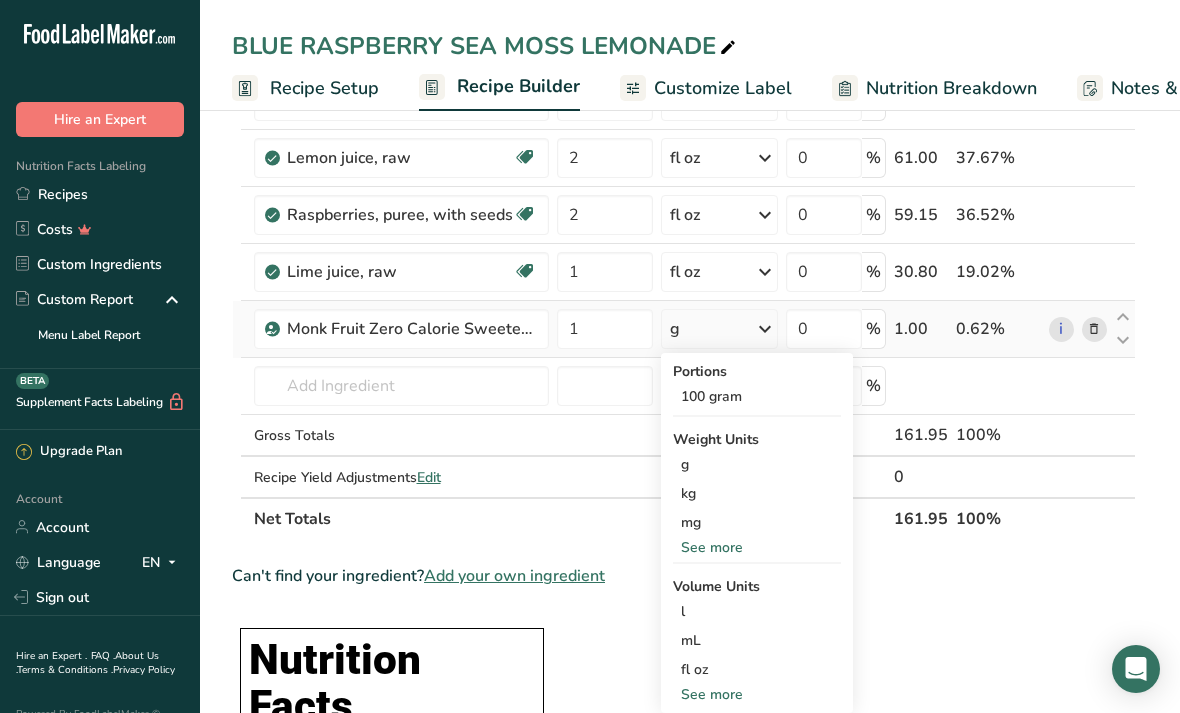 scroll, scrollTop: 185, scrollLeft: 0, axis: vertical 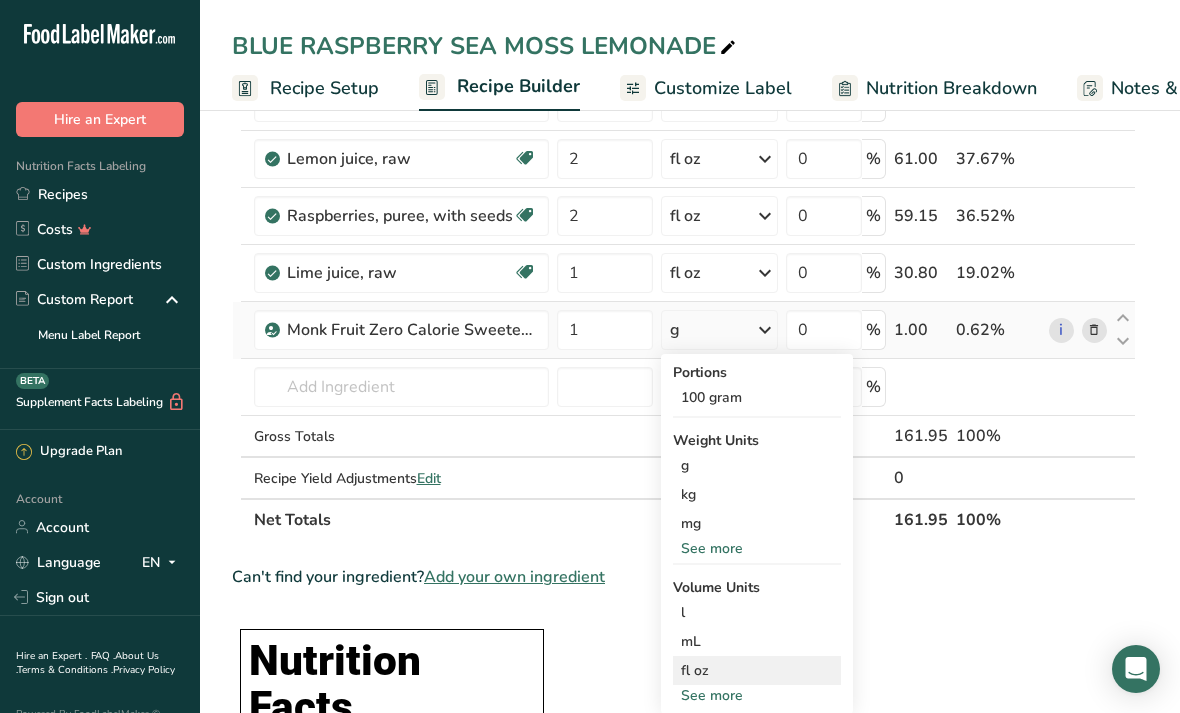 click on "fl oz" at bounding box center (757, 670) 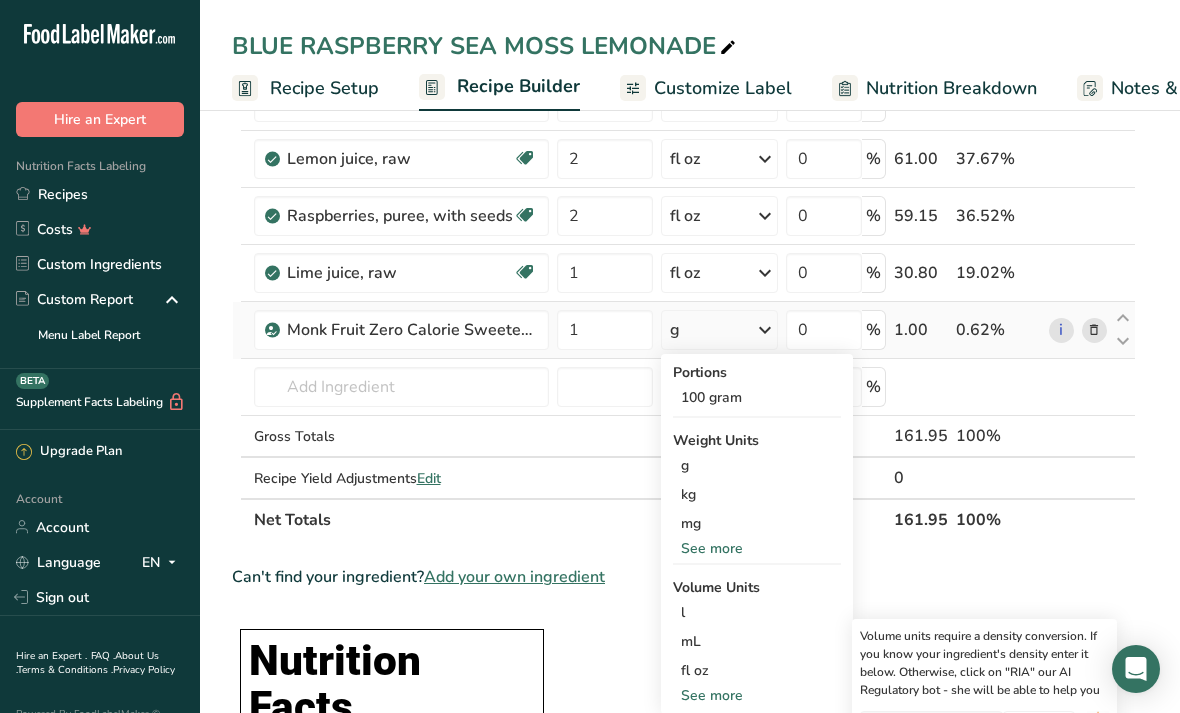 click on "See more" at bounding box center [757, 695] 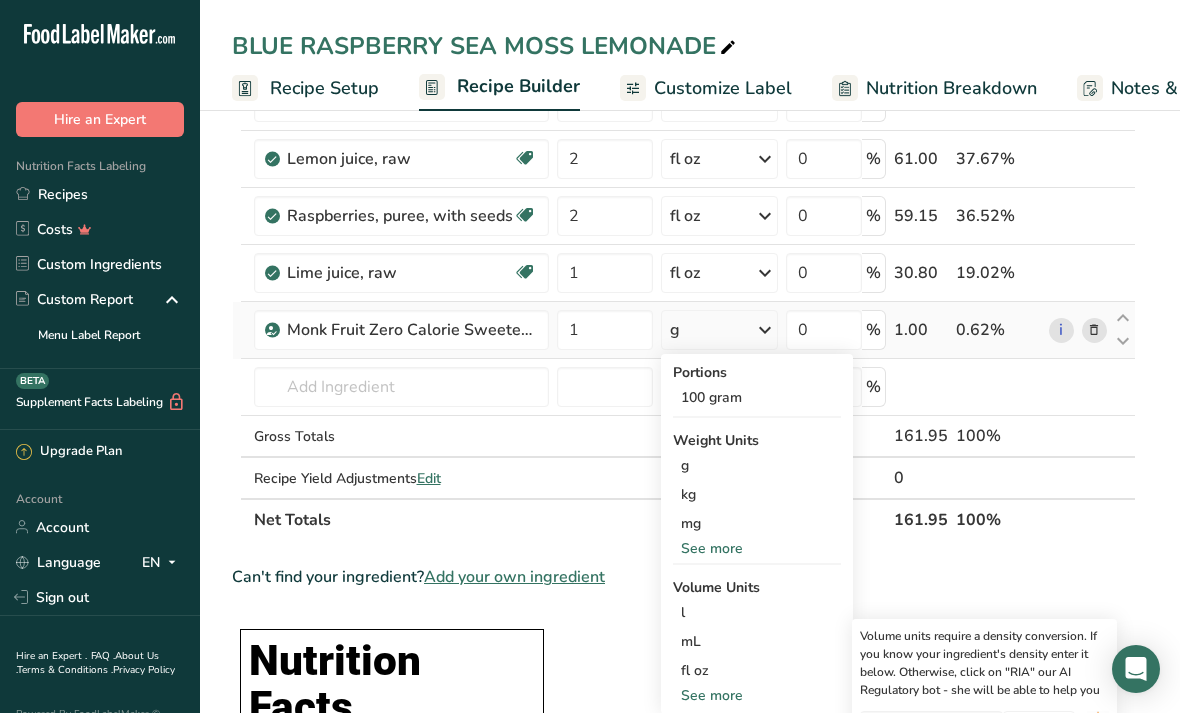select on "22" 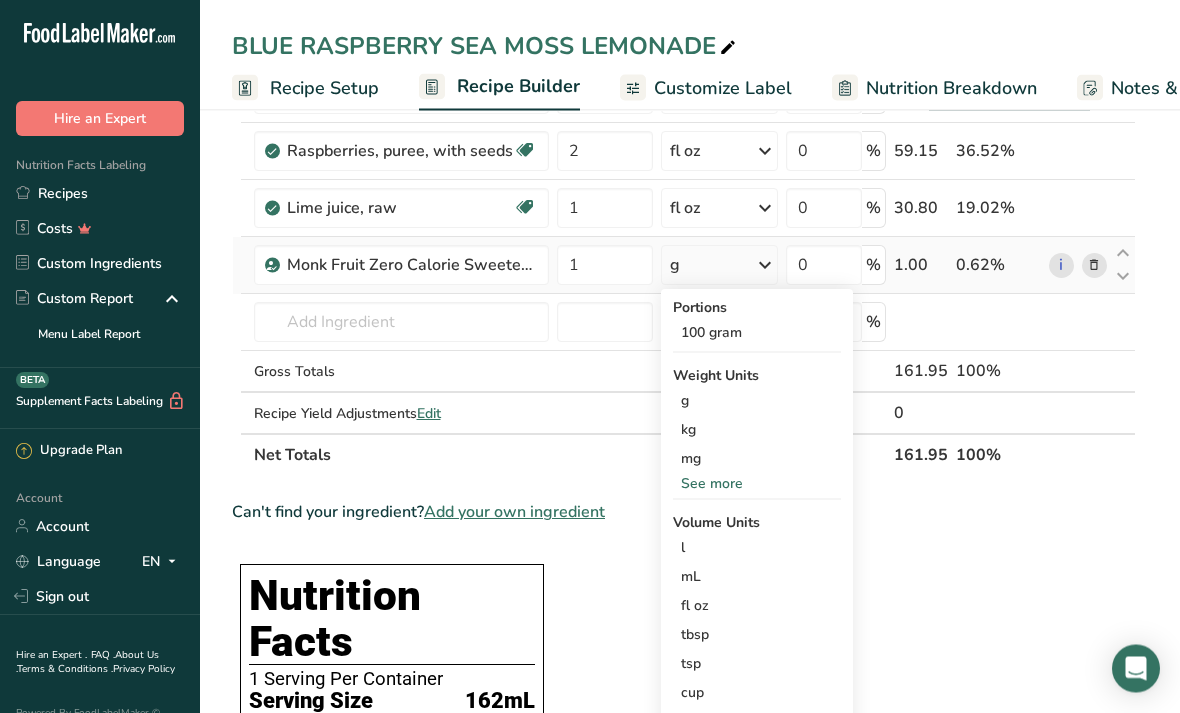 scroll, scrollTop: 250, scrollLeft: 0, axis: vertical 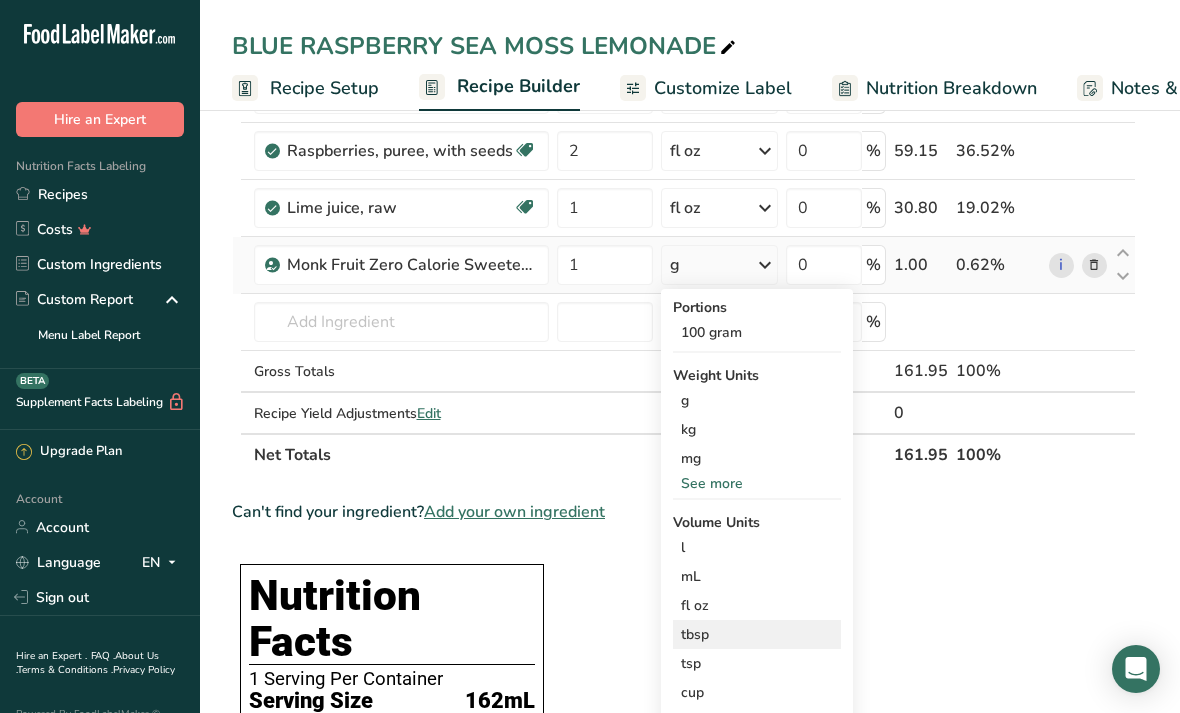 click on "tbsp" at bounding box center (757, 634) 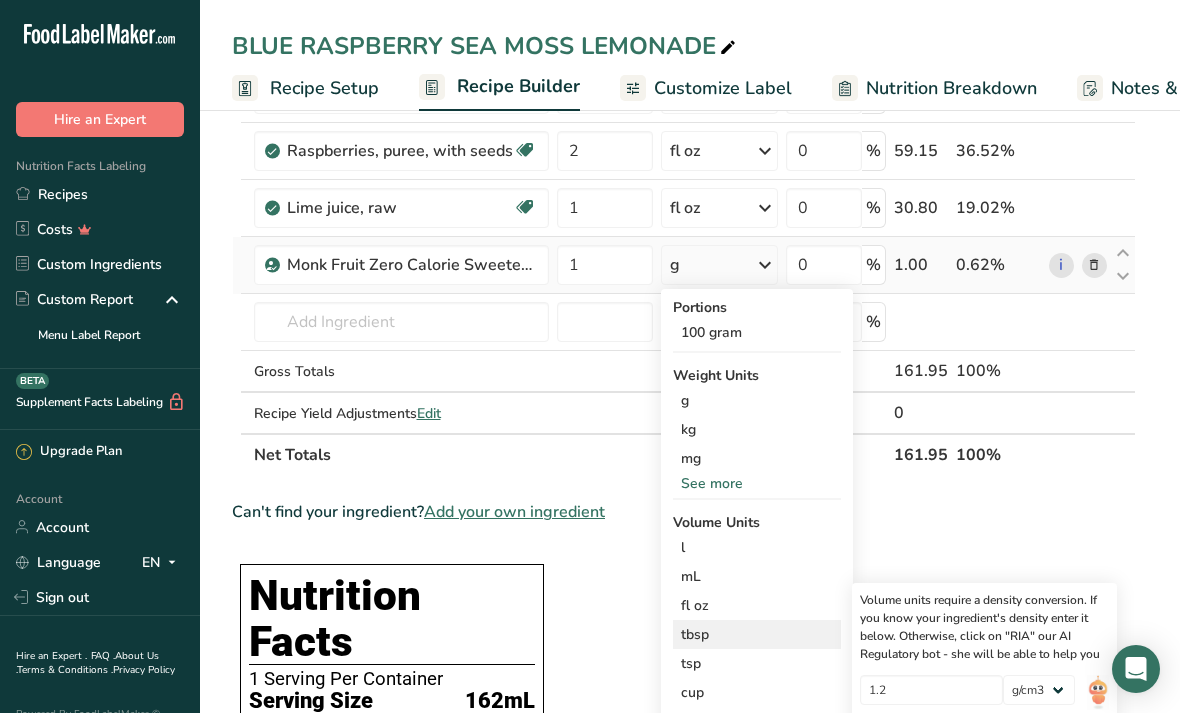 click on "Confirm" at bounding box center [984, 732] 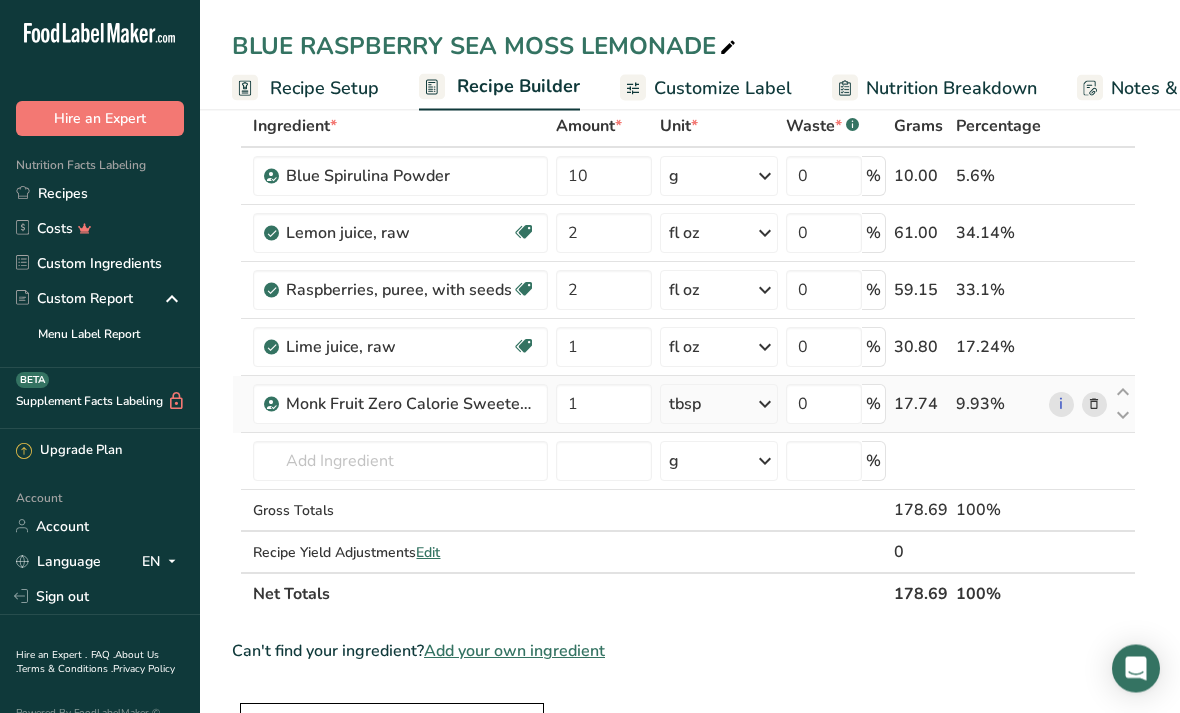 scroll, scrollTop: 0, scrollLeft: 0, axis: both 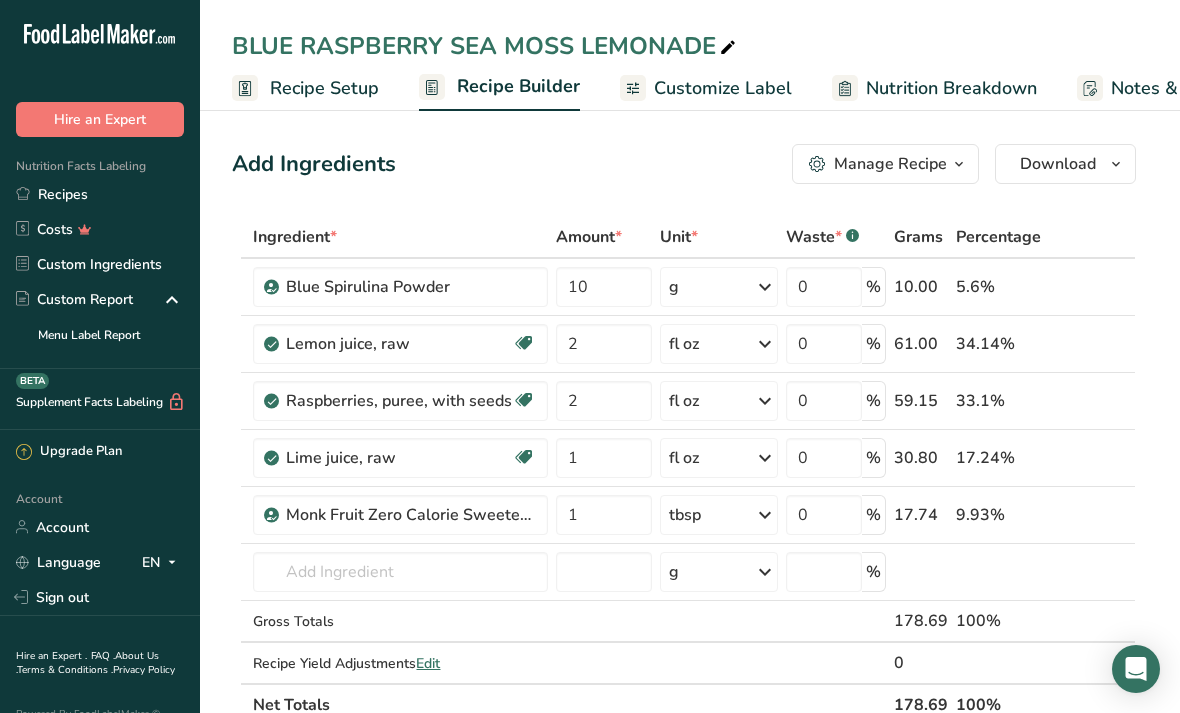 click on "Customize Label" at bounding box center [723, 88] 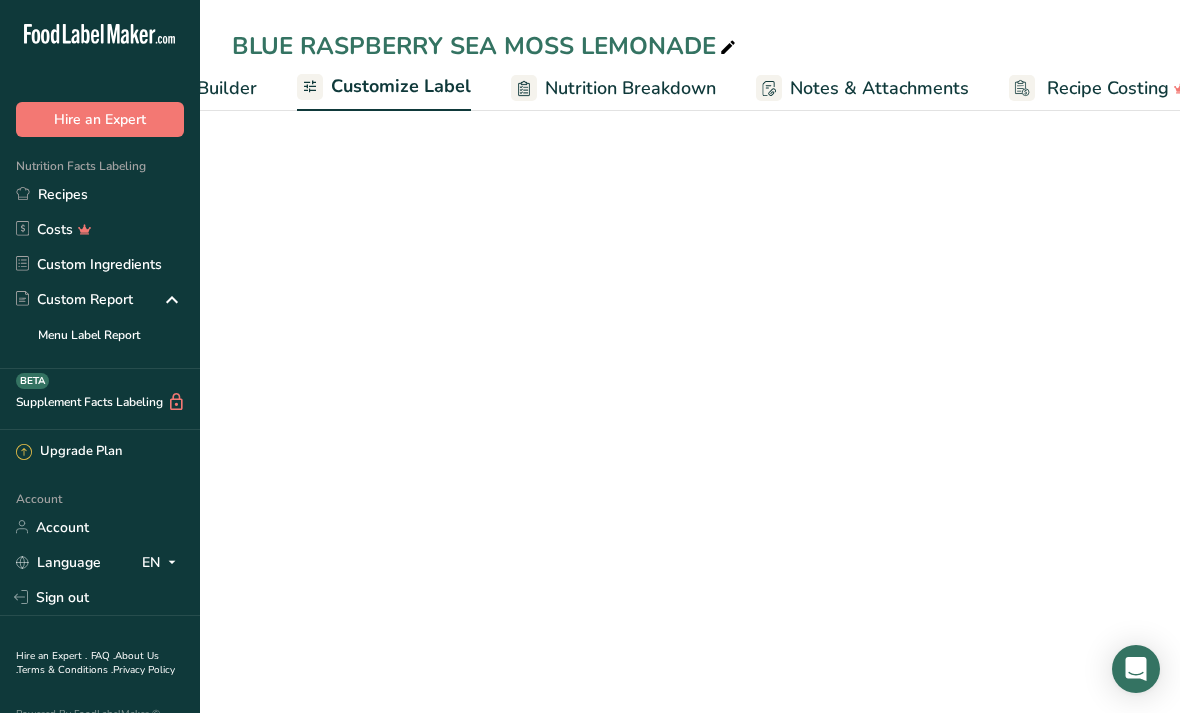 scroll, scrollTop: 0, scrollLeft: 360, axis: horizontal 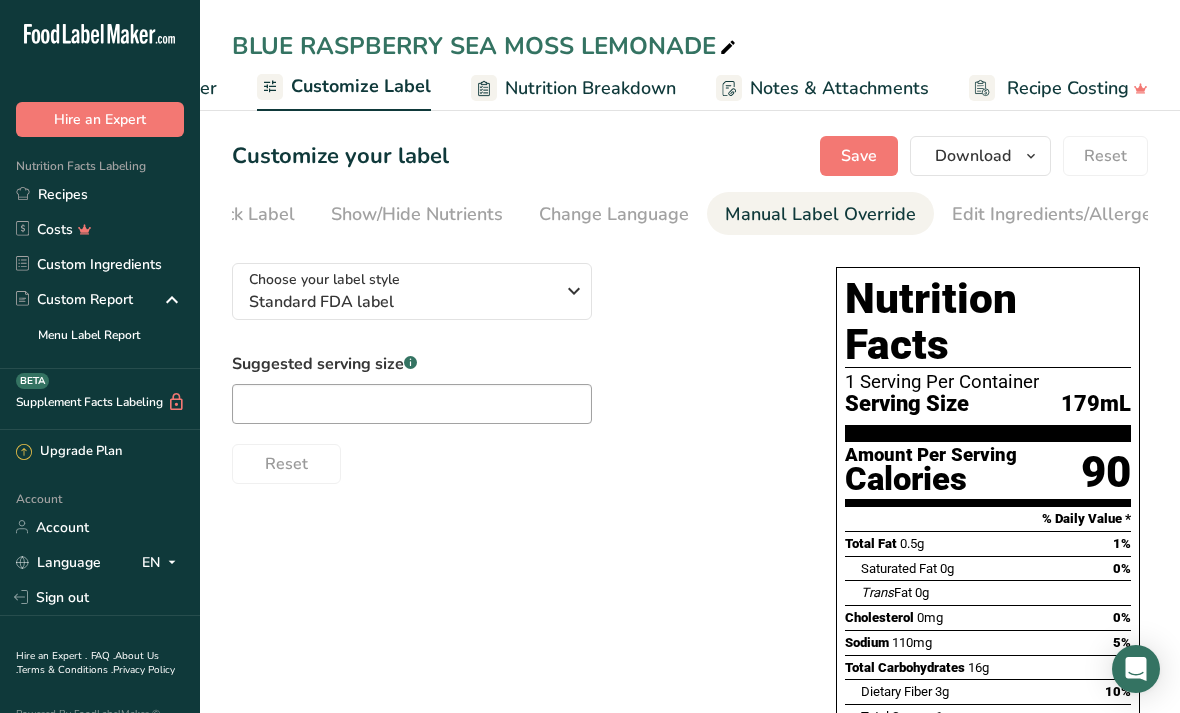 click on "Manual Label Override" at bounding box center (820, 214) 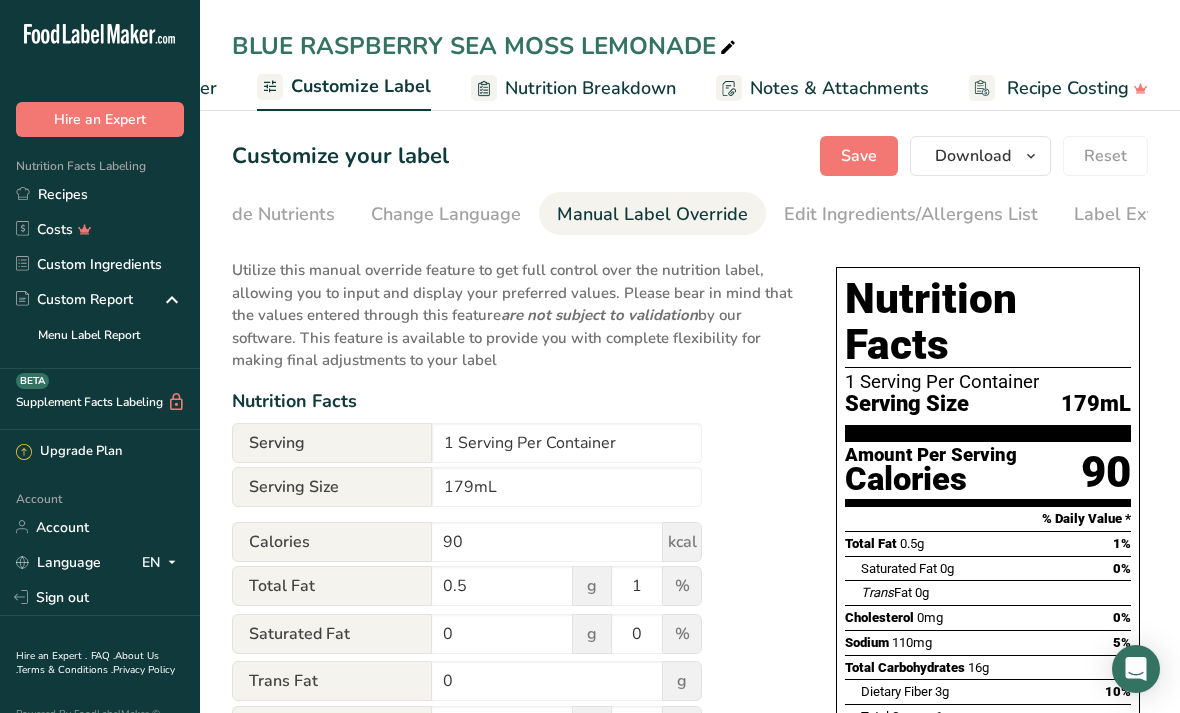scroll, scrollTop: 0, scrollLeft: 537, axis: horizontal 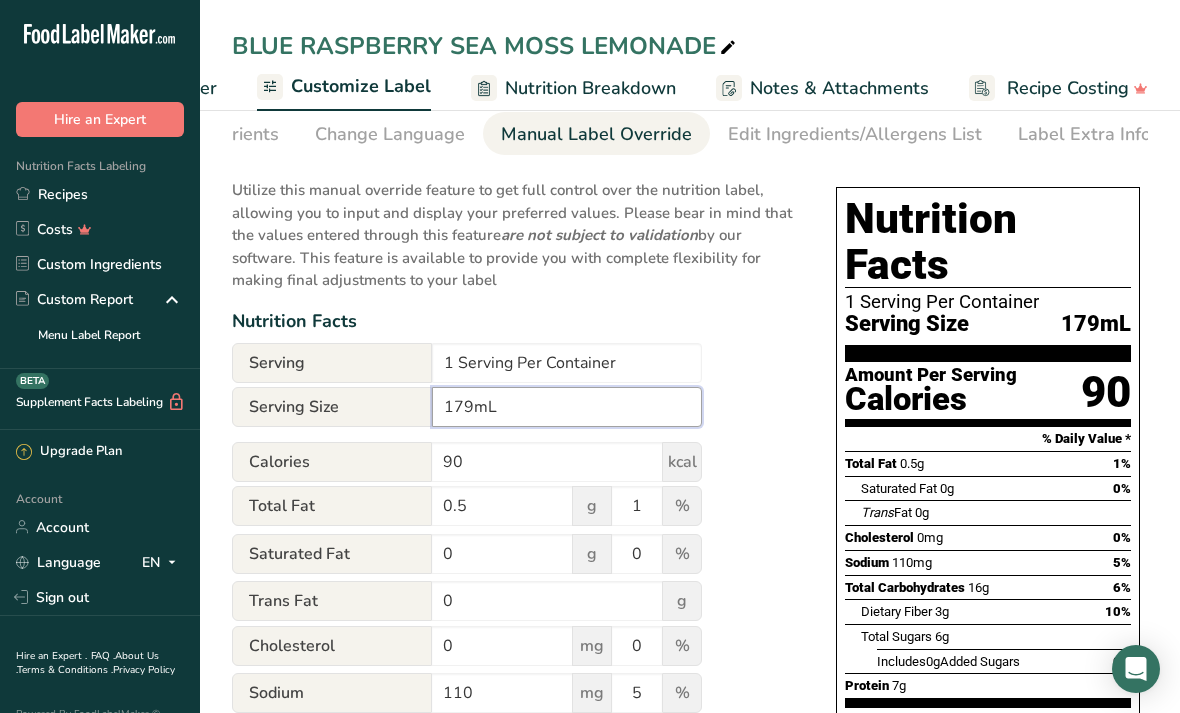 click on "179mL" at bounding box center [567, 407] 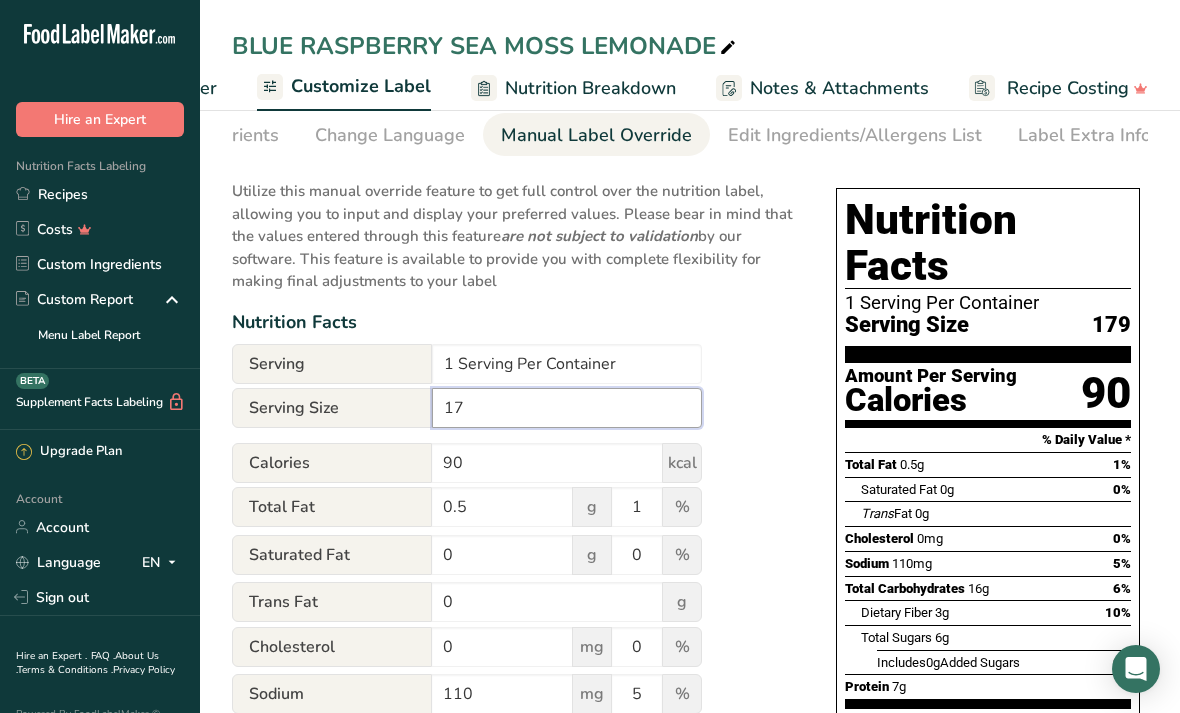 type on "1" 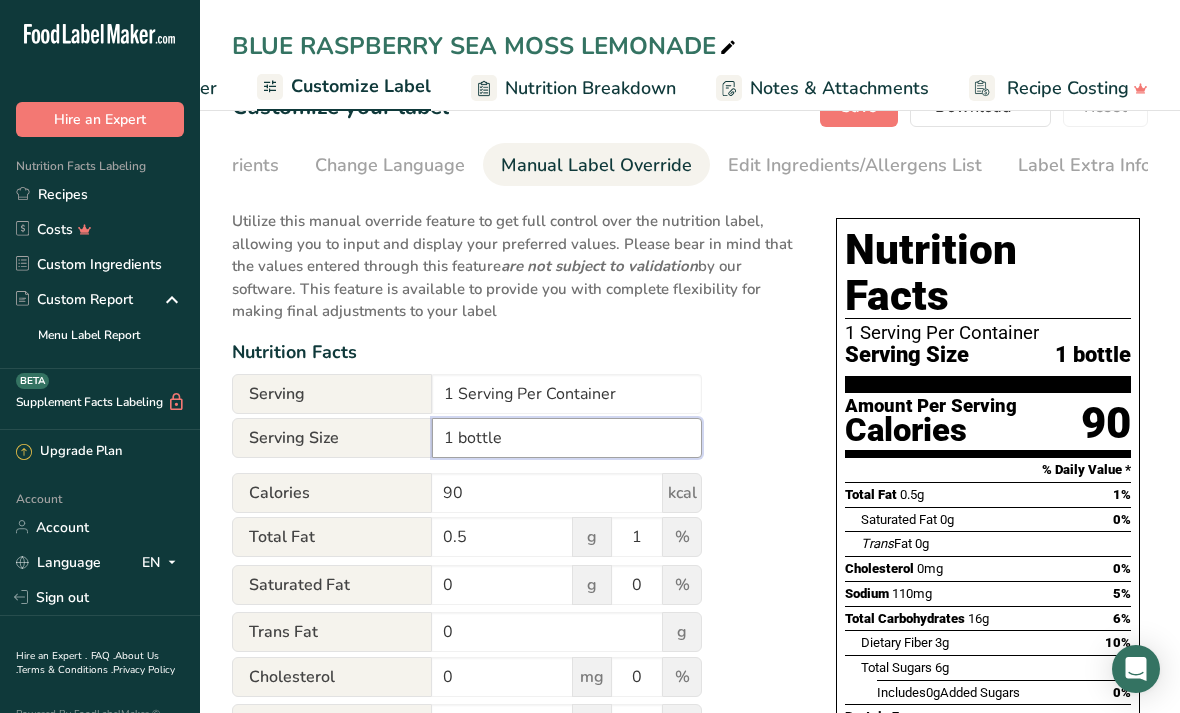 scroll, scrollTop: 0, scrollLeft: 0, axis: both 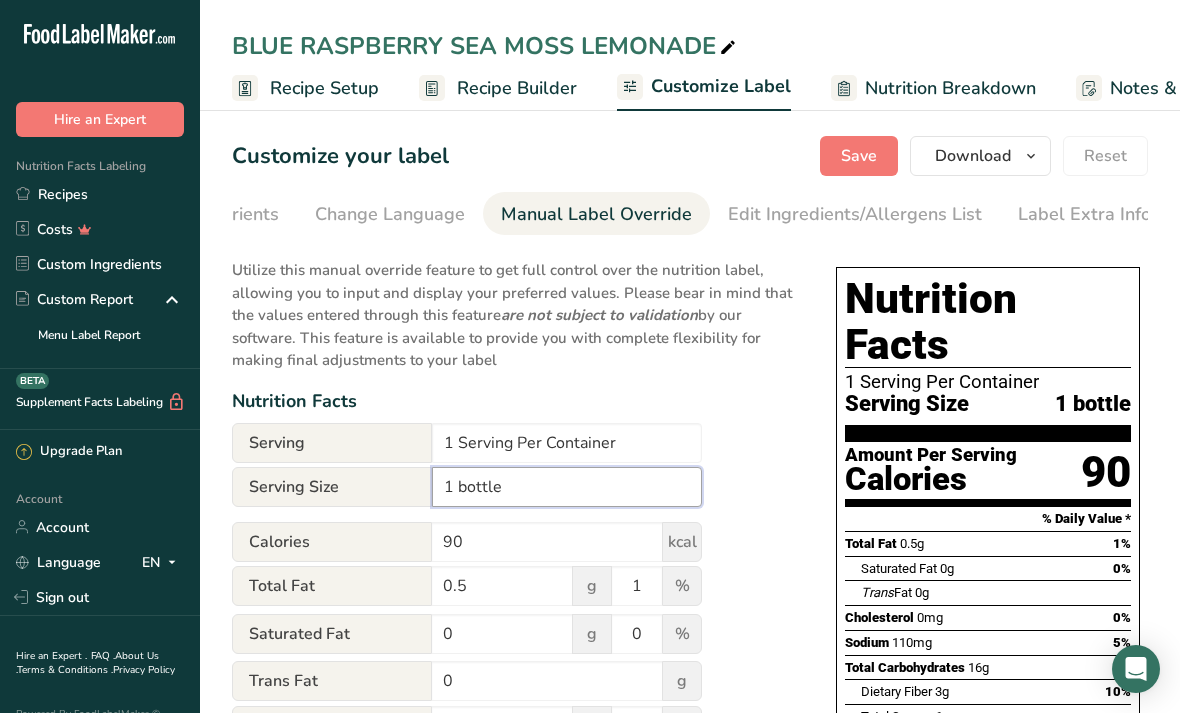 type on "1 bottle" 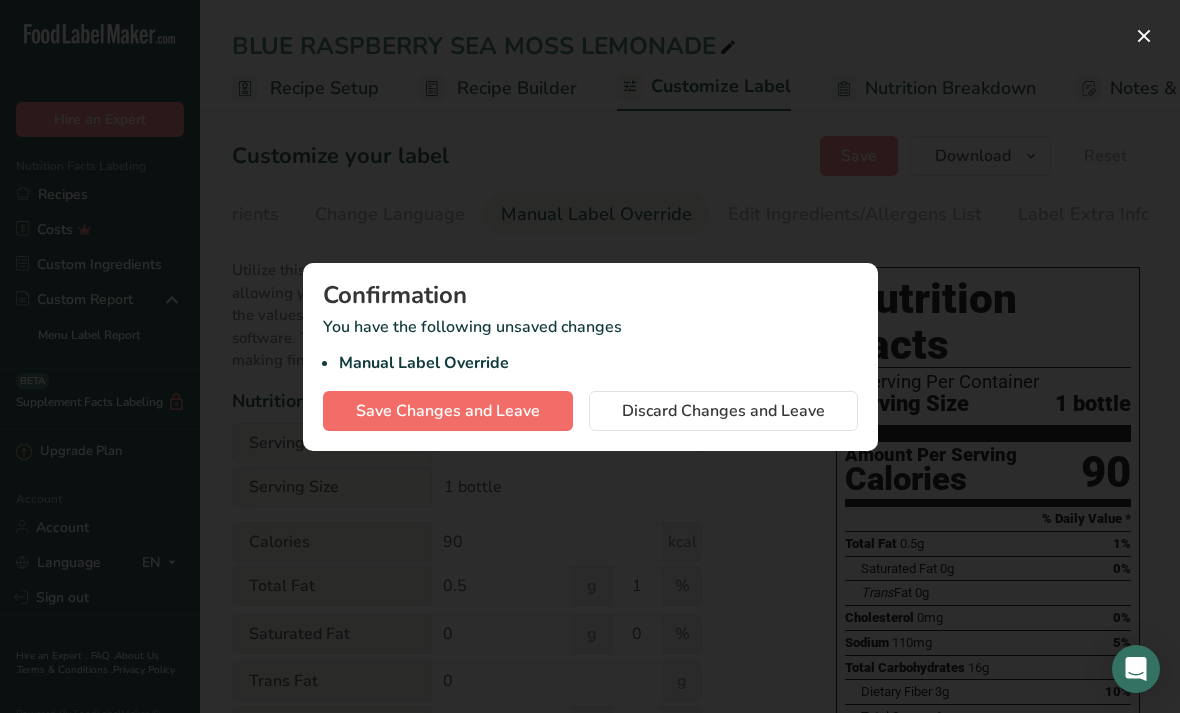 click on "Save Changes and Leave" at bounding box center (448, 411) 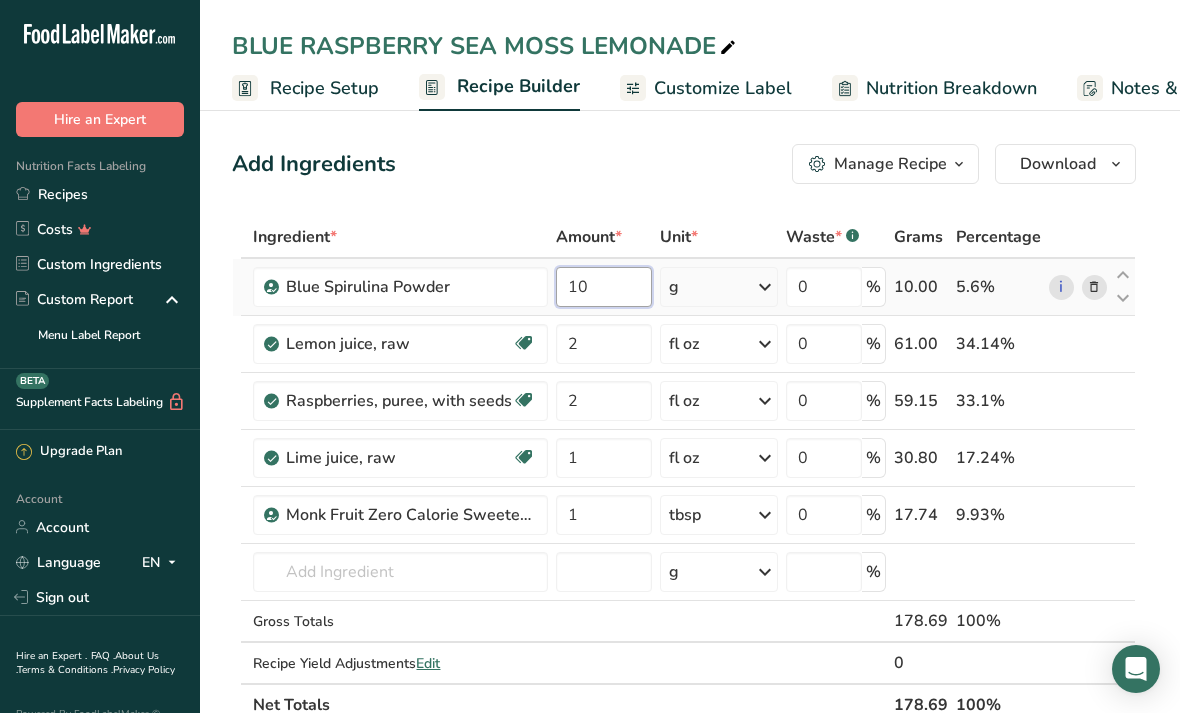 click on "10" at bounding box center [604, 287] 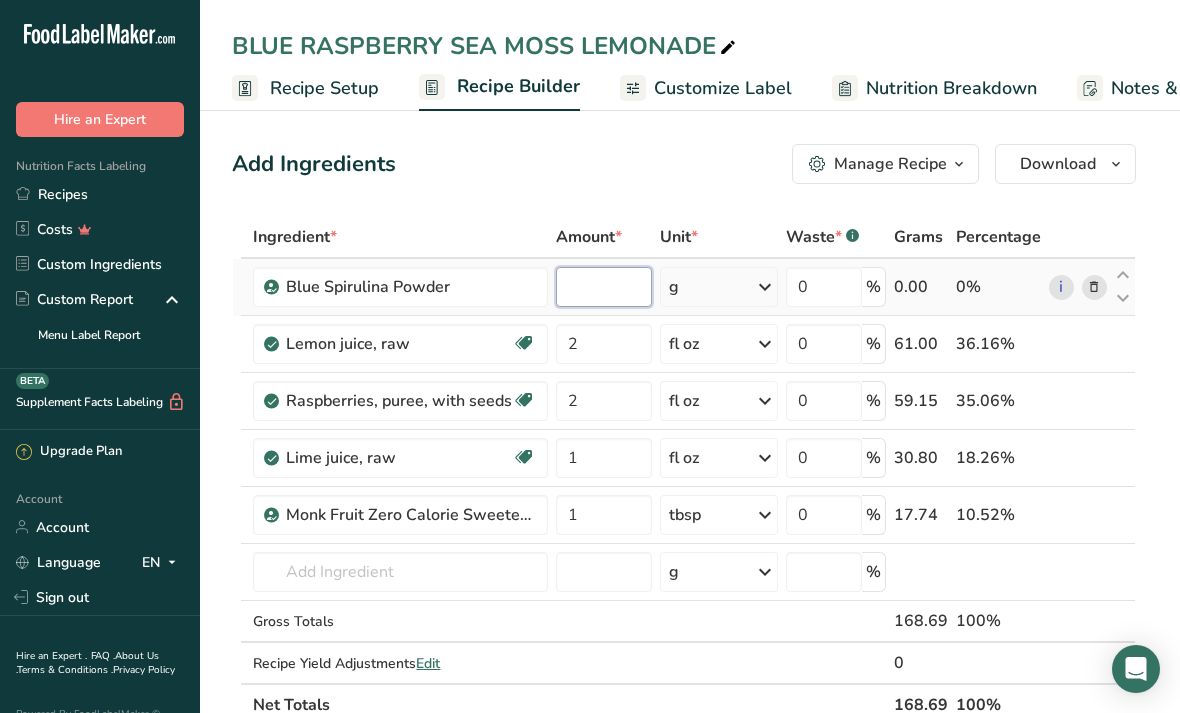 type on "6" 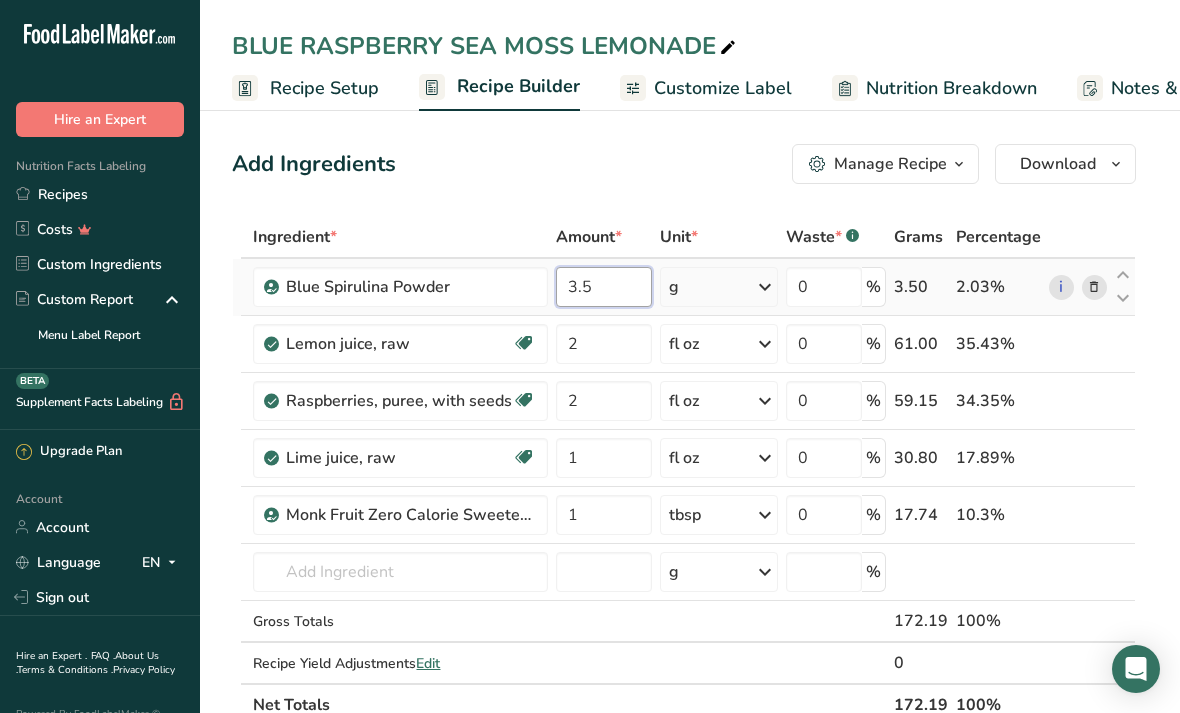 type on "3.5" 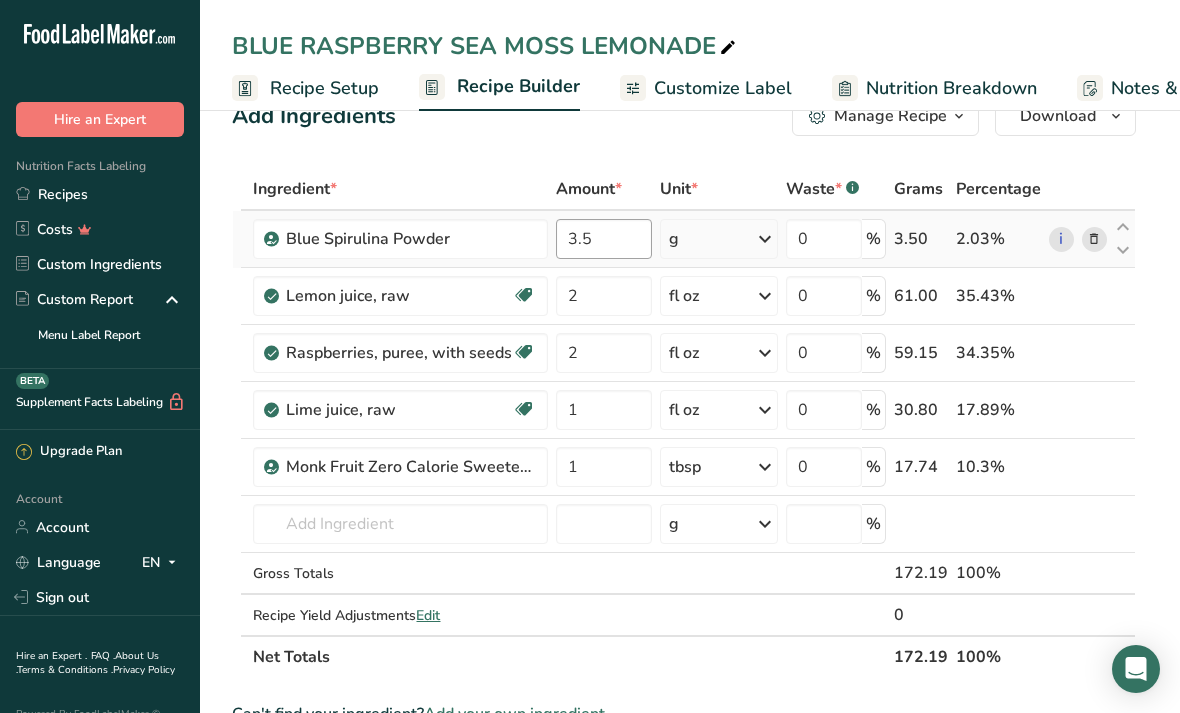 scroll, scrollTop: 0, scrollLeft: 0, axis: both 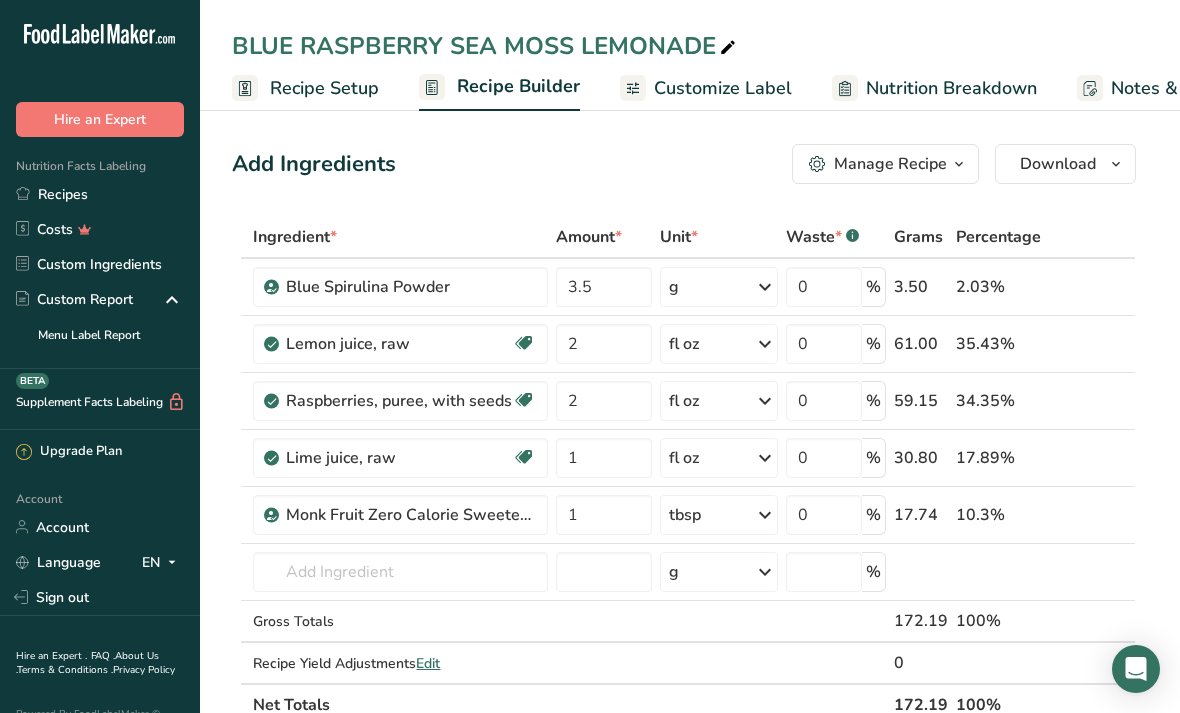 click on "Customize Label" at bounding box center [723, 88] 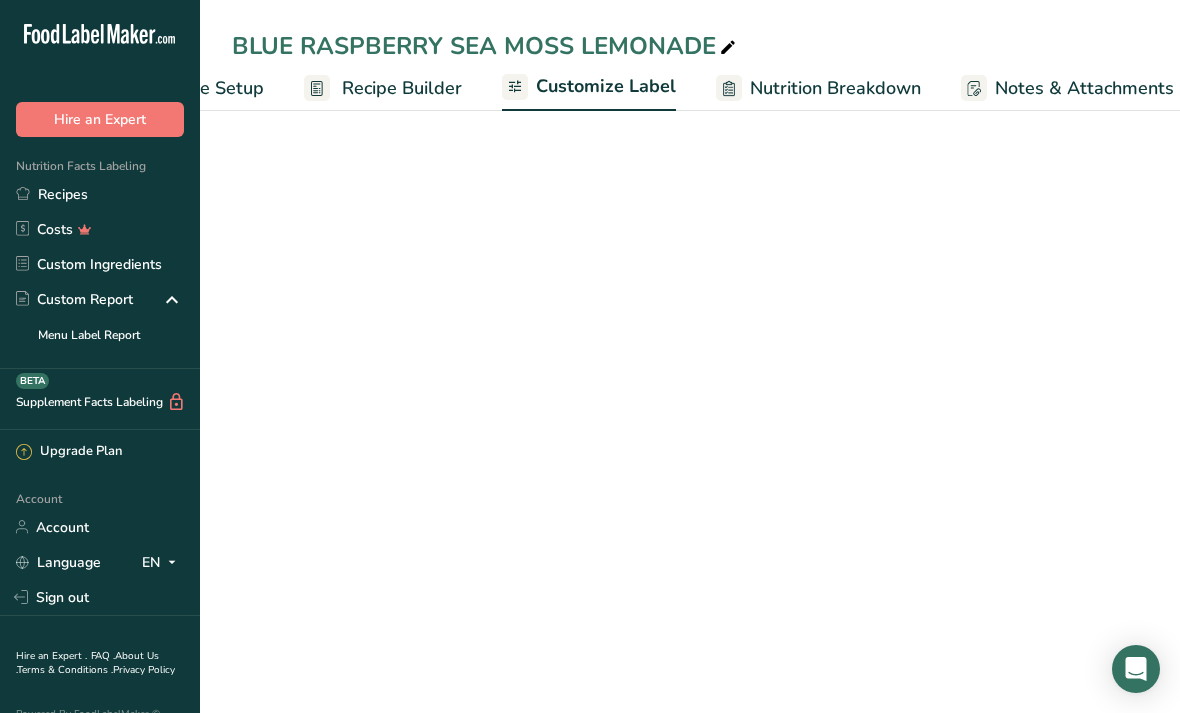 scroll, scrollTop: 0, scrollLeft: 360, axis: horizontal 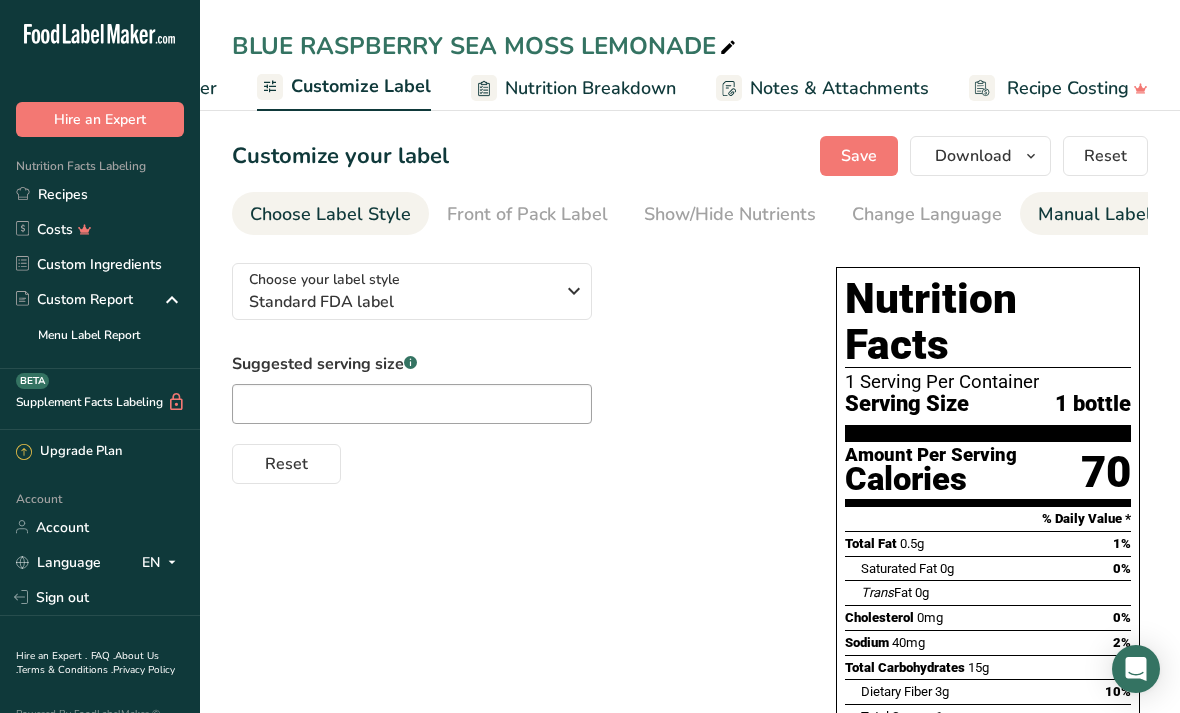 click on "Manual Label Override" at bounding box center [1133, 214] 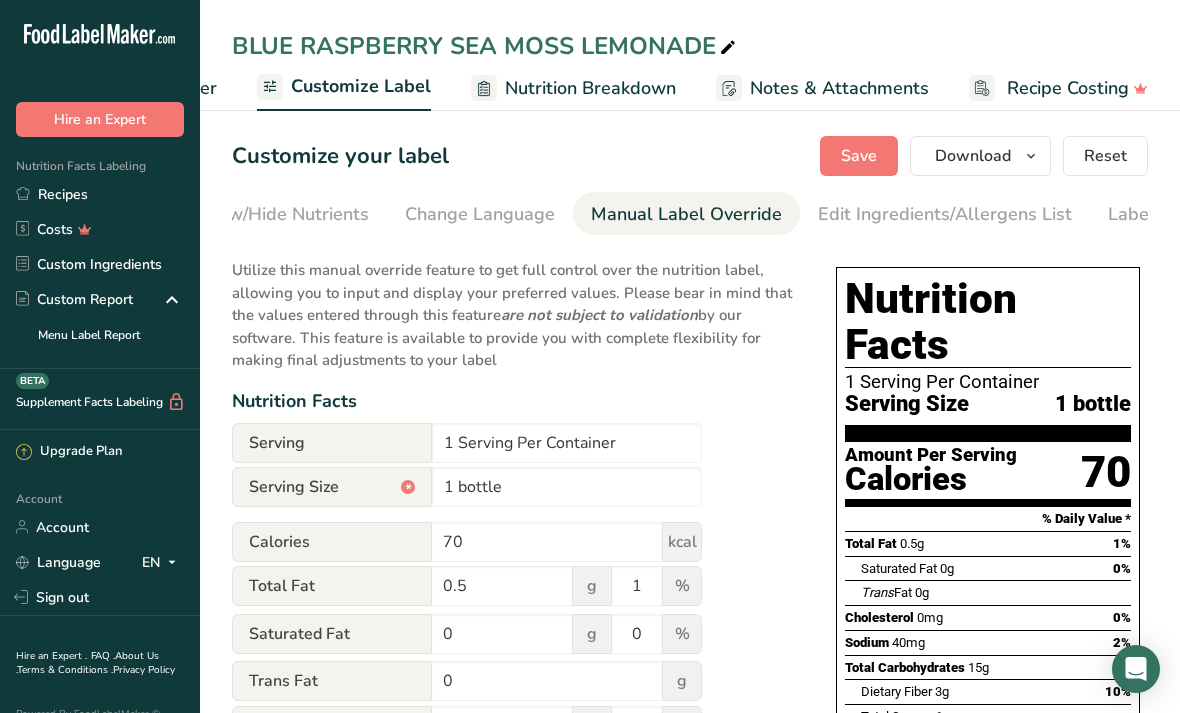 scroll, scrollTop: 0, scrollLeft: 537, axis: horizontal 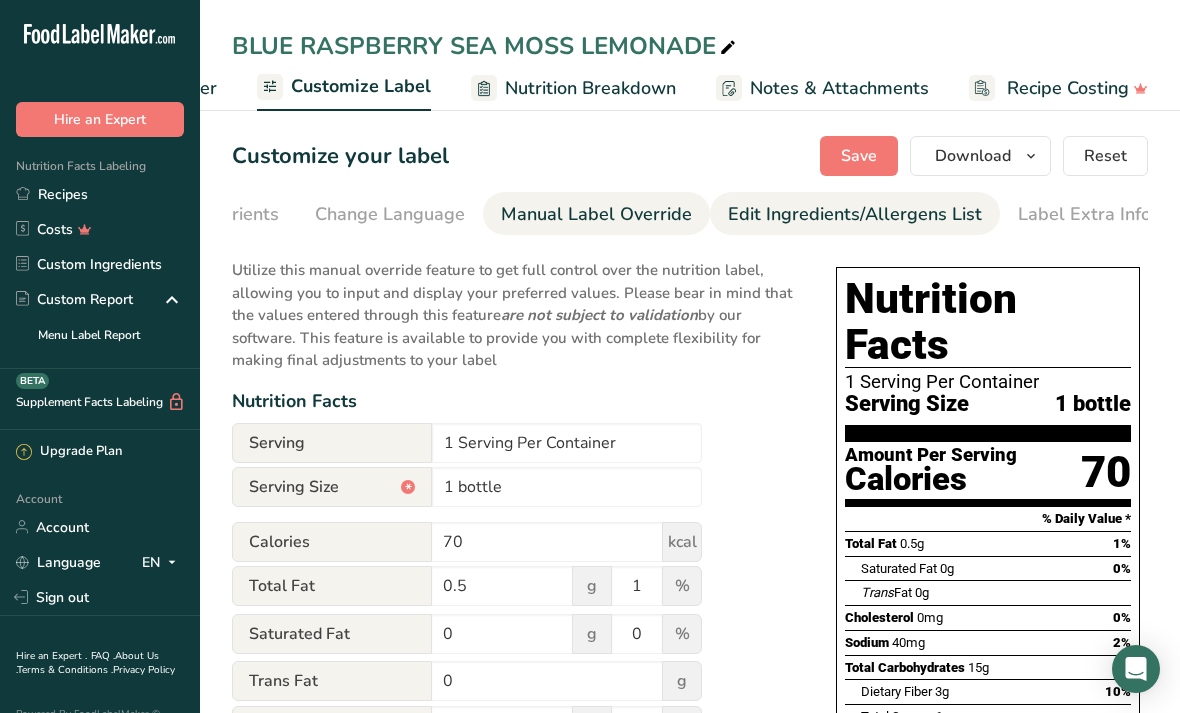 click on "Edit Ingredients/Allergens List" at bounding box center [855, 214] 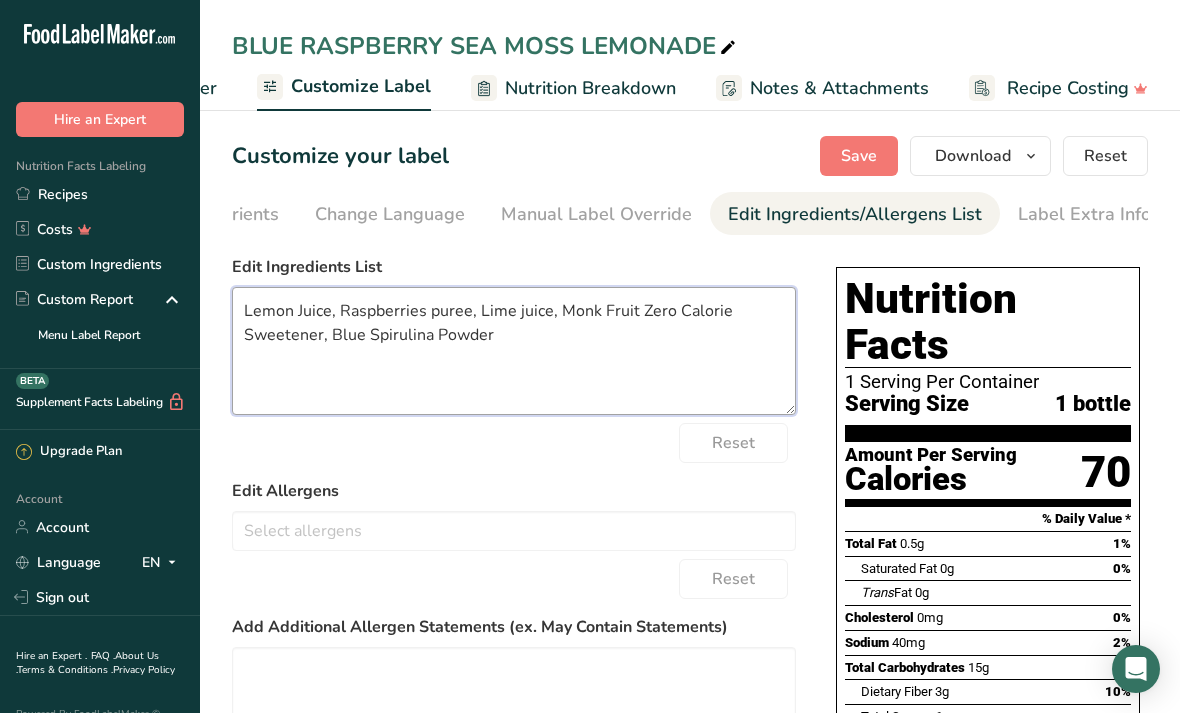 click on "Lemon Juice, Raspberries puree, Lime juice, Monk Fruit Zero Calorie Sweetener, Blue Spirulina Powder" at bounding box center (514, 351) 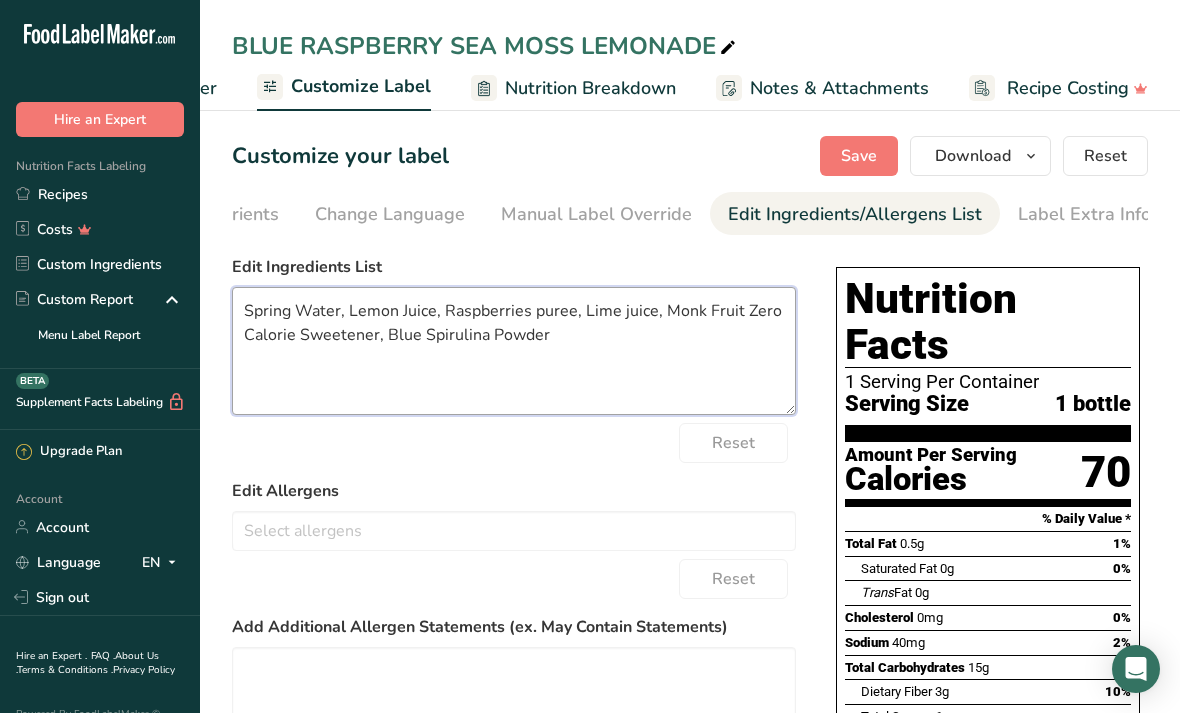 click on "Spring Water, Lemon Juice, Raspberries puree, Lime juice, Monk Fruit Zero Calorie Sweetener, Blue Spirulina Powder" at bounding box center (514, 351) 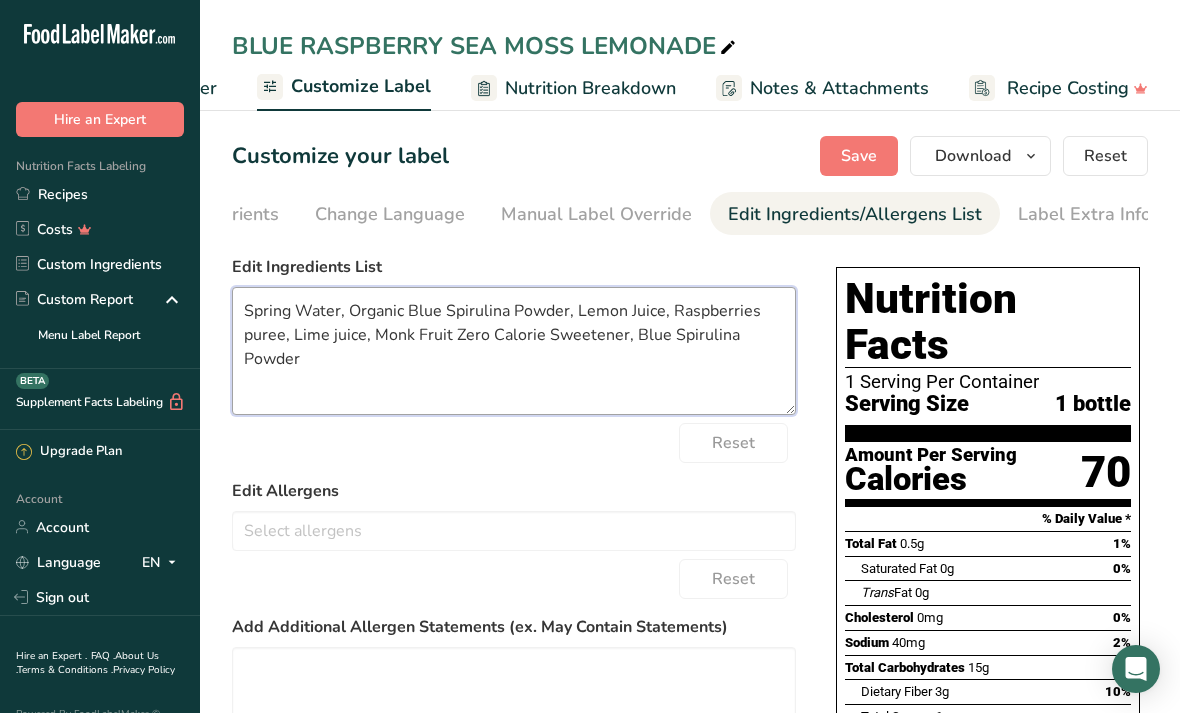 click on "Spring Water, Organic Blue Spirulina Powder, Lemon Juice, Raspberries puree, Lime juice, Monk Fruit Zero Calorie Sweetener, Blue Spirulina Powder" at bounding box center [514, 351] 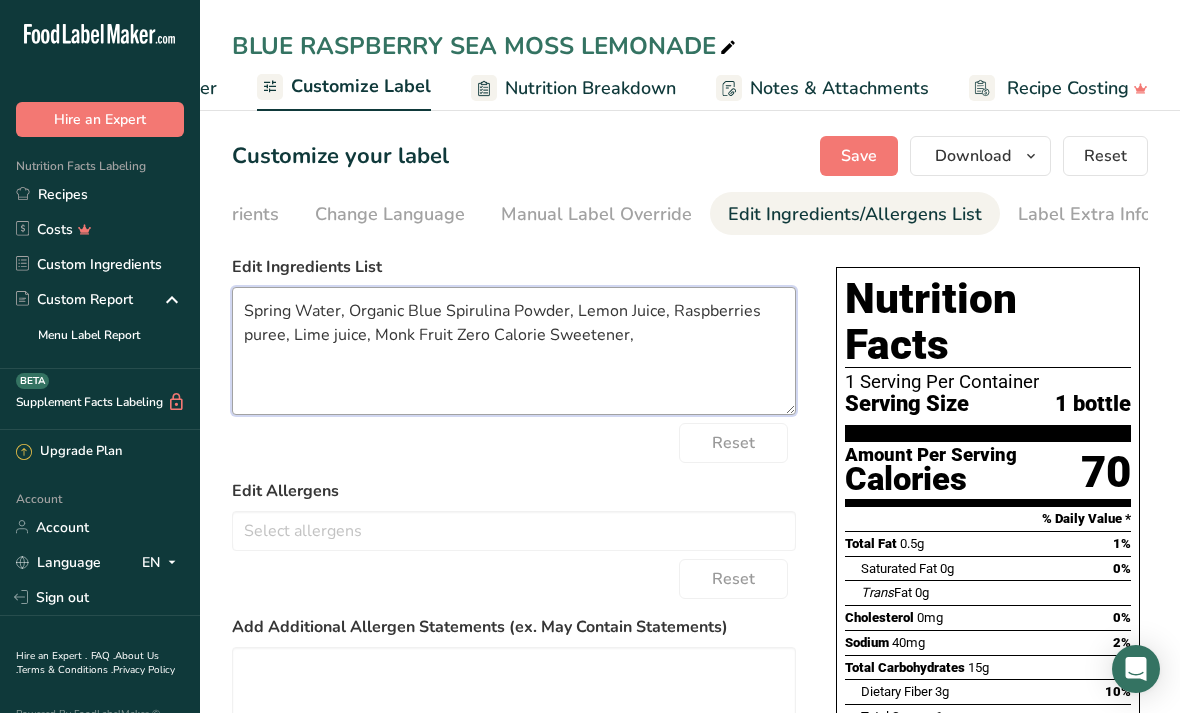 click on "Spring Water, Organic Blue Spirulina Powder, Lemon Juice, Raspberries puree, Lime juice, Monk Fruit Zero Calorie Sweetener," at bounding box center (514, 351) 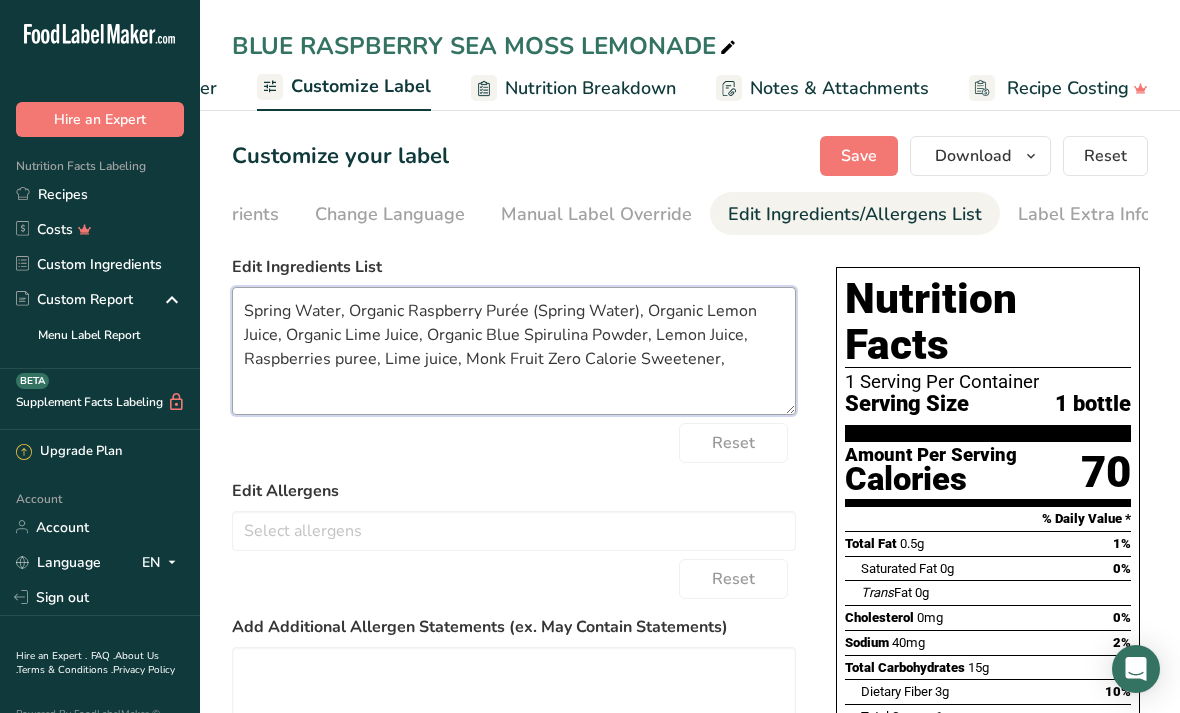 click on "Spring Water, Organic Raspberry Purée (Spring Water), Organic Lemon Juice, Organic Lime Juice, Organic Blue Spirulina Powder, Lemon Juice, Raspberries puree, Lime juice, Monk Fruit Zero Calorie Sweetener," at bounding box center [514, 351] 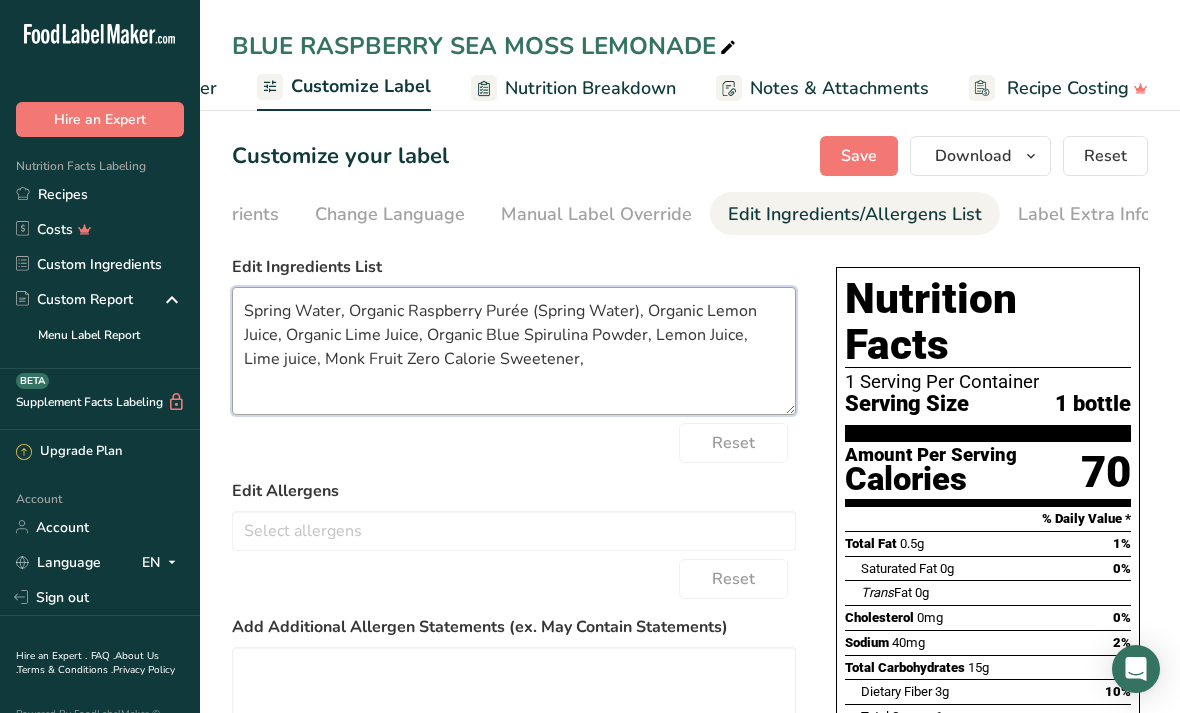 click on "Spring Water, Organic Raspberry Purée (Spring Water), Organic Lemon Juice, Organic Lime Juice, Organic Blue Spirulina Powder, Lemon Juice,  Lime juice, Monk Fruit Zero Calorie Sweetener," at bounding box center [514, 351] 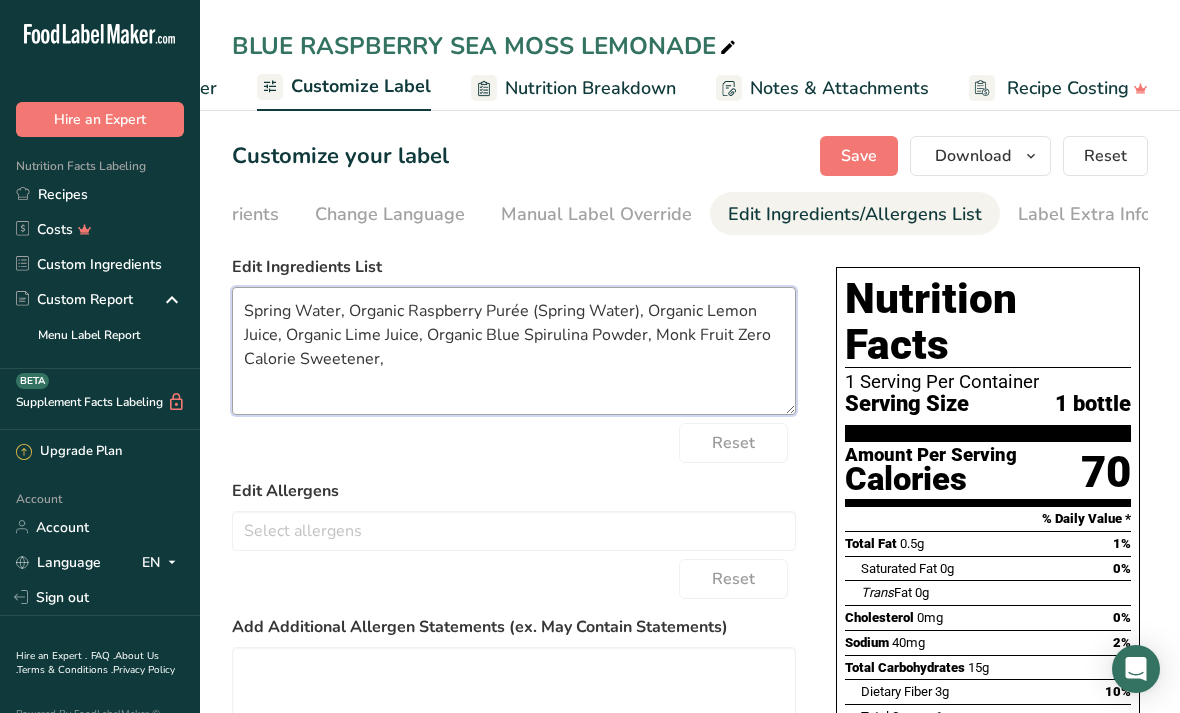 click on "Spring Water, Organic Raspberry Purée (Spring Water), Organic Lemon Juice, Organic Lime Juice, Organic Blue Spirulina Powder, Monk Fruit Zero Calorie Sweetener," at bounding box center [514, 351] 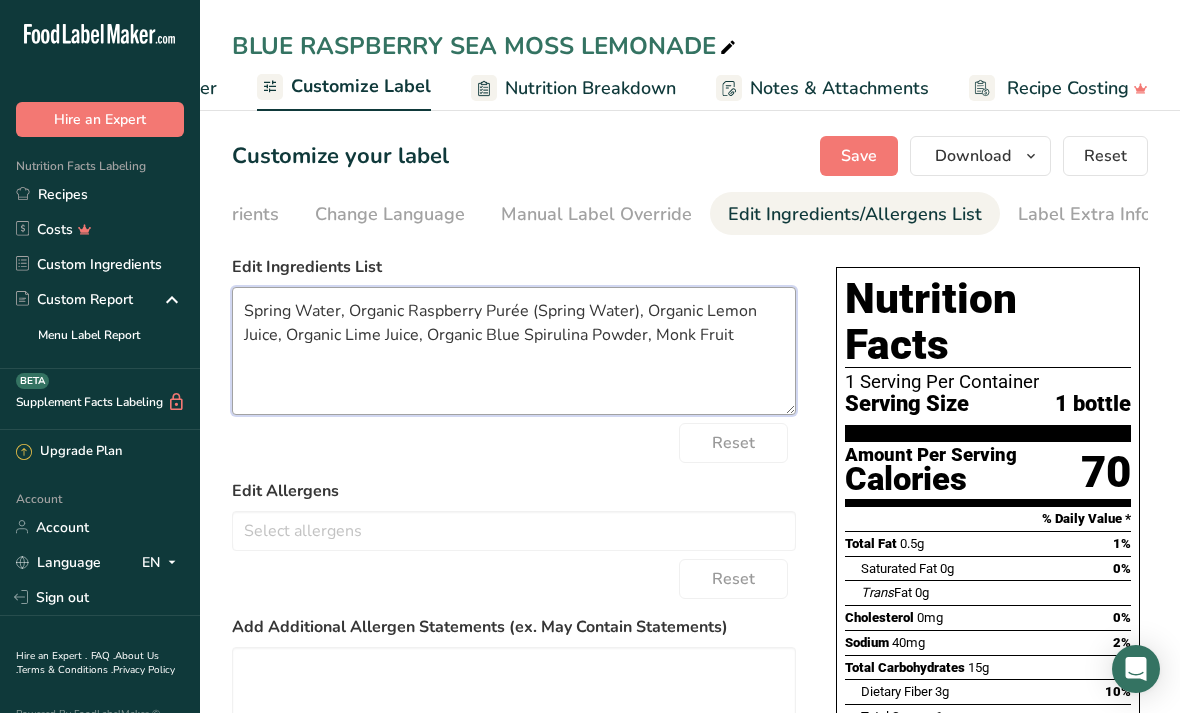 click on "Spring Water, Organic Raspberry Purée (Spring Water), Organic Lemon Juice, Organic Lime Juice, Organic Blue Spirulina Powder, Monk Fruit" at bounding box center [514, 351] 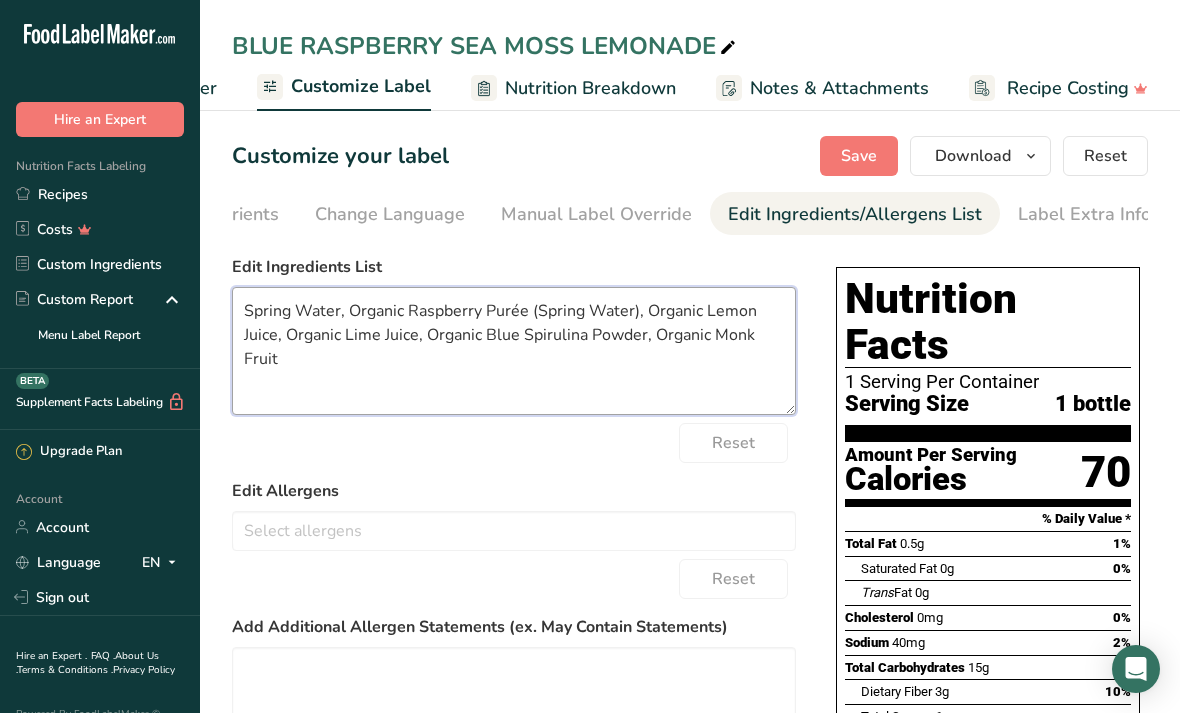 click on "Spring Water, Organic Raspberry Purée (Spring Water), Organic Lemon Juice, Organic Lime Juice, Organic Blue Spirulina Powder, Organic Monk Fruit" at bounding box center (514, 351) 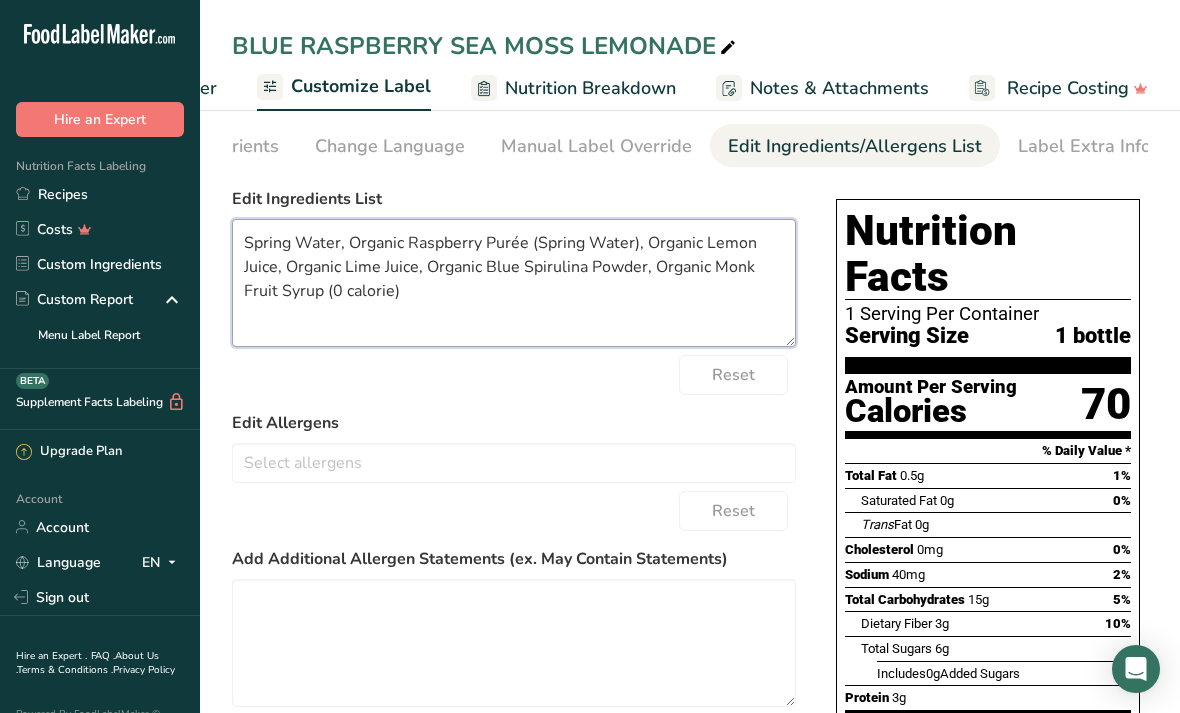 scroll, scrollTop: 0, scrollLeft: 0, axis: both 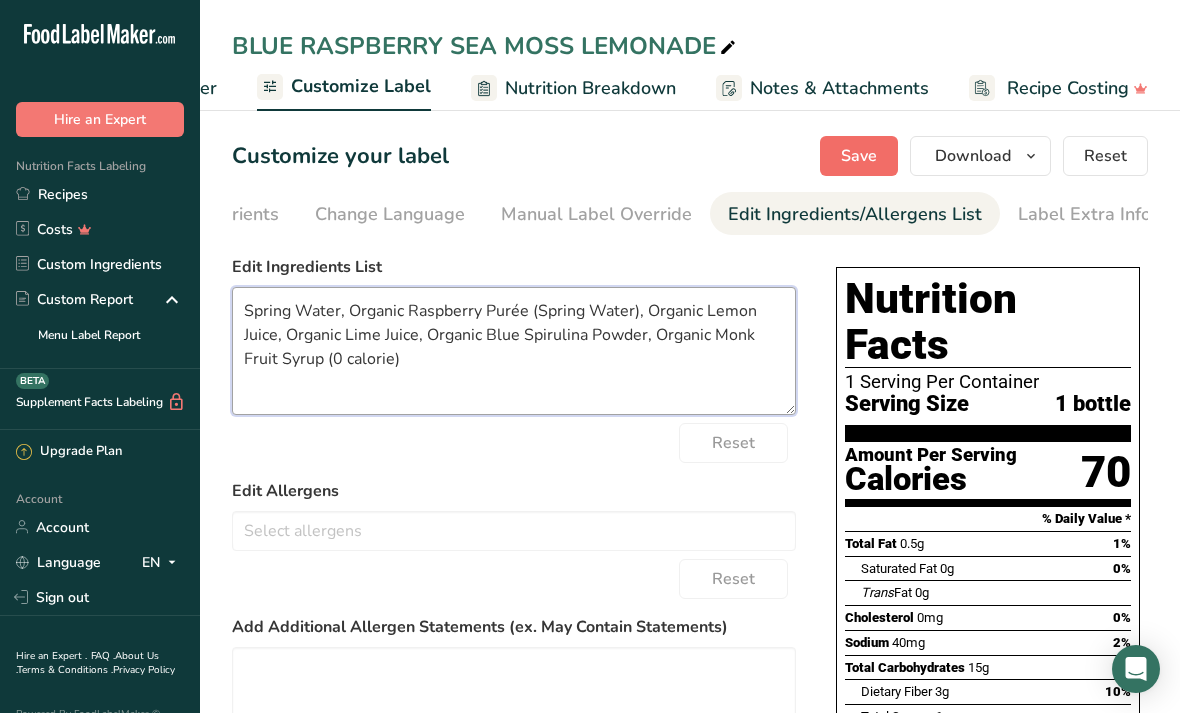 type on "Spring Water, Organic Raspberry Purée (Spring Water), Organic Lemon Juice, Organic Lime Juice, Organic Blue Spirulina Powder, Organic Monk Fruit Syrup (0 calorie)" 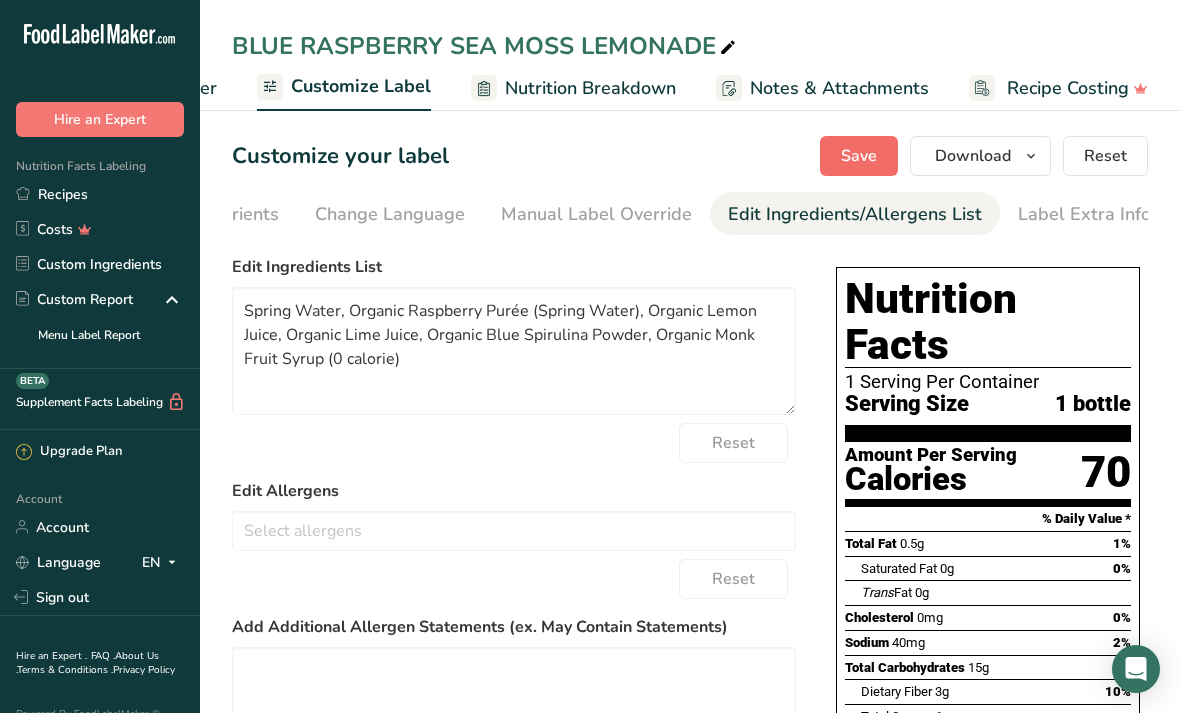 click on "Save" at bounding box center [859, 156] 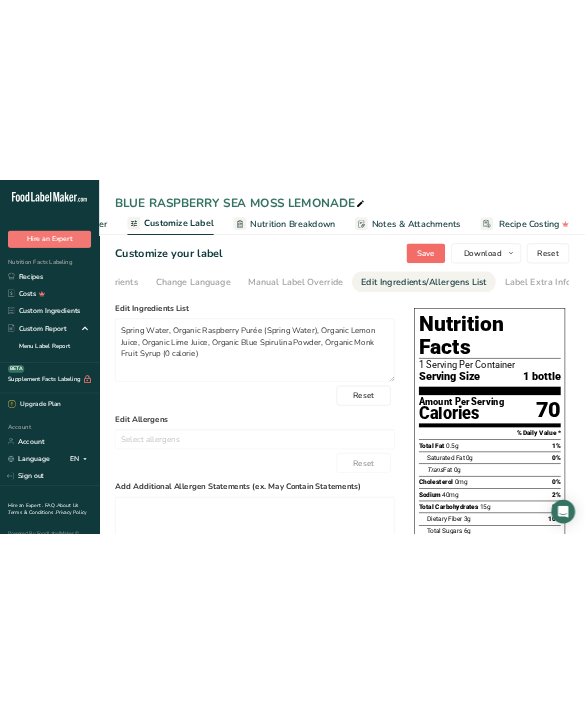 scroll, scrollTop: 0, scrollLeft: 0, axis: both 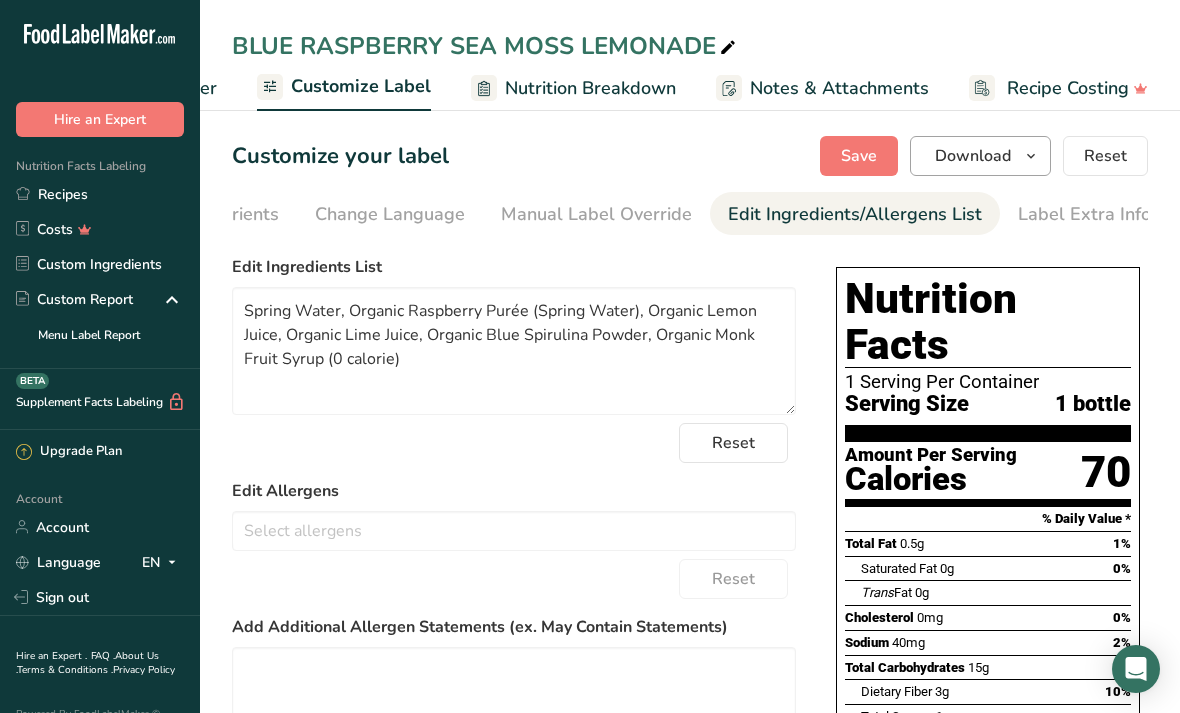 click on "Download" at bounding box center (973, 156) 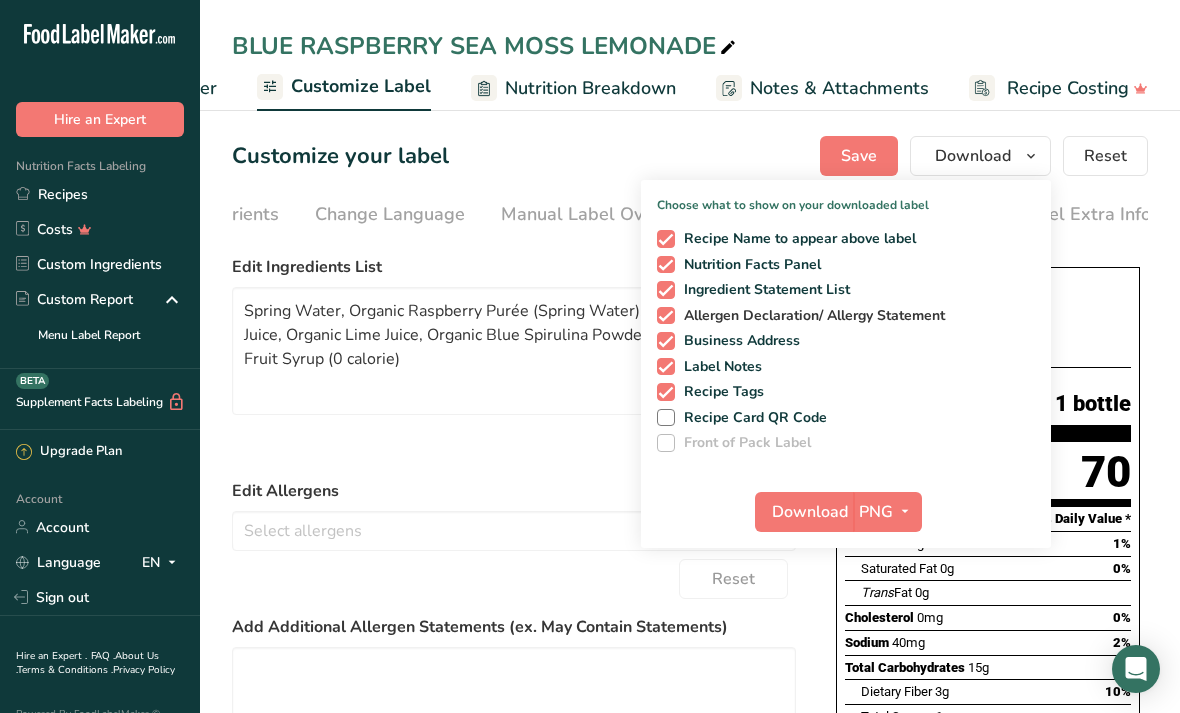 click on "Allergen Declaration/ Allergy Statement" at bounding box center [810, 316] 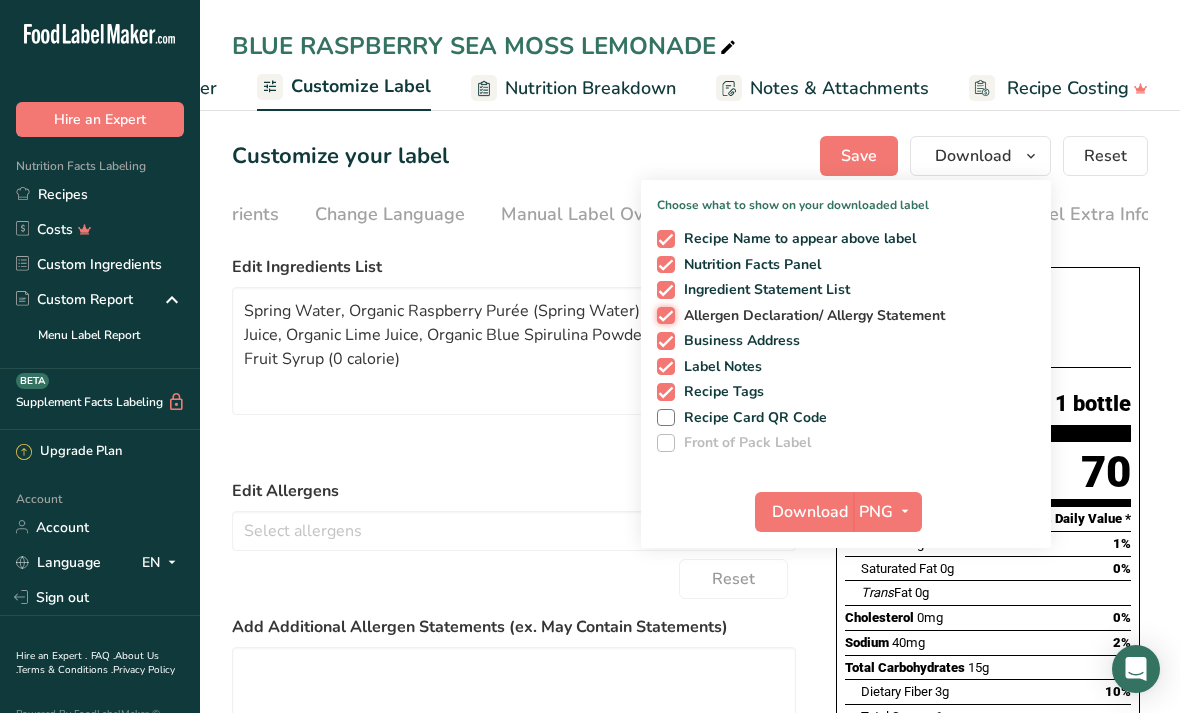 click on "Allergen Declaration/ Allergy Statement" at bounding box center [663, 315] 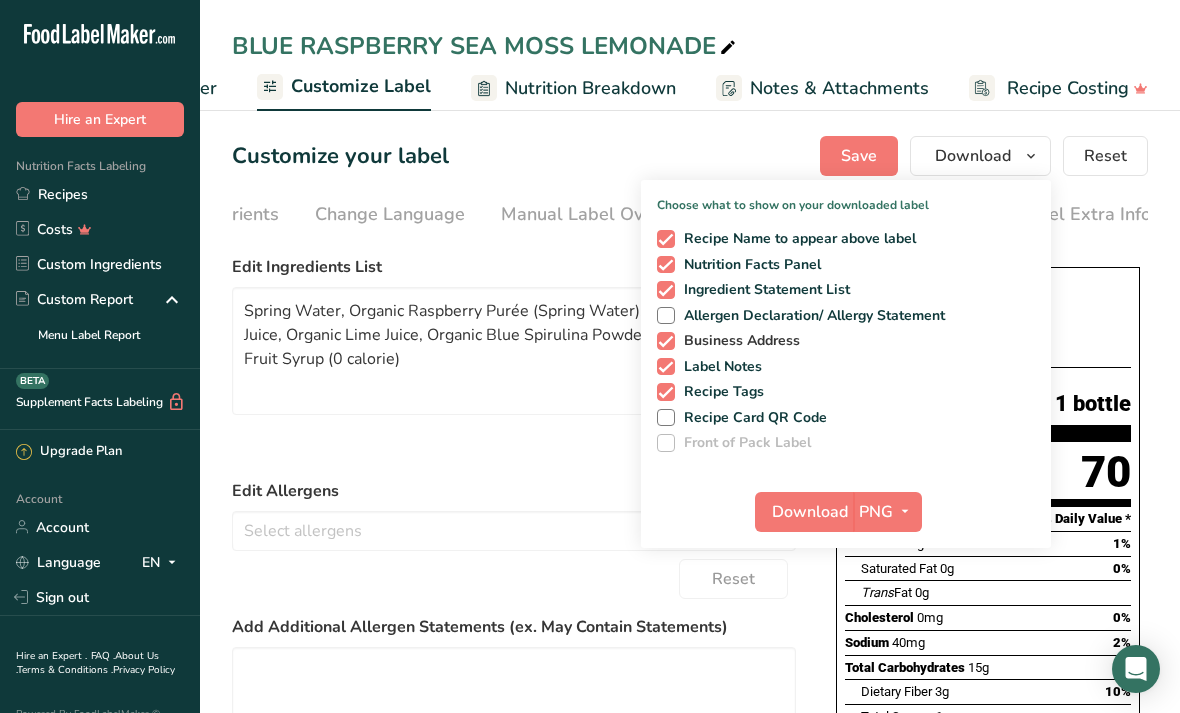 click on "Business Address" at bounding box center (738, 341) 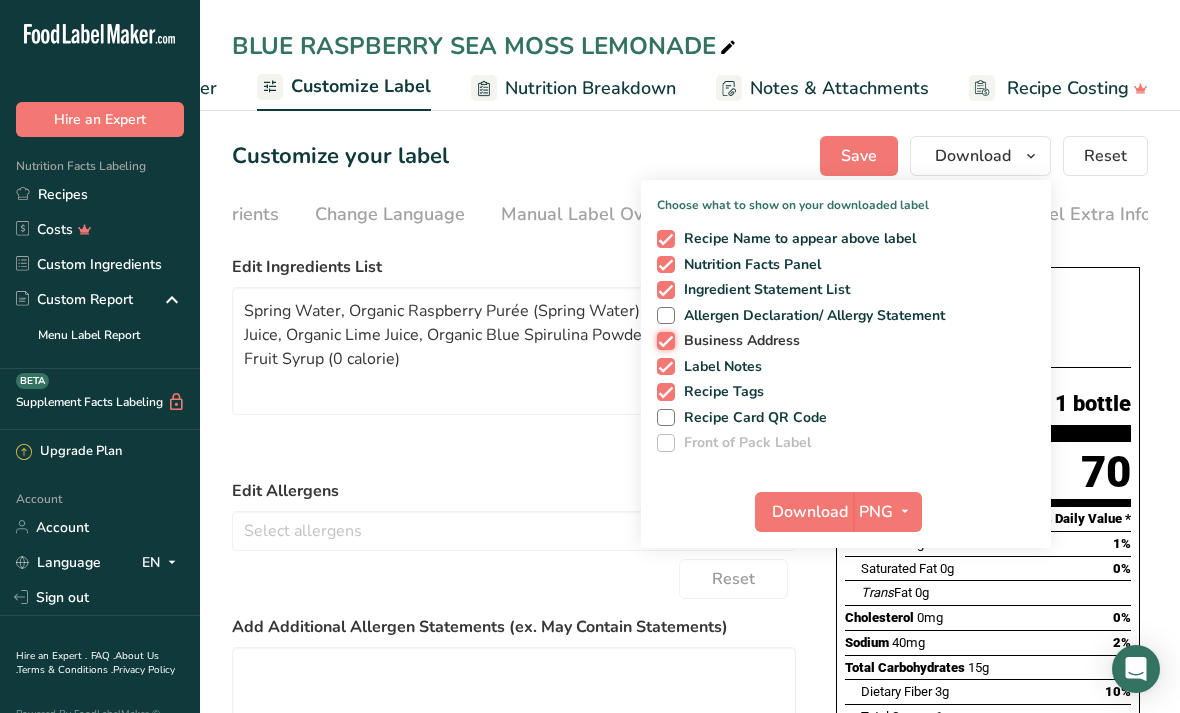 click on "Business Address" at bounding box center (663, 340) 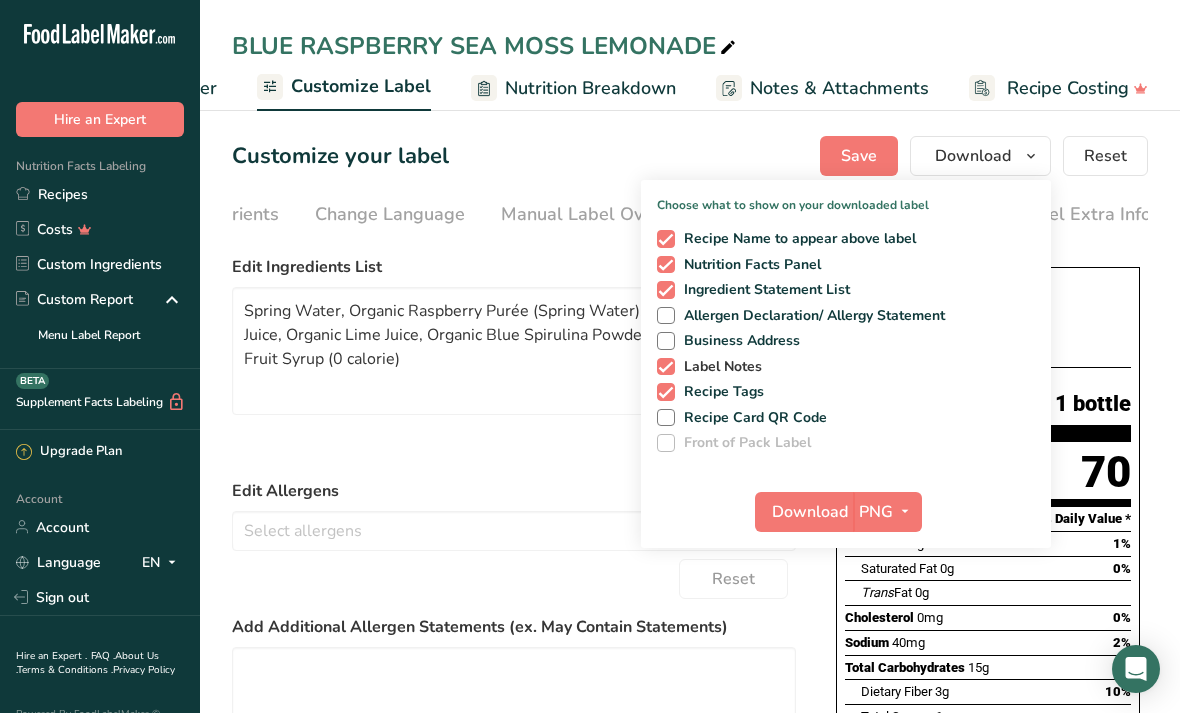 click on "Label Notes" at bounding box center (719, 367) 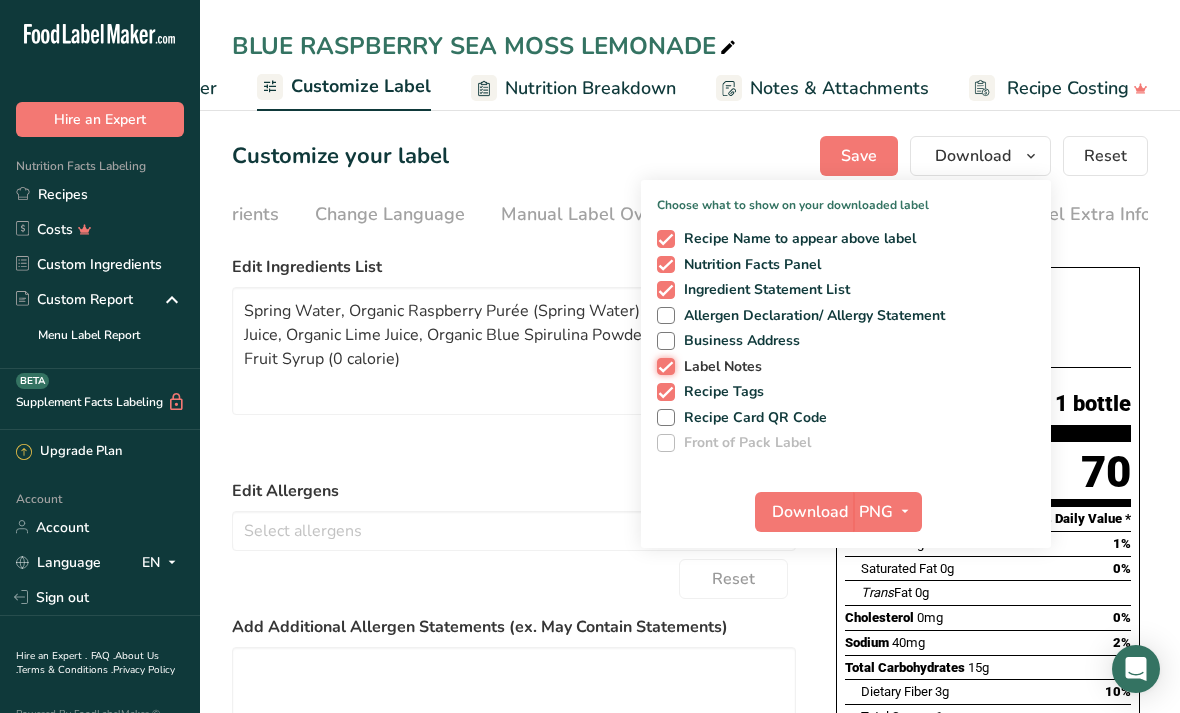 click on "Label Notes" at bounding box center [663, 366] 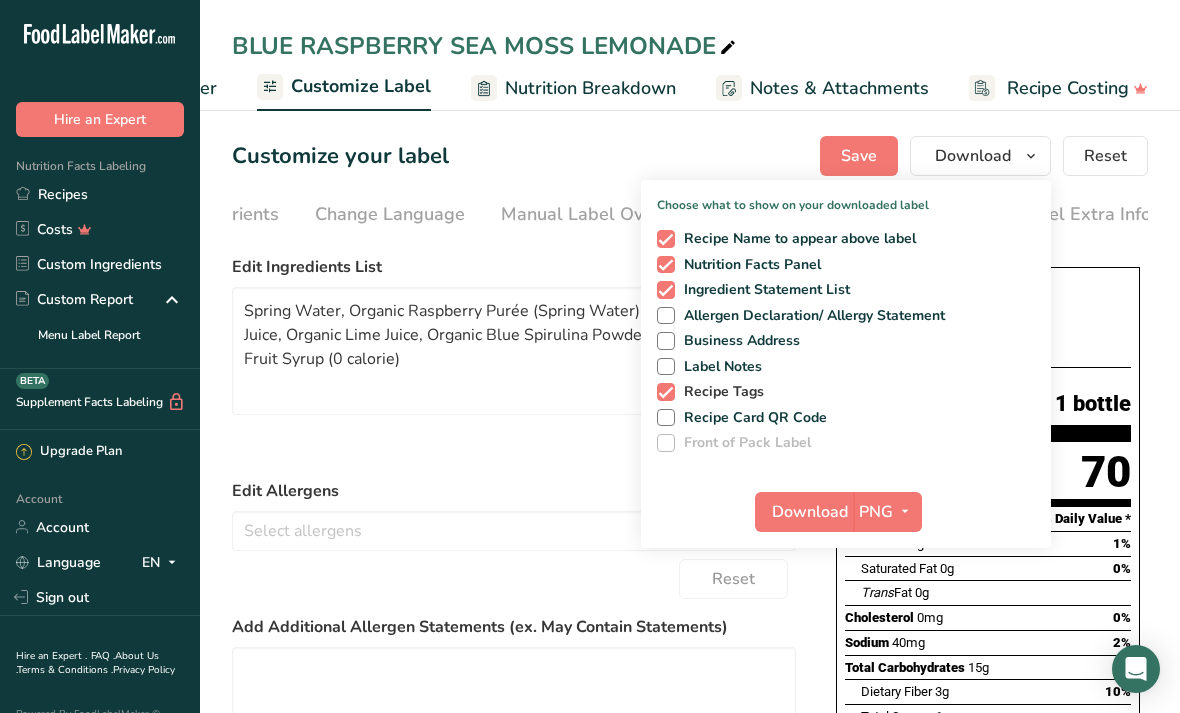 click on "Recipe Tags" at bounding box center (720, 392) 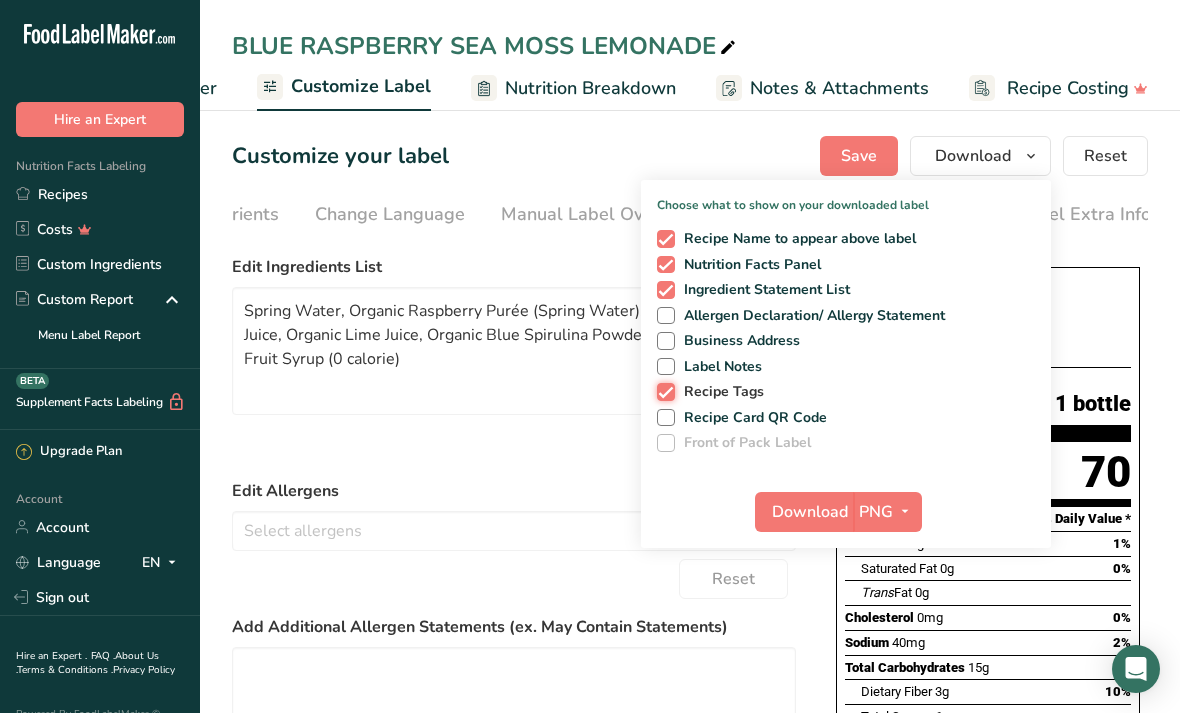 click on "Recipe Tags" at bounding box center (663, 391) 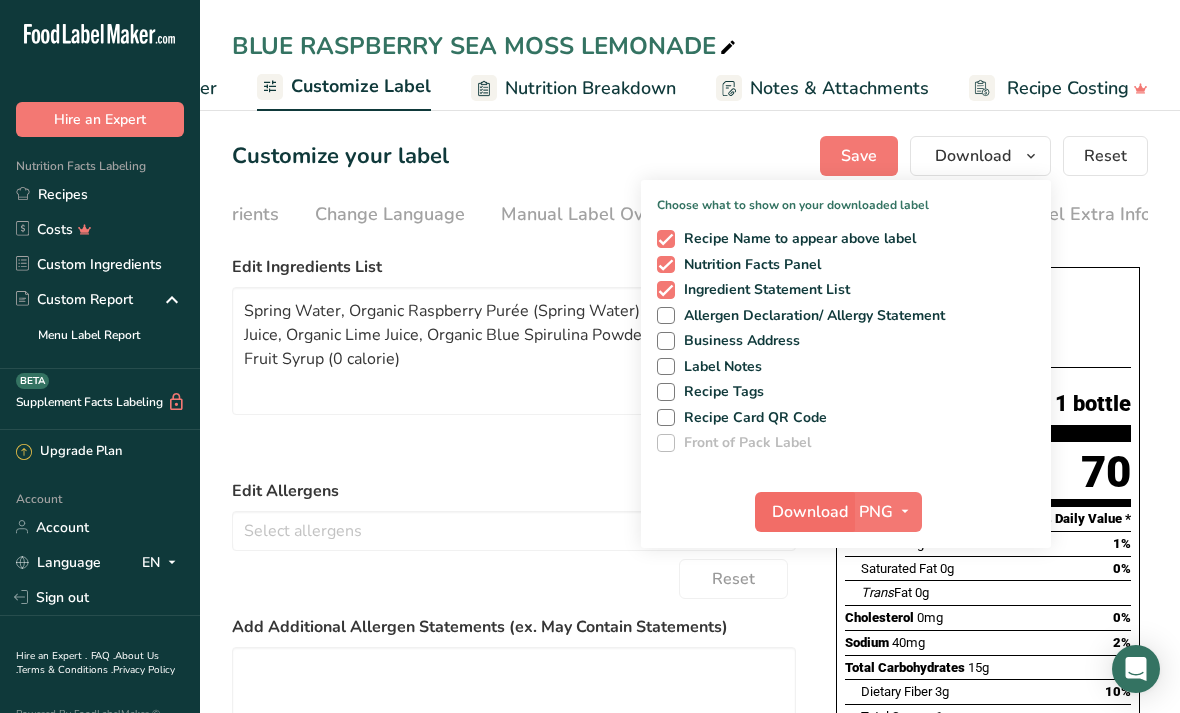 click on "Download" at bounding box center (810, 512) 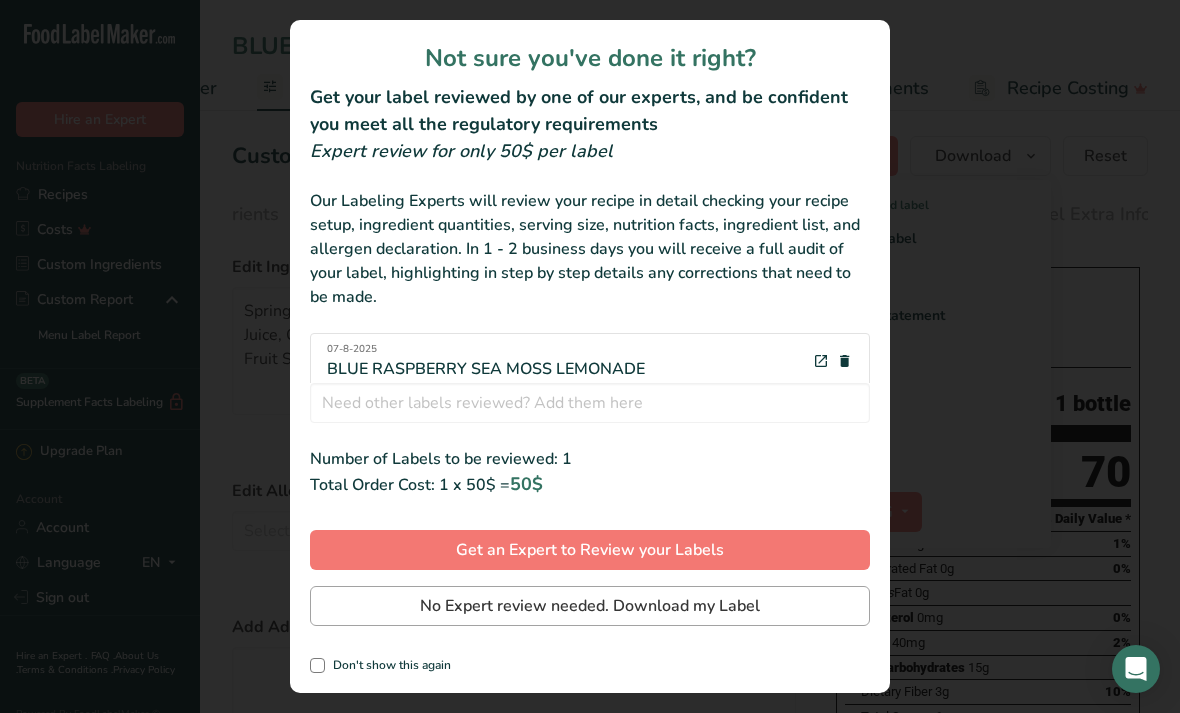 click on "No Expert review needed. Download my Label" at bounding box center [590, 606] 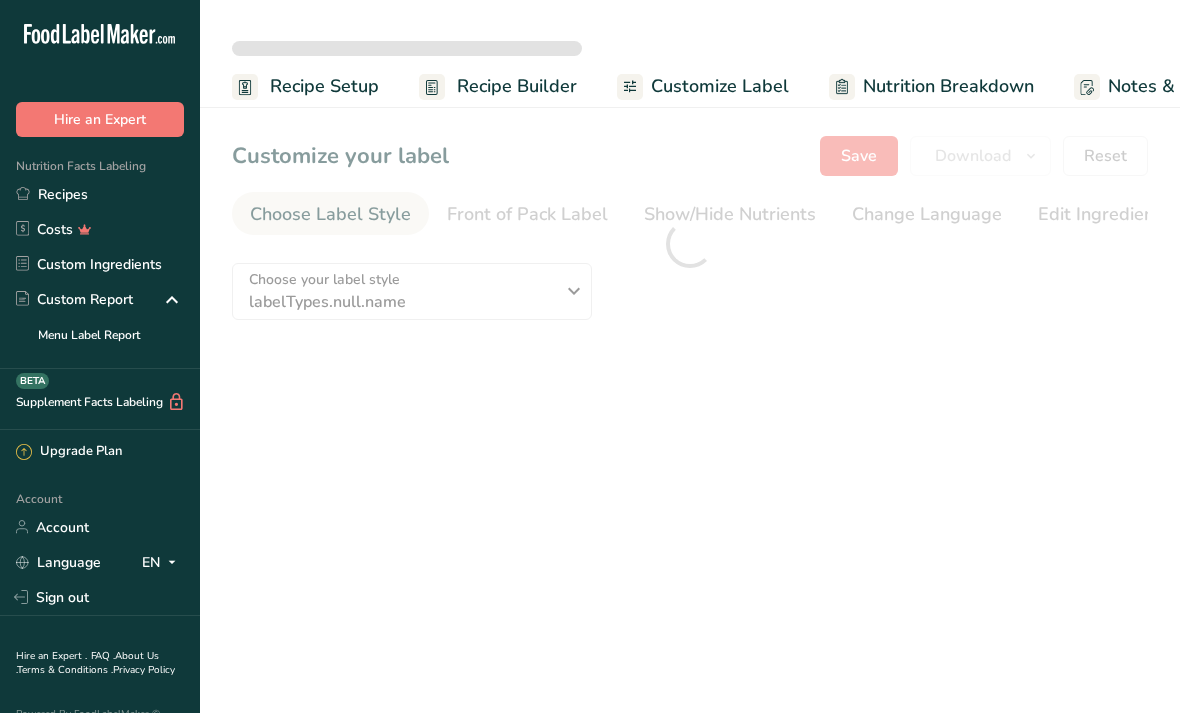 scroll, scrollTop: 0, scrollLeft: 0, axis: both 